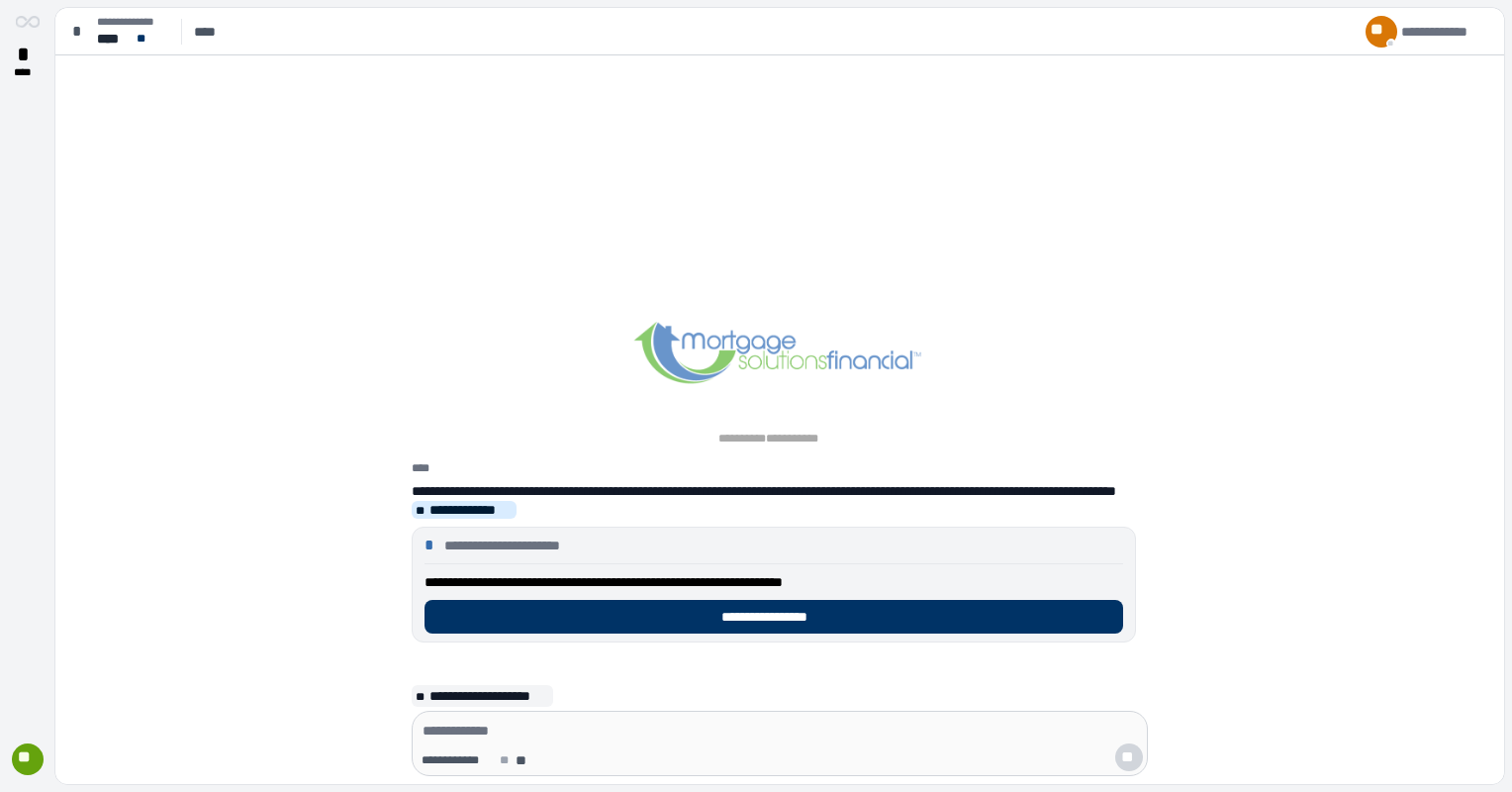scroll, scrollTop: 0, scrollLeft: 0, axis: both 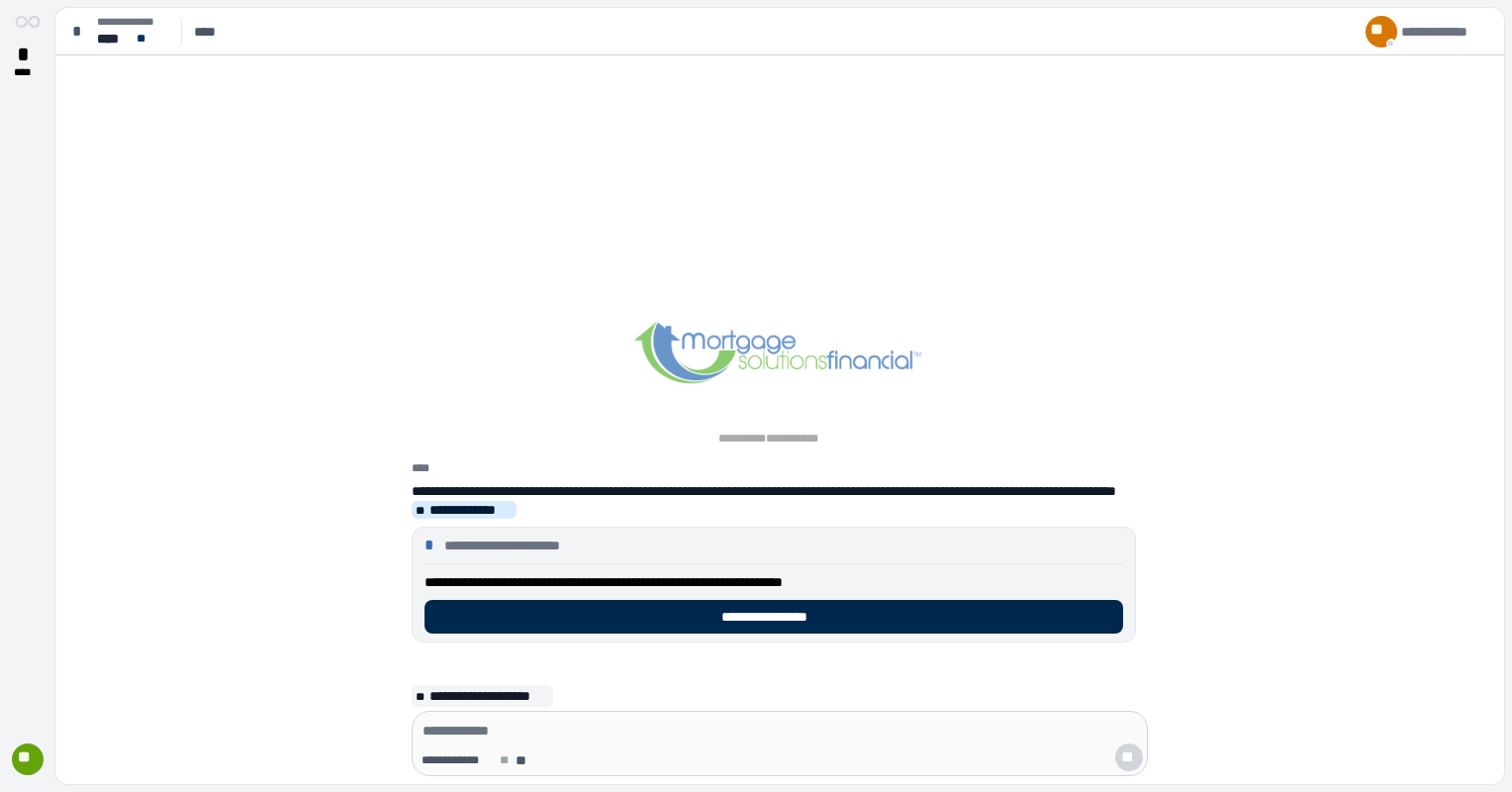 click on "**********" at bounding box center [774, 617] 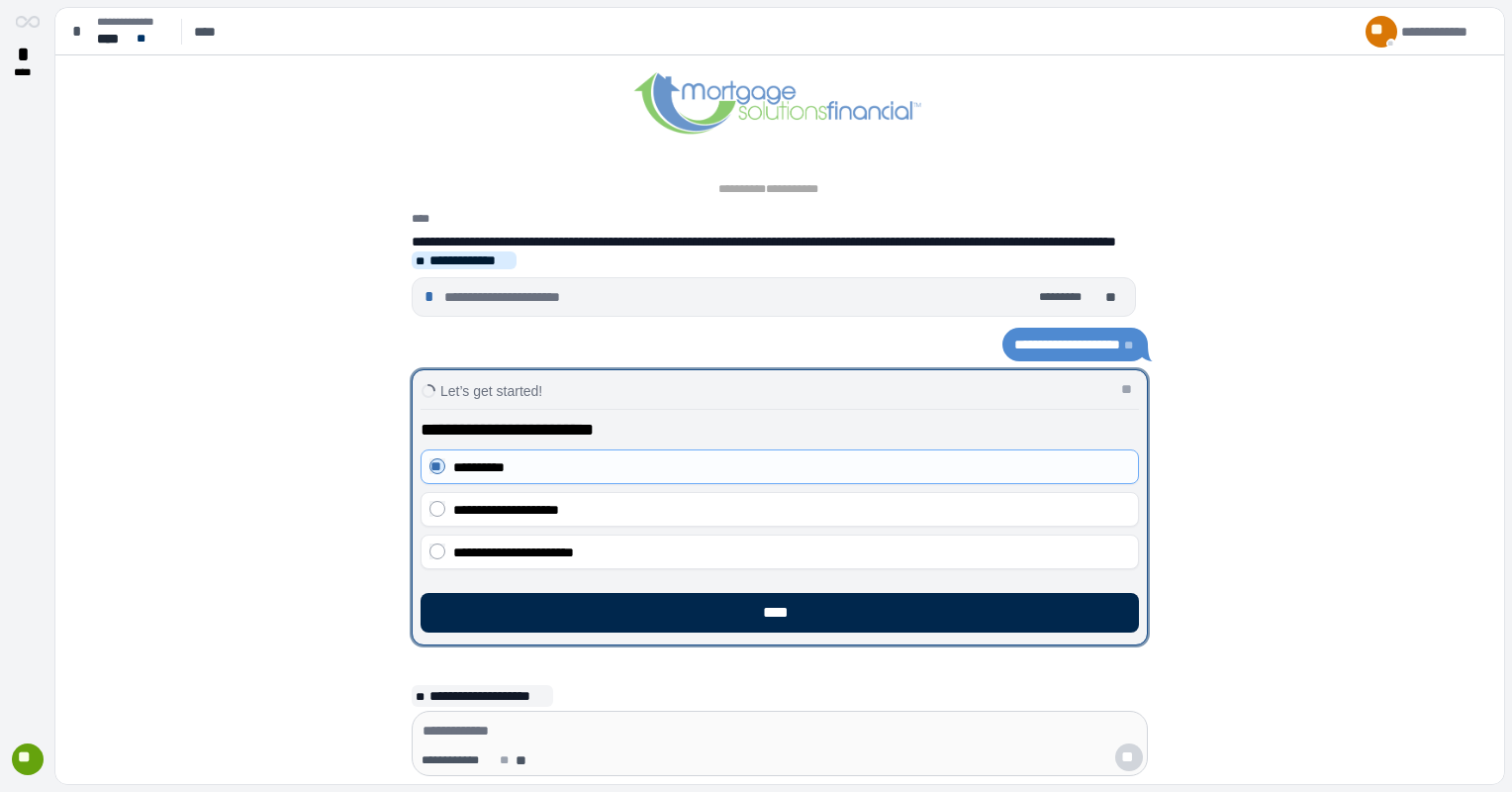 click on "****" at bounding box center [780, 613] 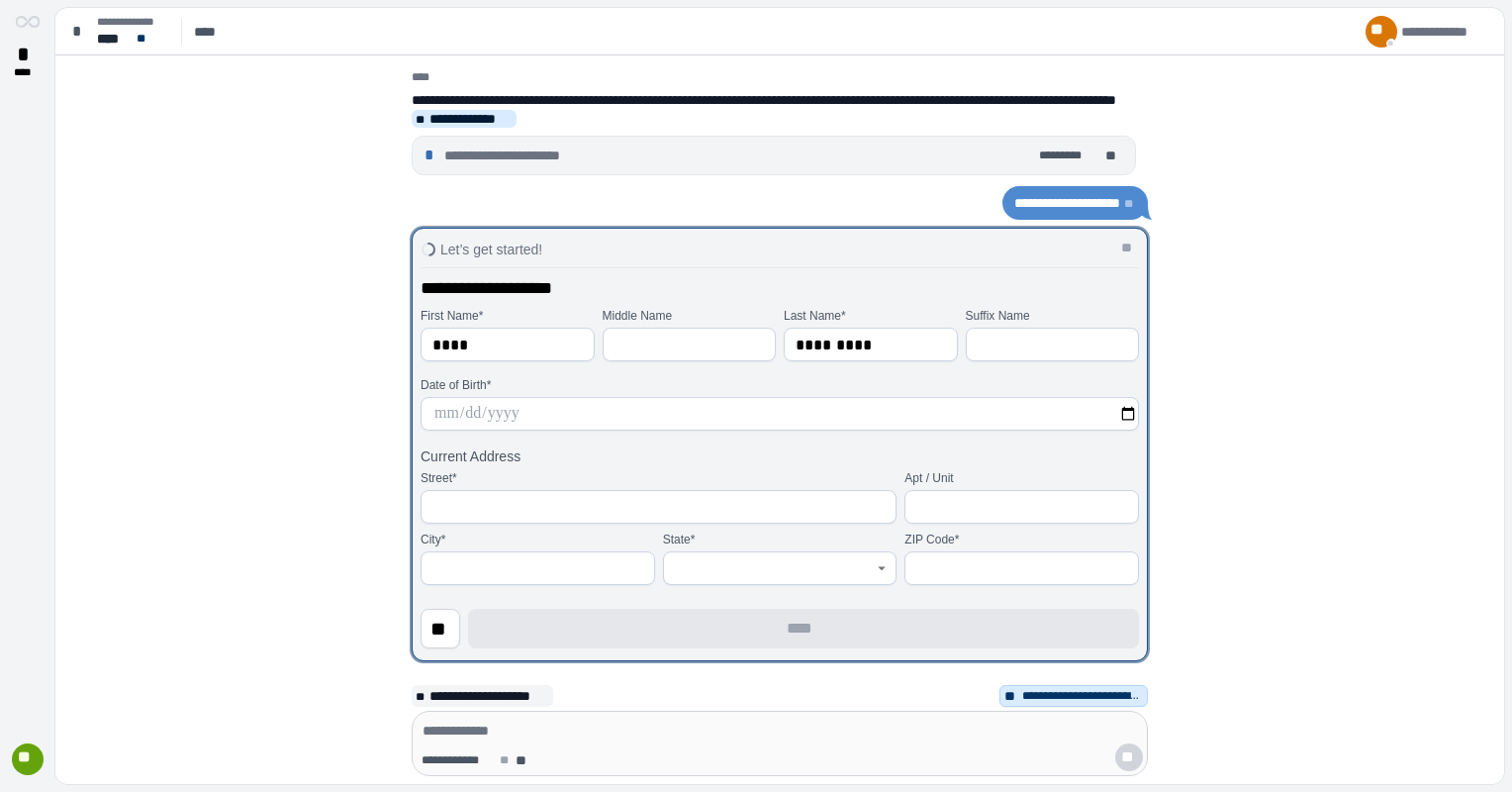 scroll, scrollTop: 0, scrollLeft: 0, axis: both 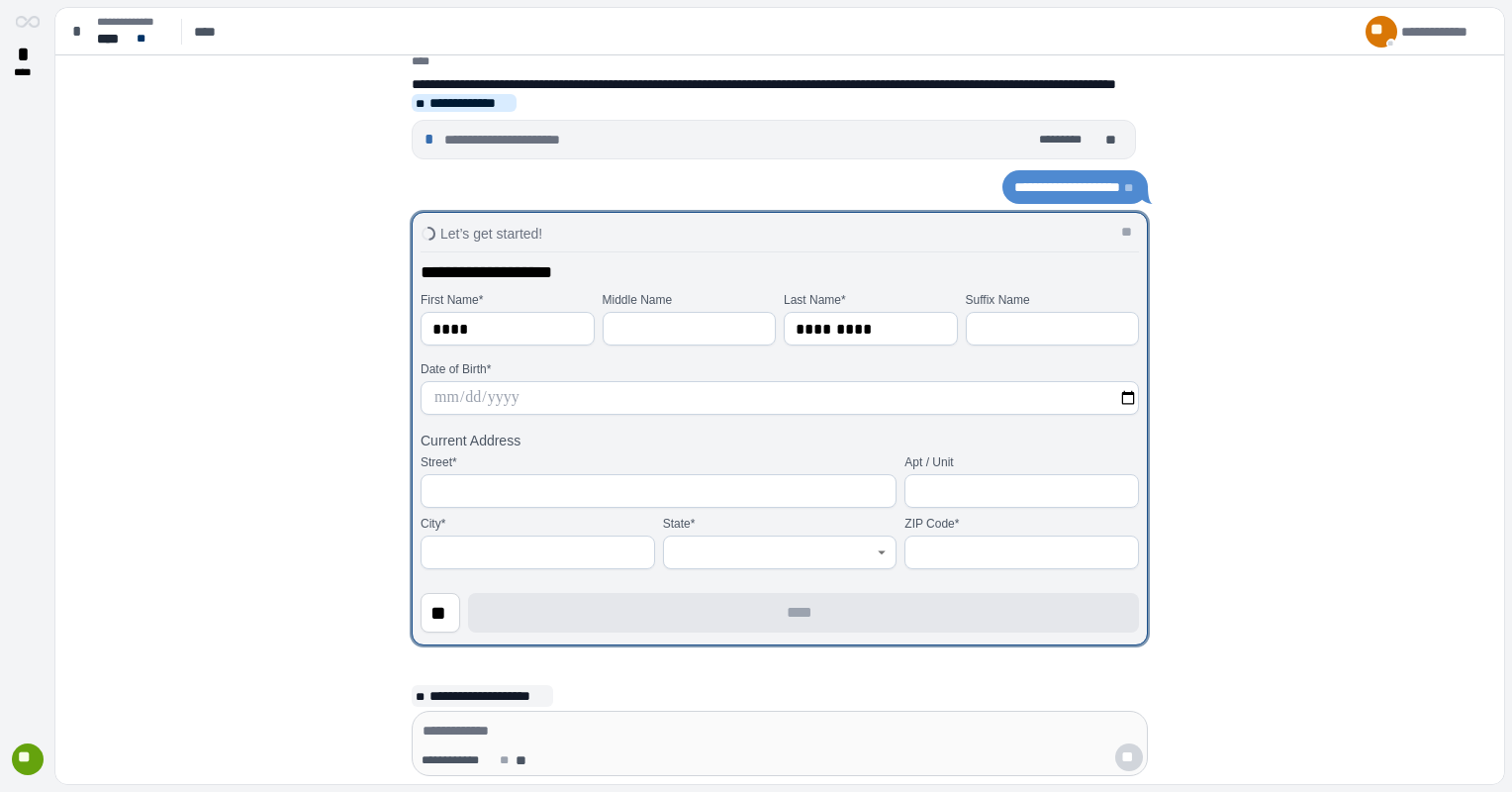 click at bounding box center (780, 398) 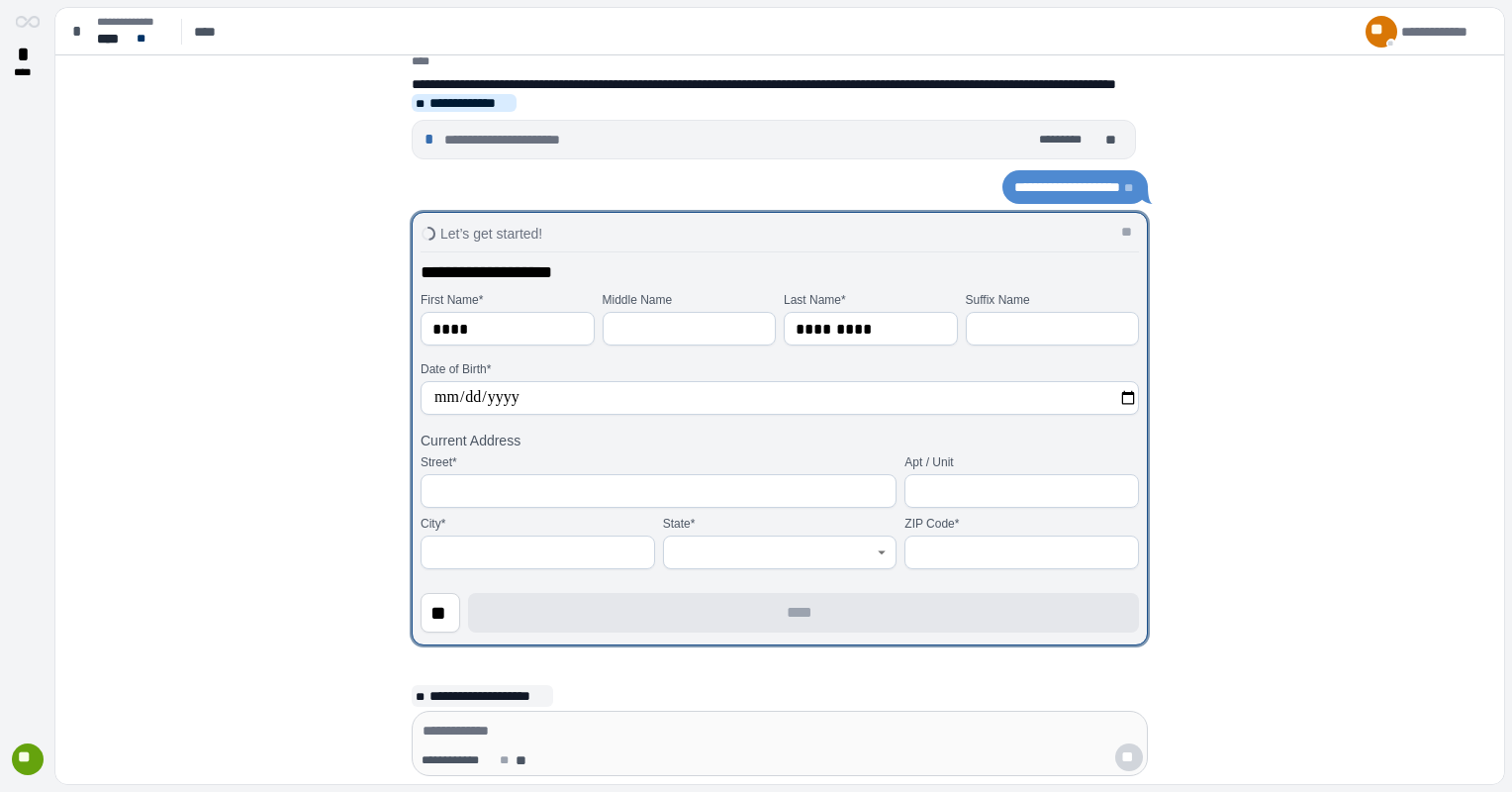type on "**********" 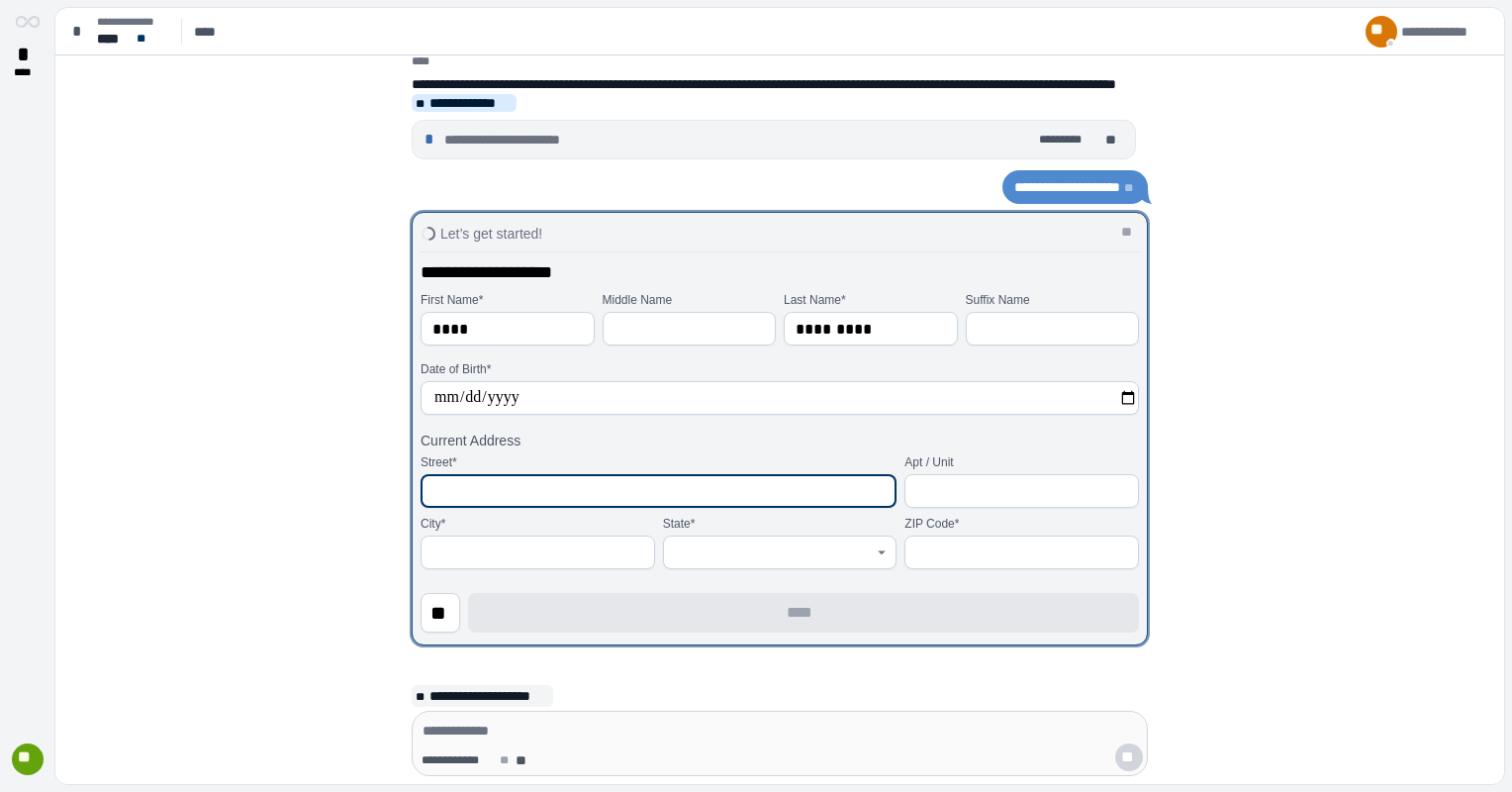 click at bounding box center (658, 491) 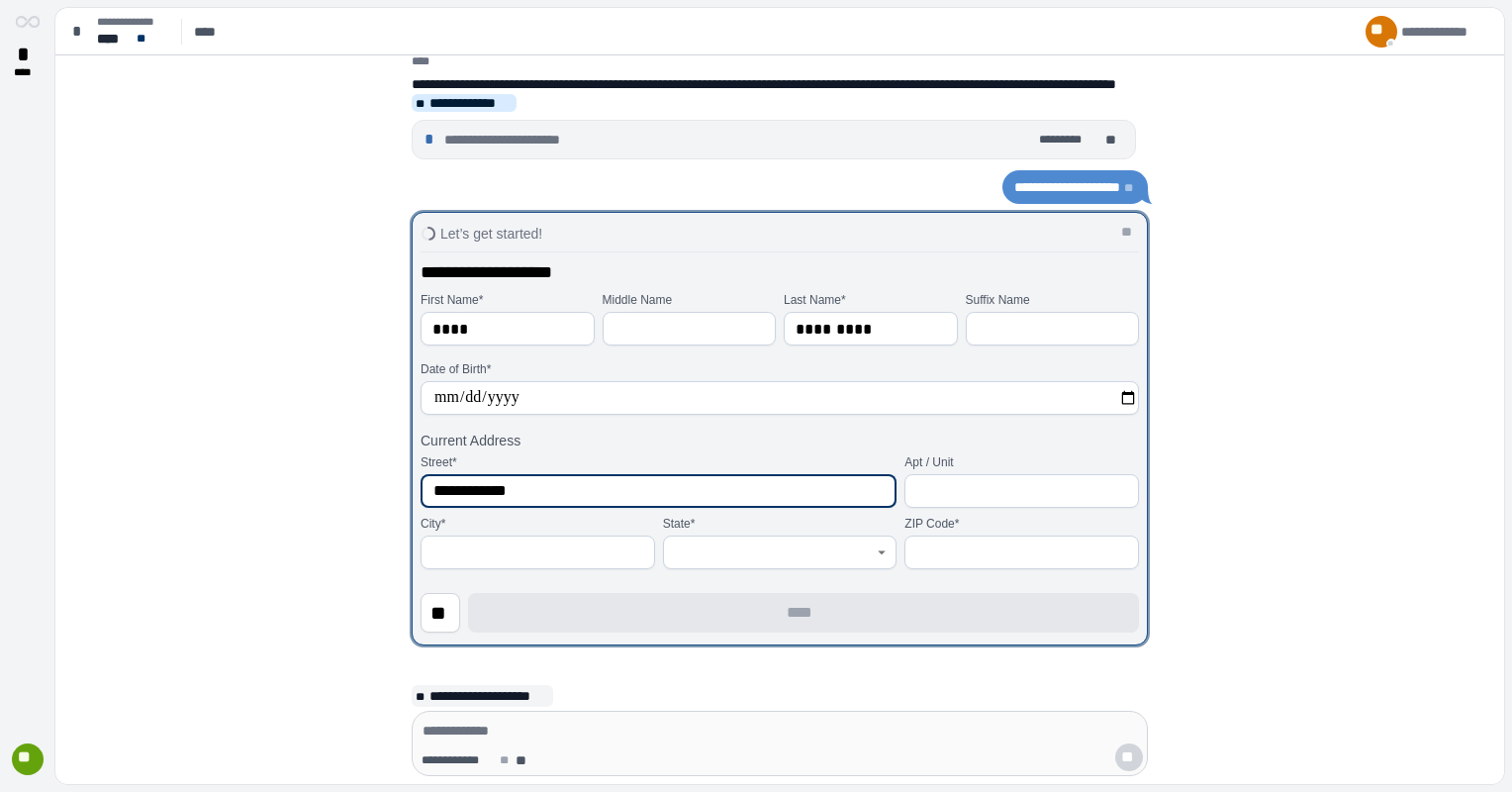 type on "**********" 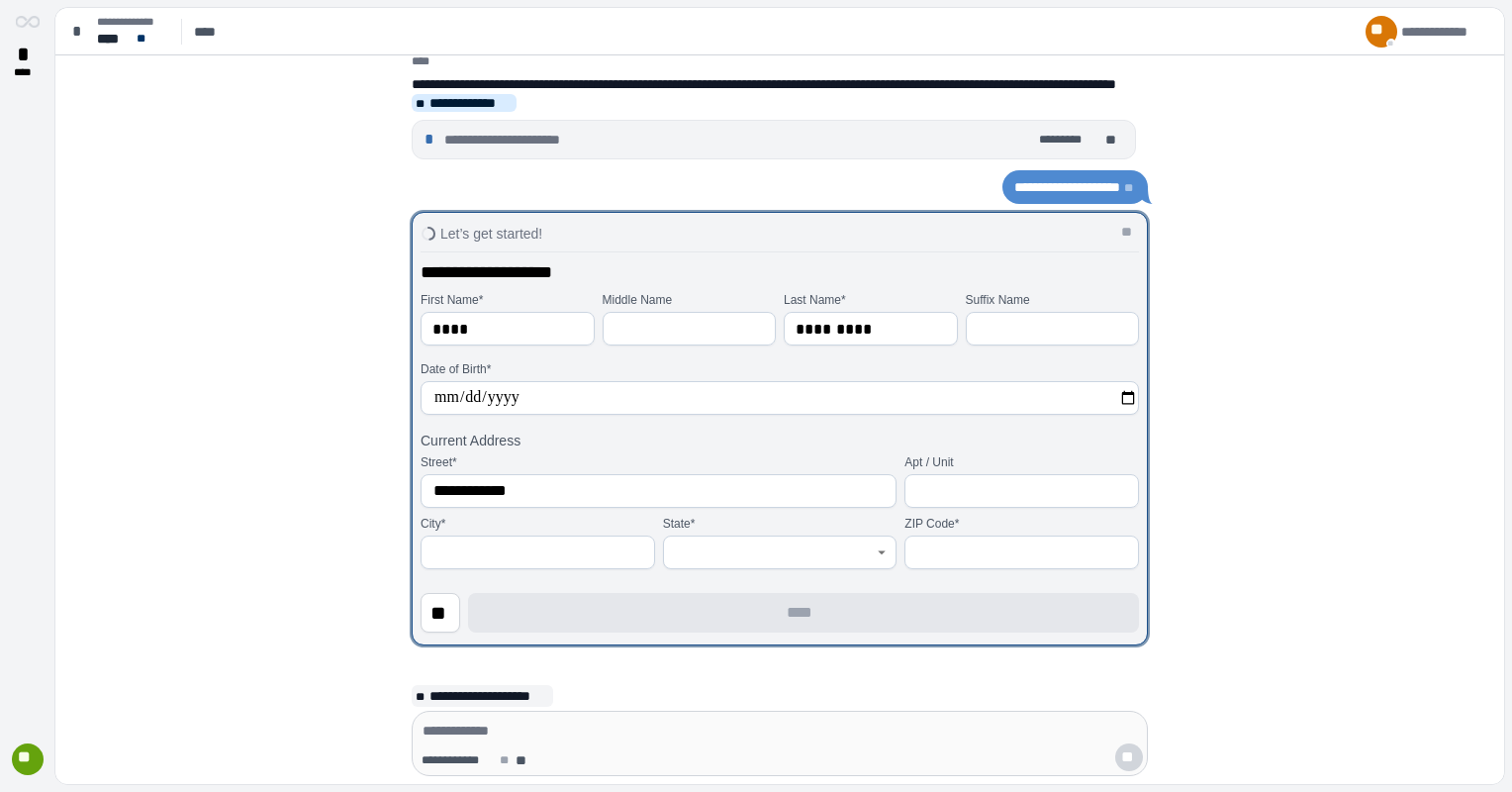 click at bounding box center (1021, 552) 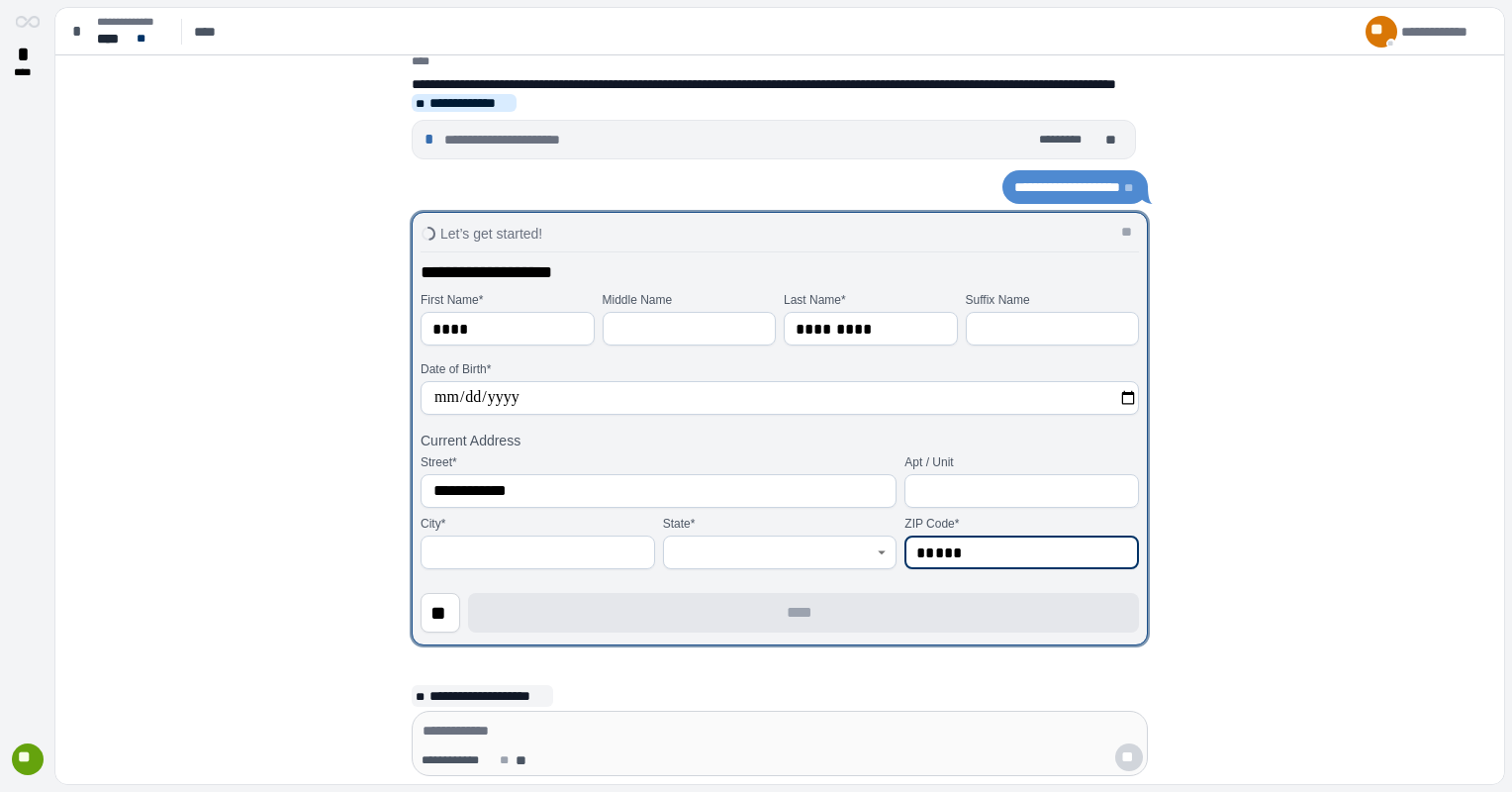 click at bounding box center (769, 552) 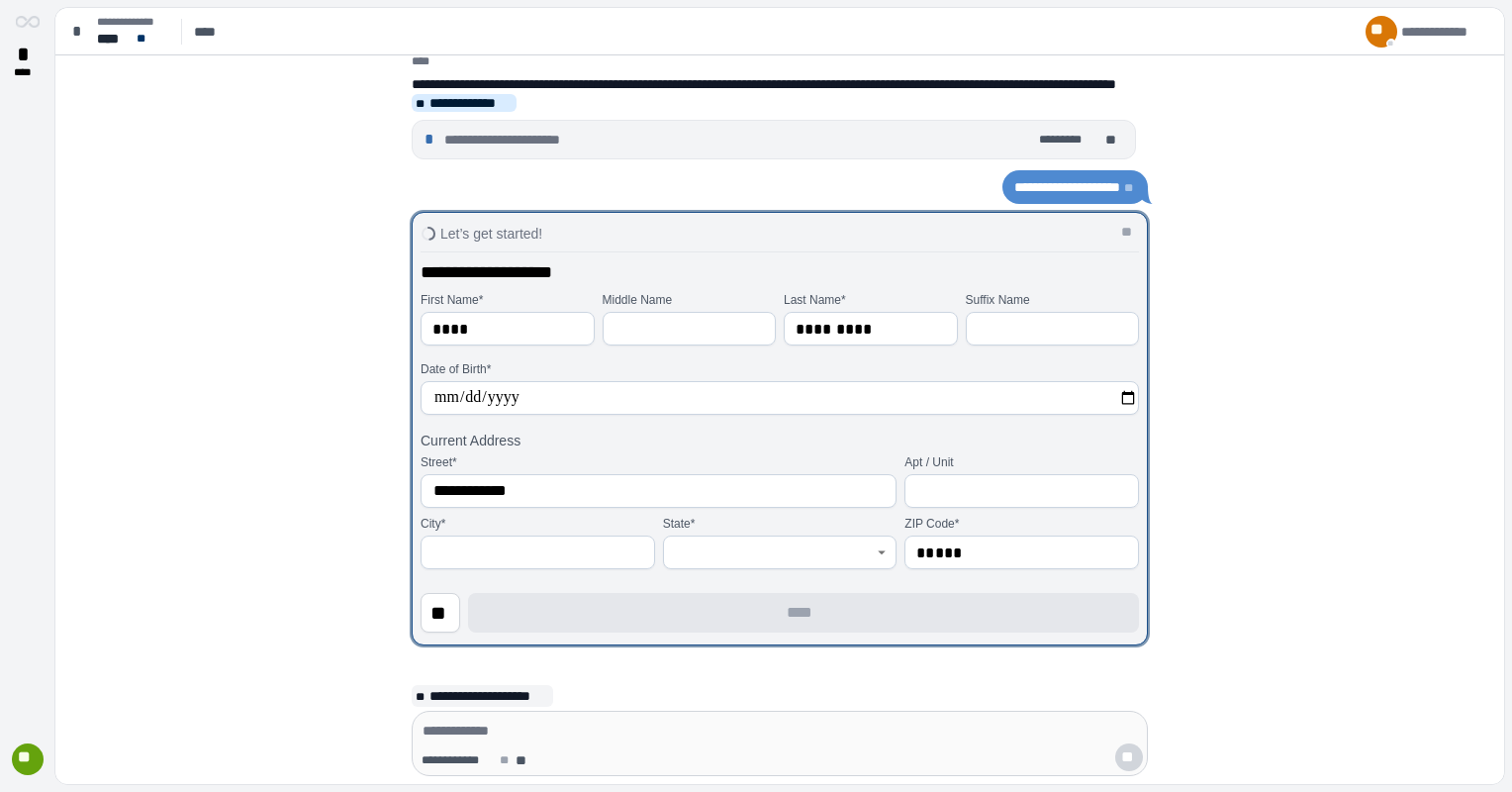 click at bounding box center (537, 548) 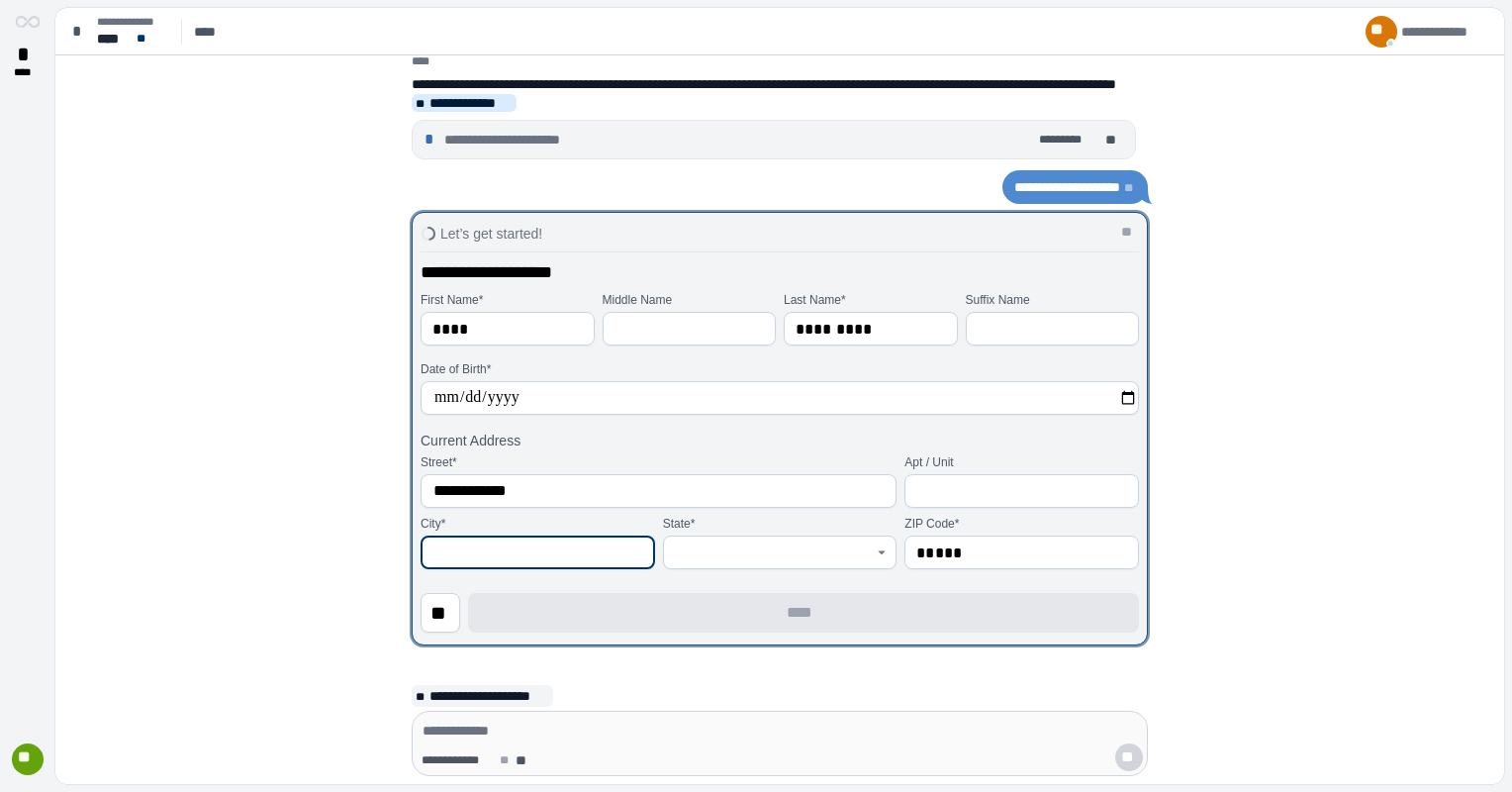 click at bounding box center [537, 552] 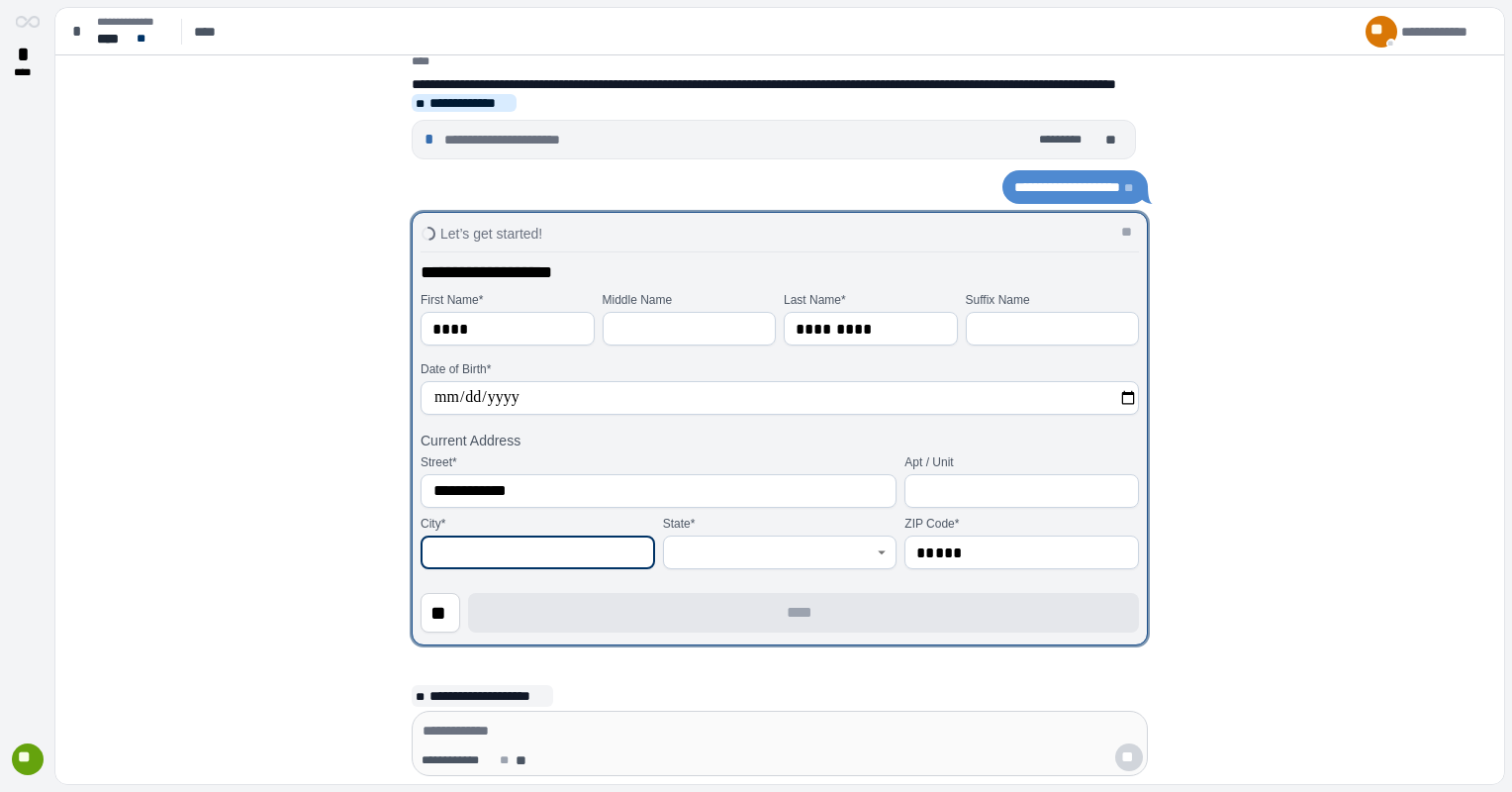 type on "*" 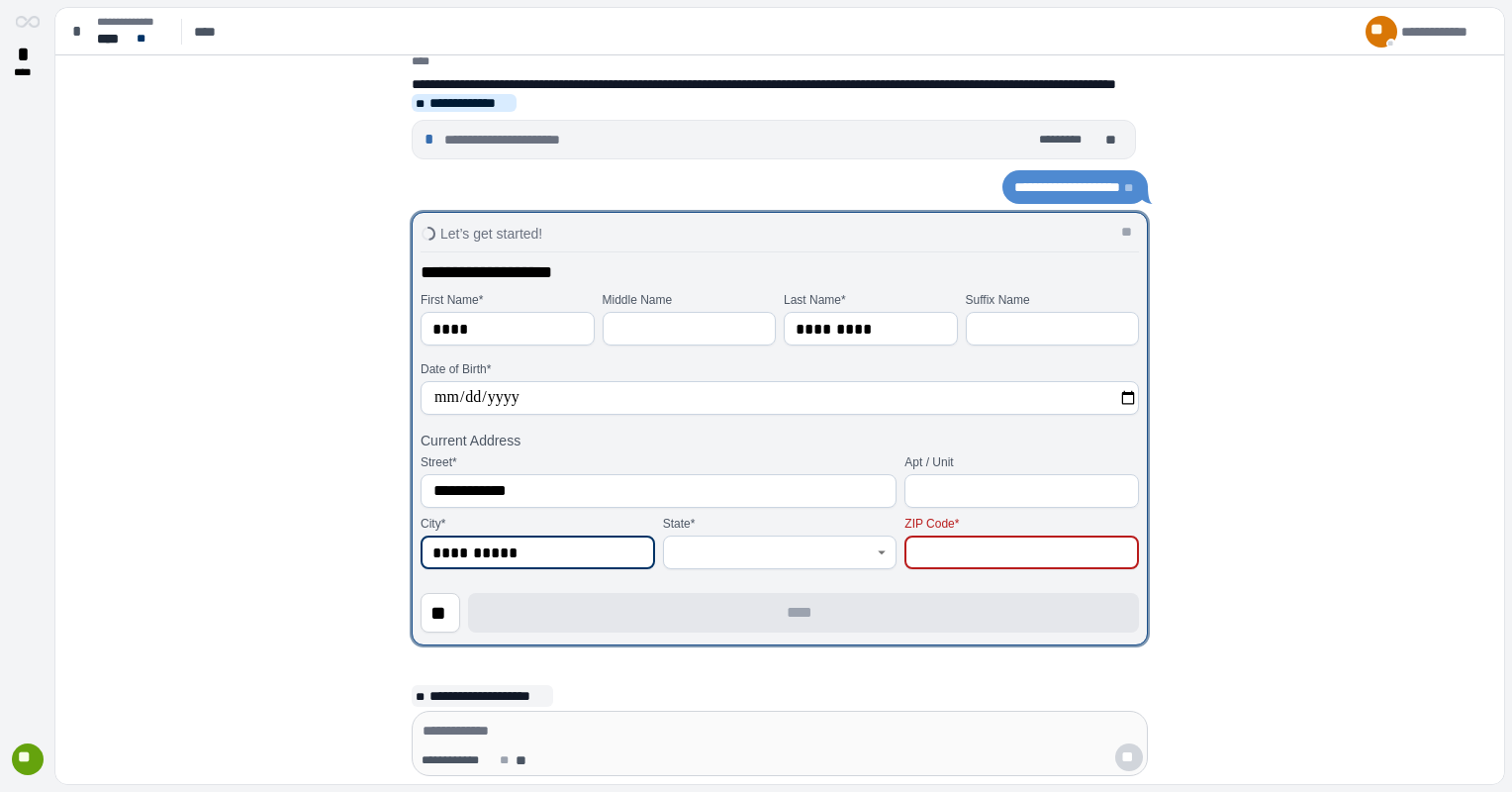 type on "**********" 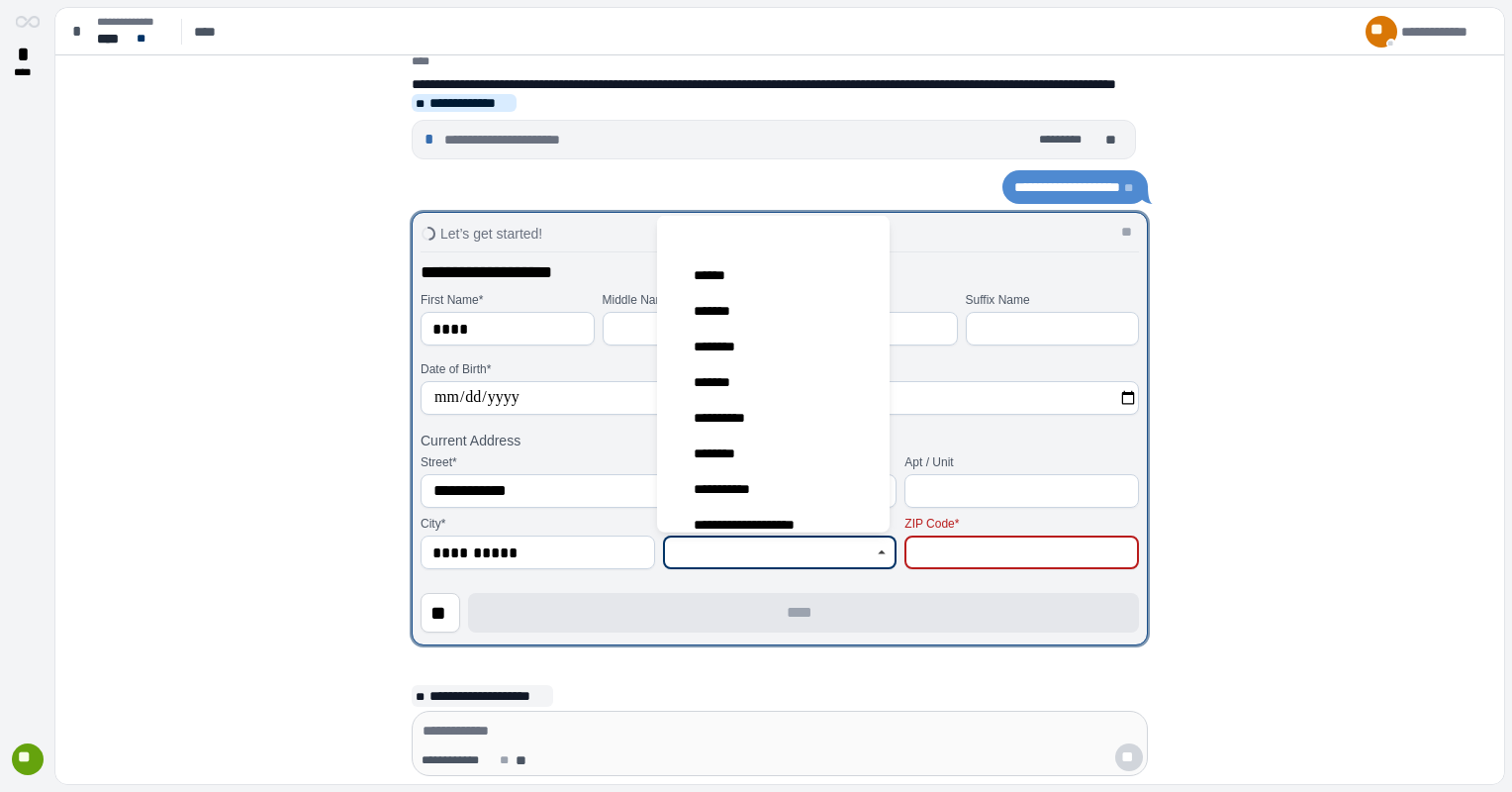click at bounding box center [769, 552] 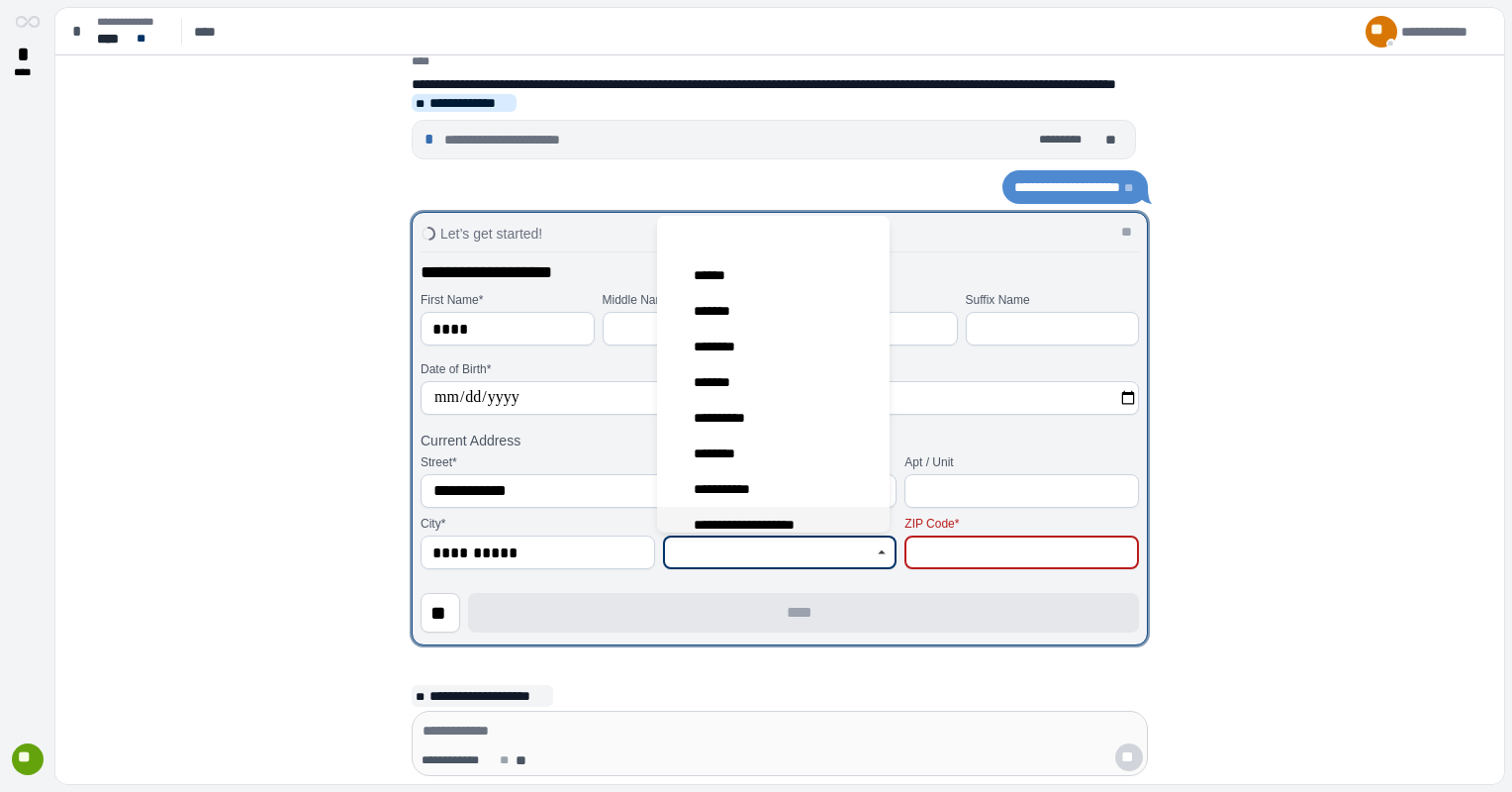 click on "**********" at bounding box center [754, 525] 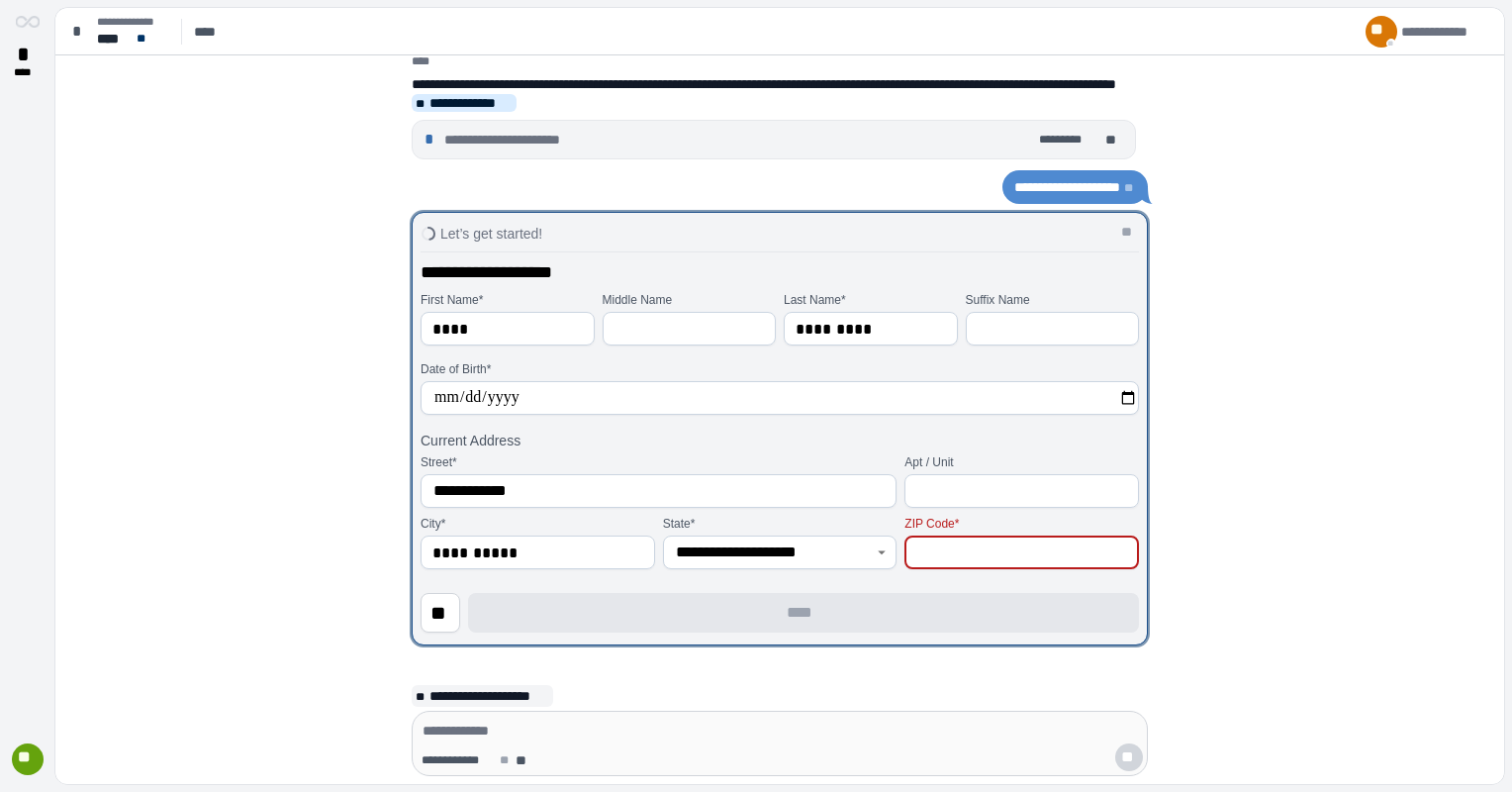 click at bounding box center [1021, 552] 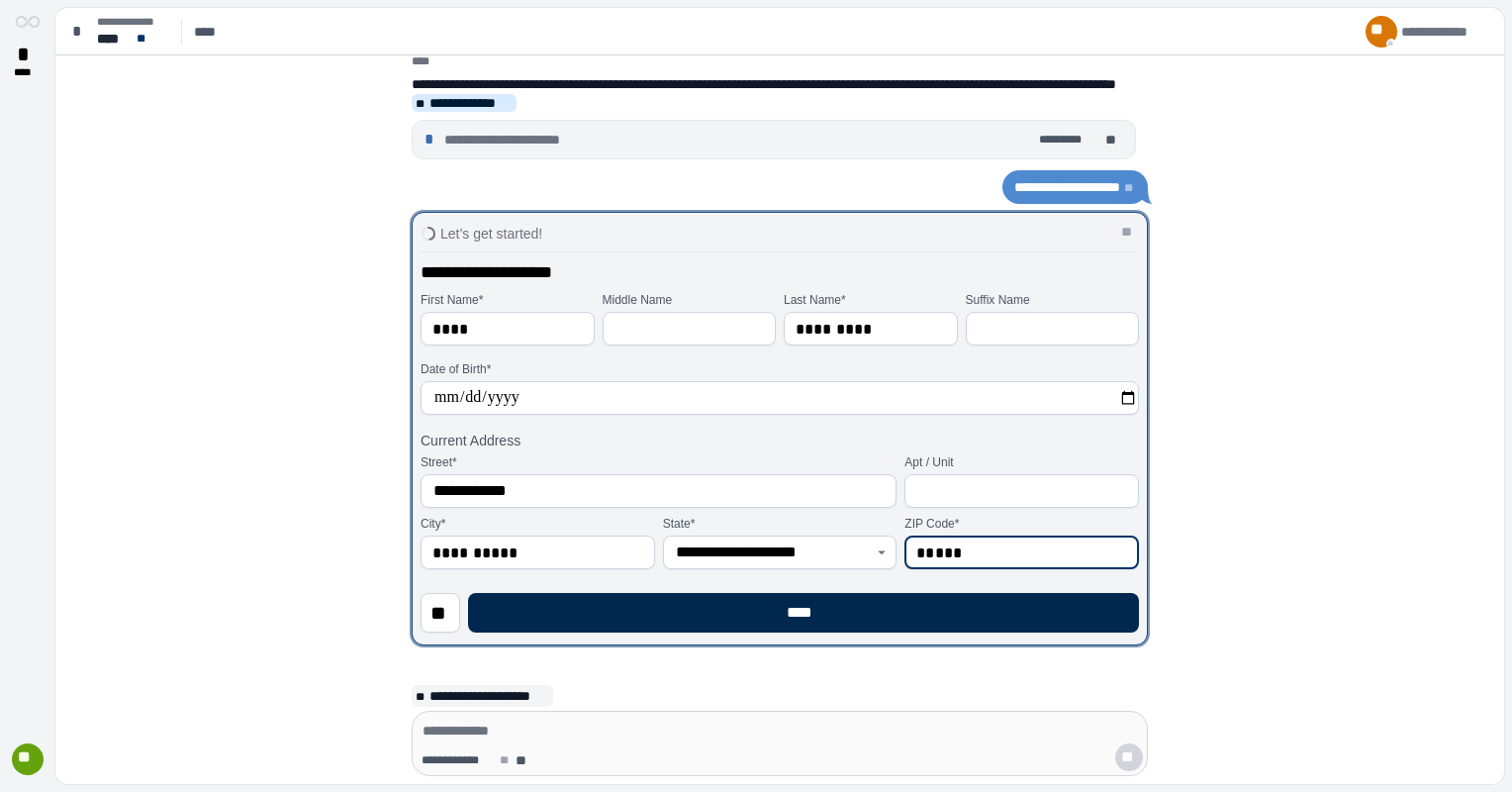 type on "*****" 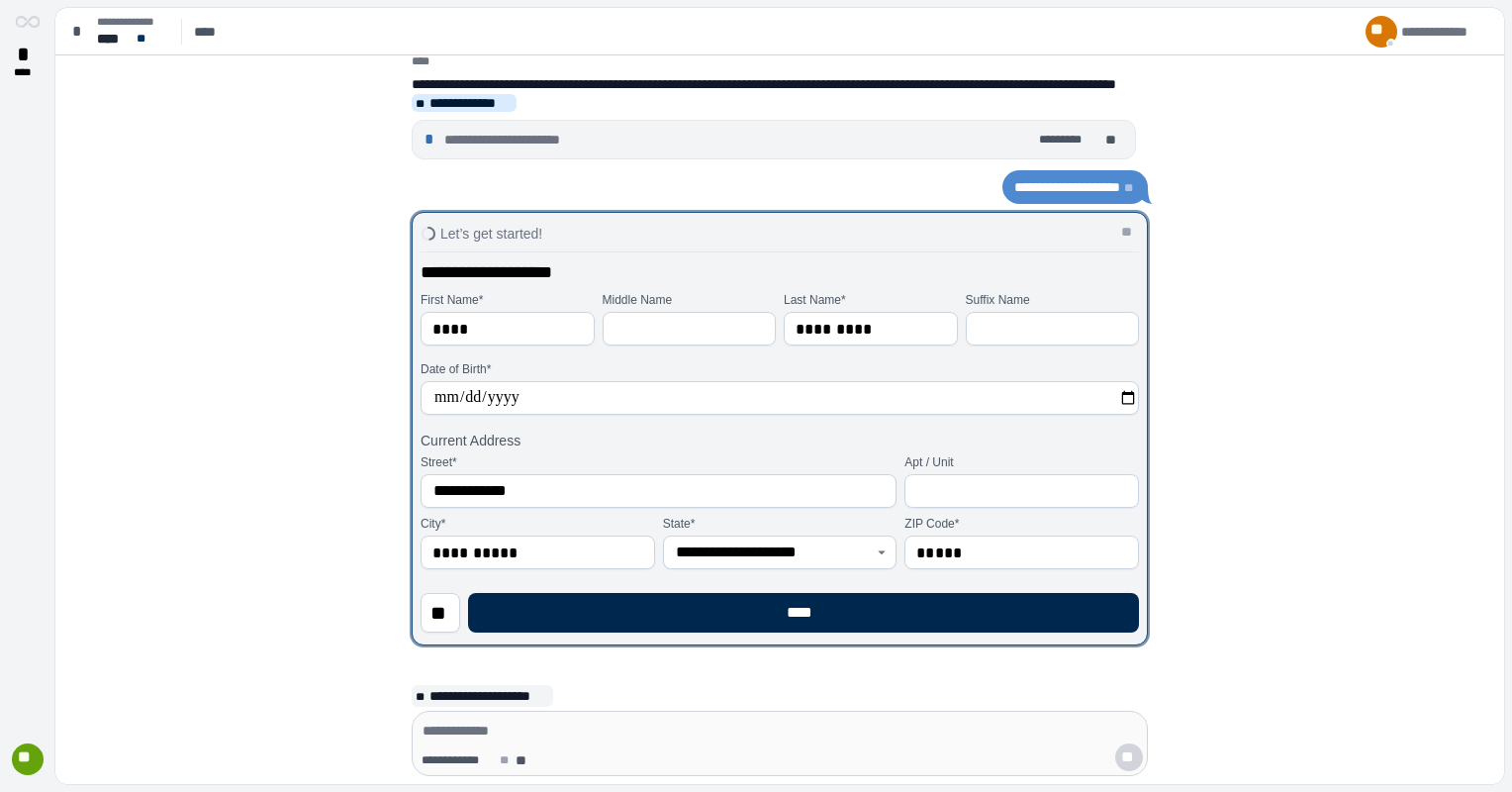 click on "****" at bounding box center (803, 613) 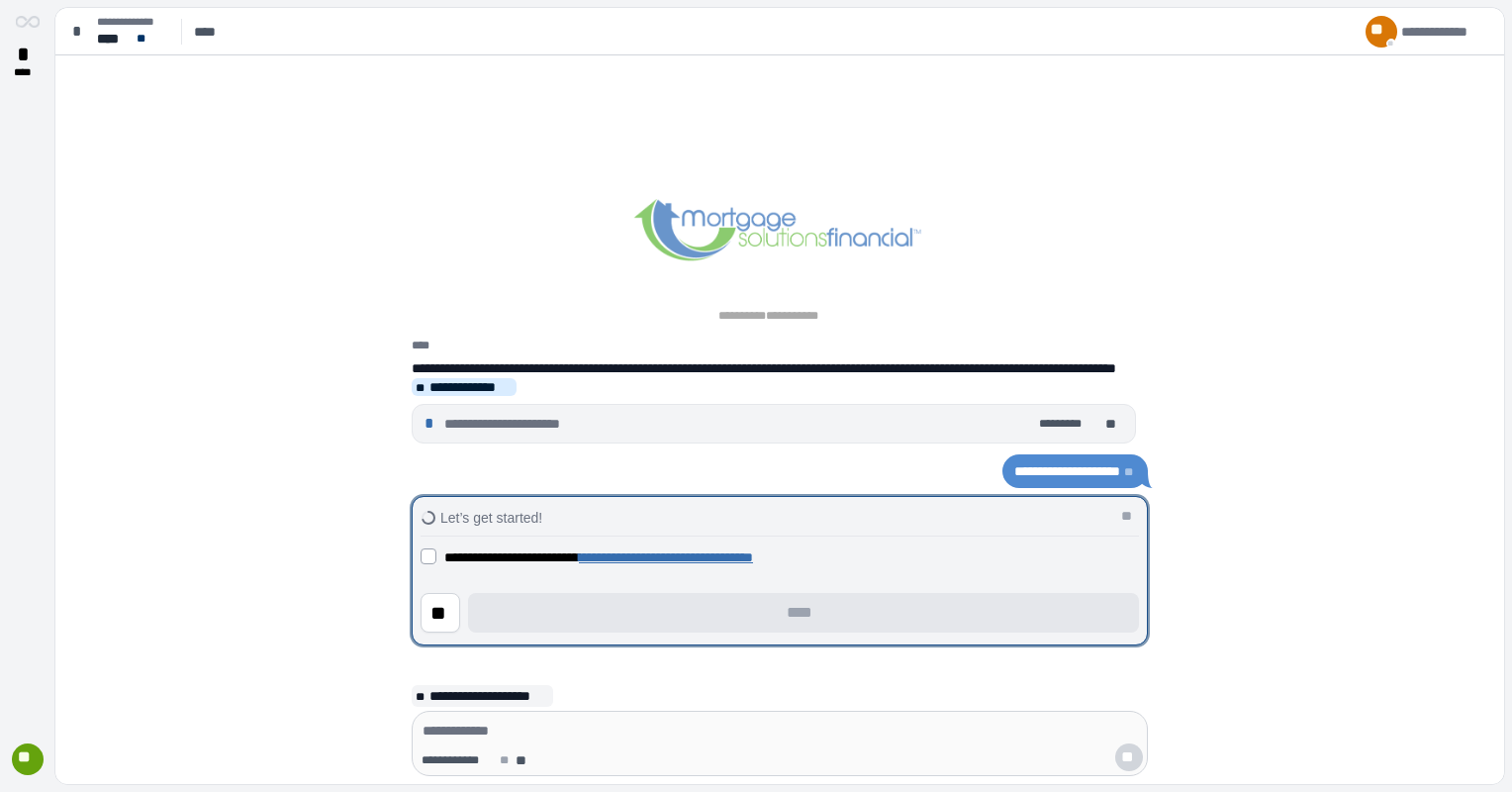 click at bounding box center [780, 570] 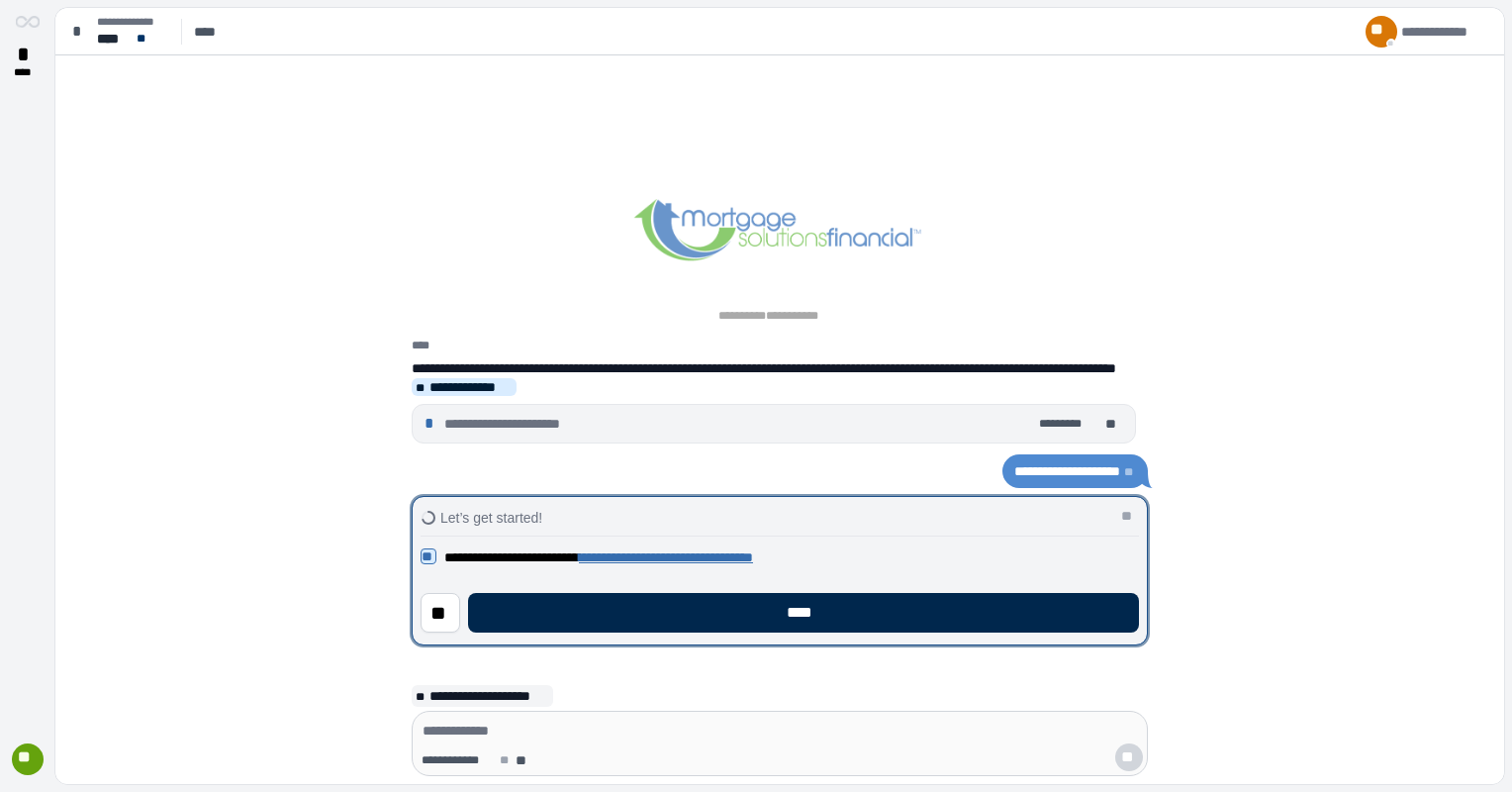 click on "****" at bounding box center (803, 613) 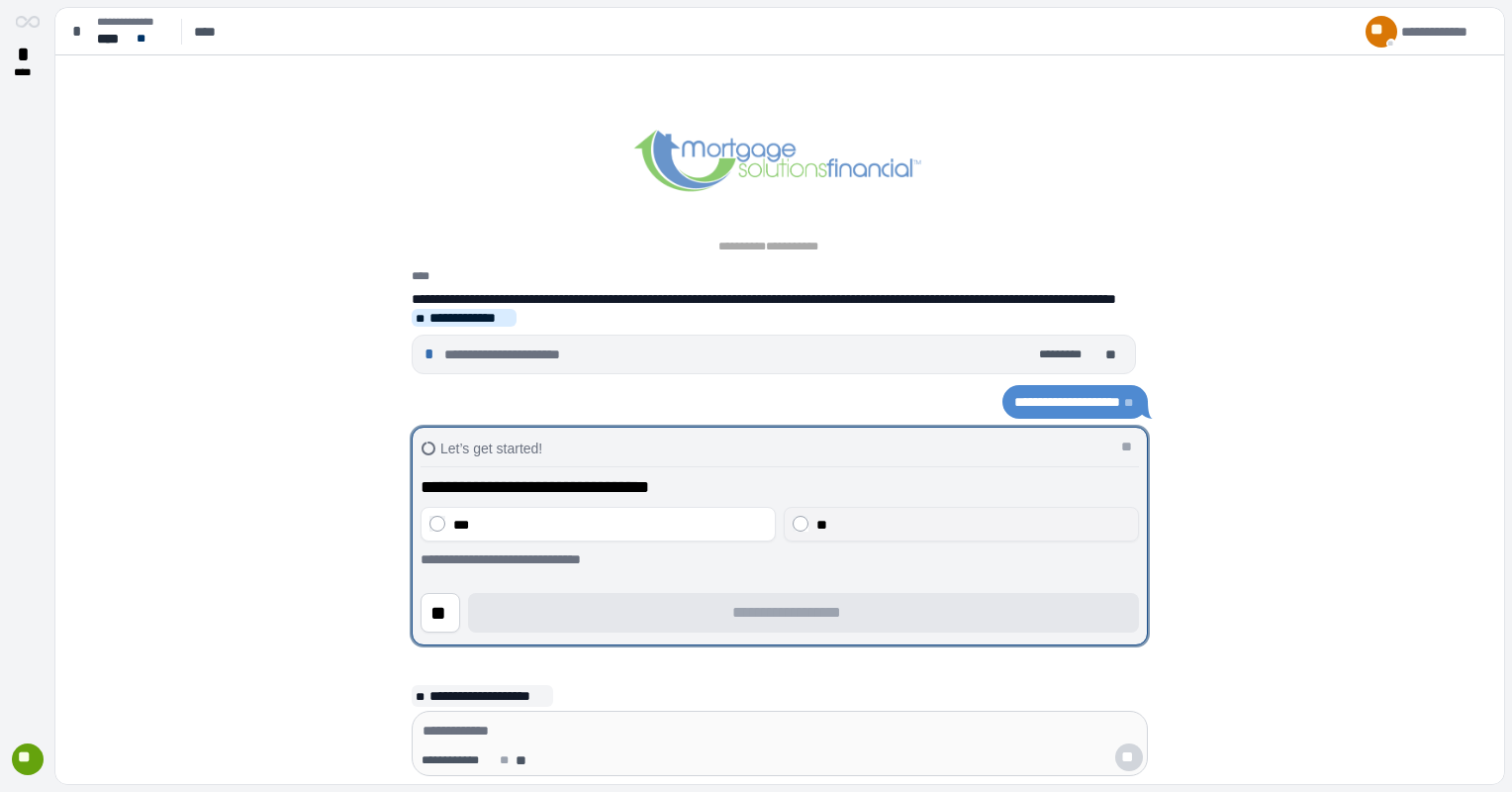 click on "**" at bounding box center (961, 524) 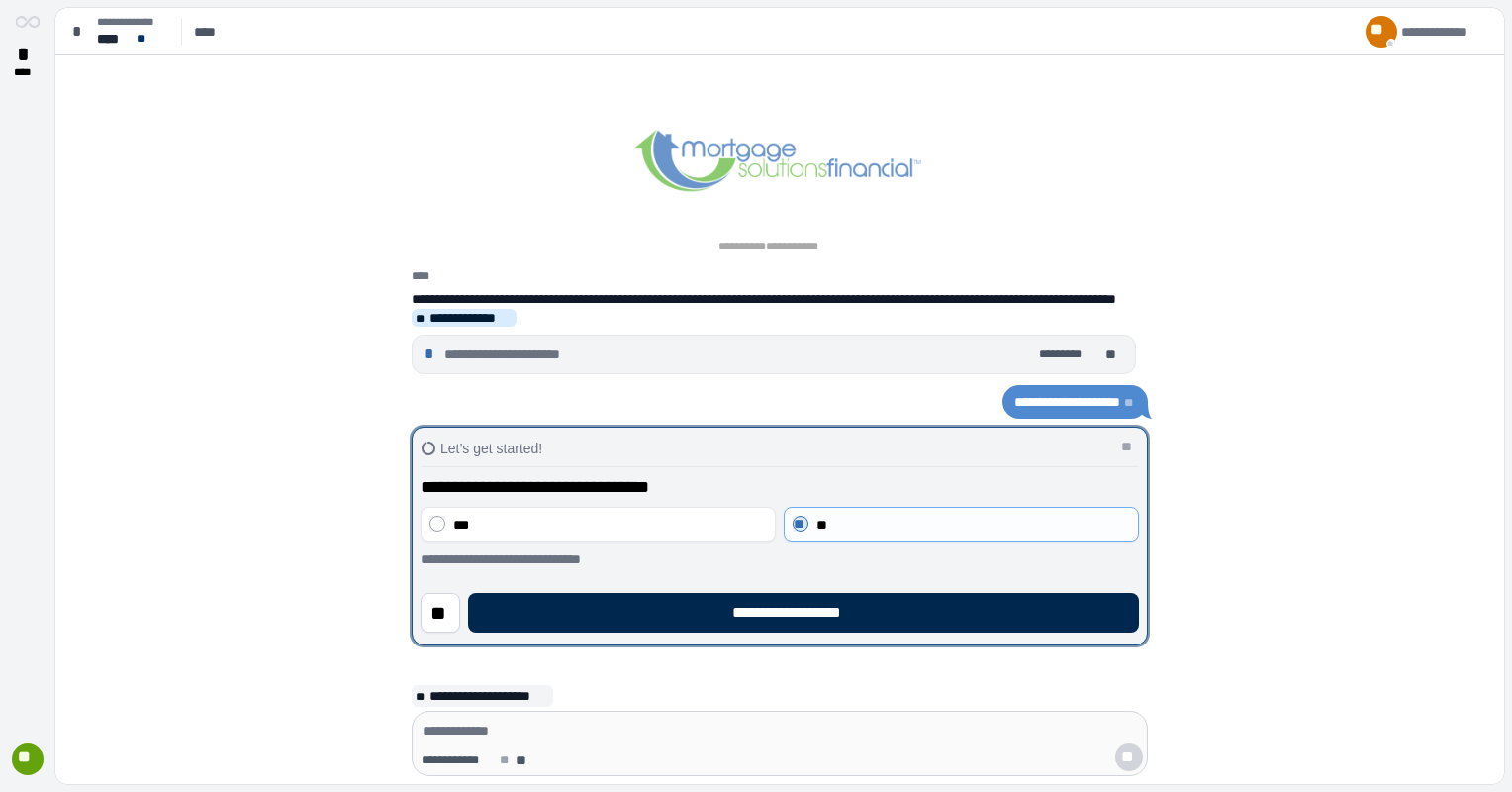 click on "**********" at bounding box center [803, 613] 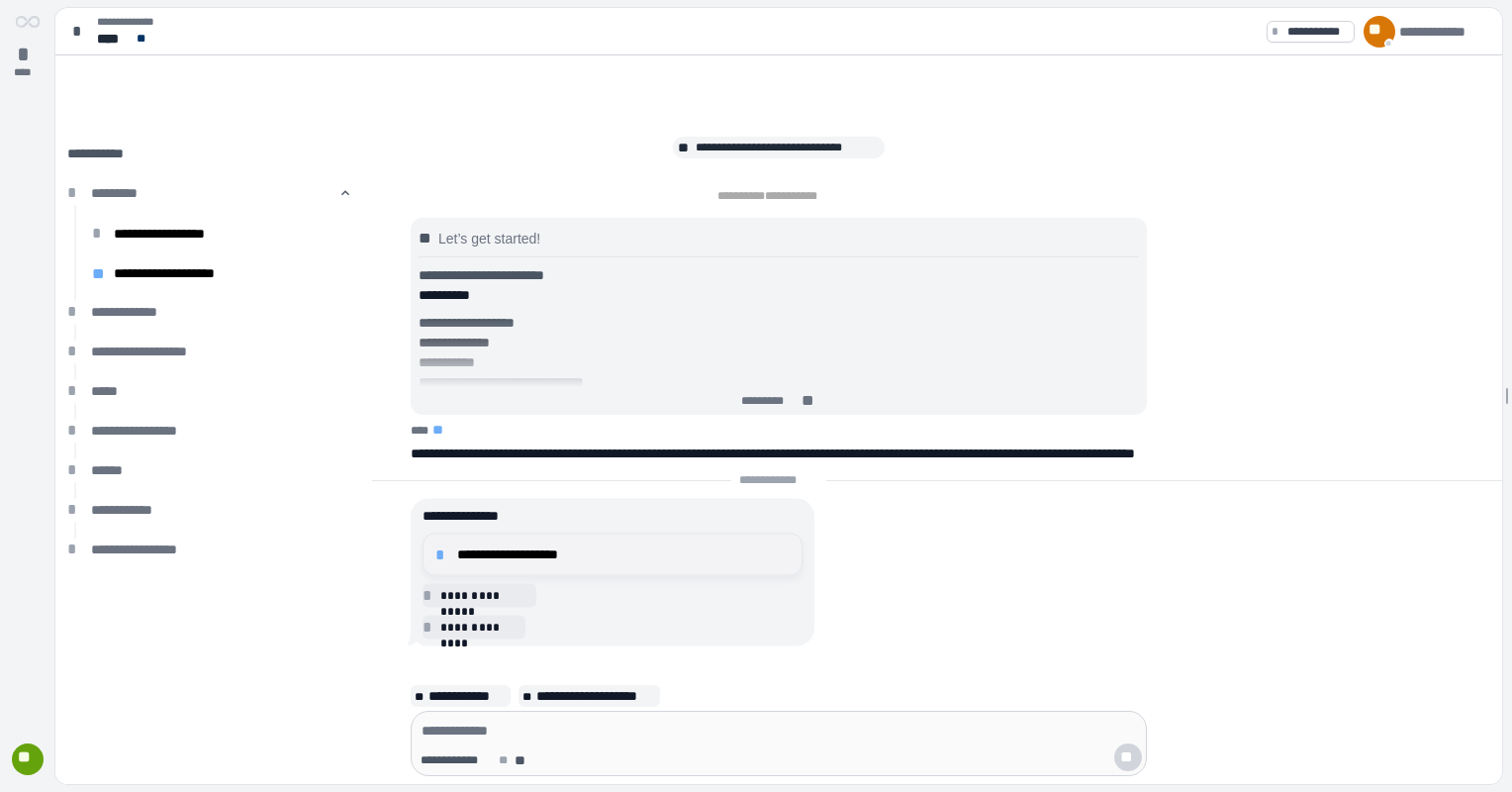 click on "**********" at bounding box center (623, 554) 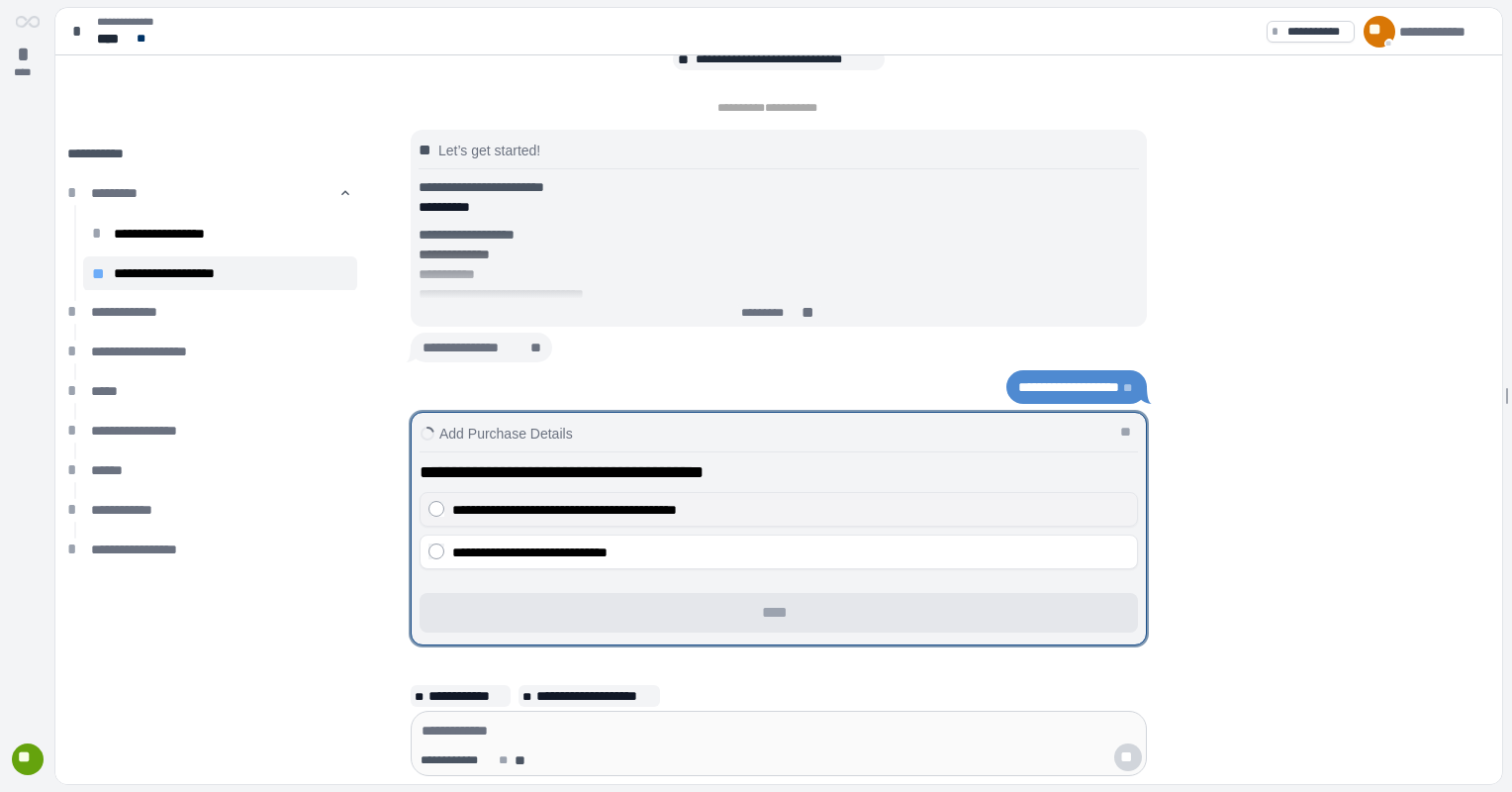 click on "**********" at bounding box center (564, 510) 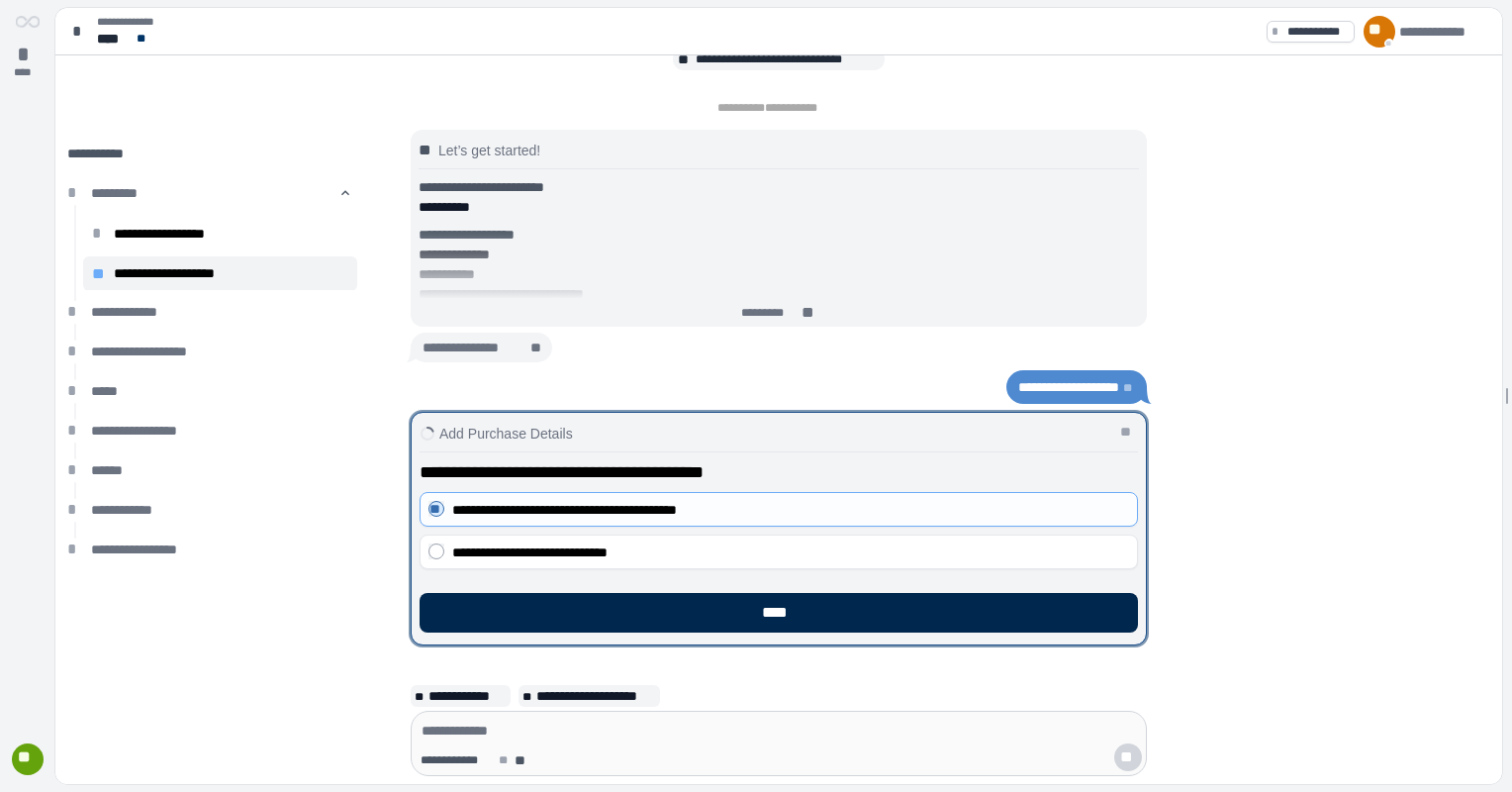 click on "****" at bounding box center (779, 613) 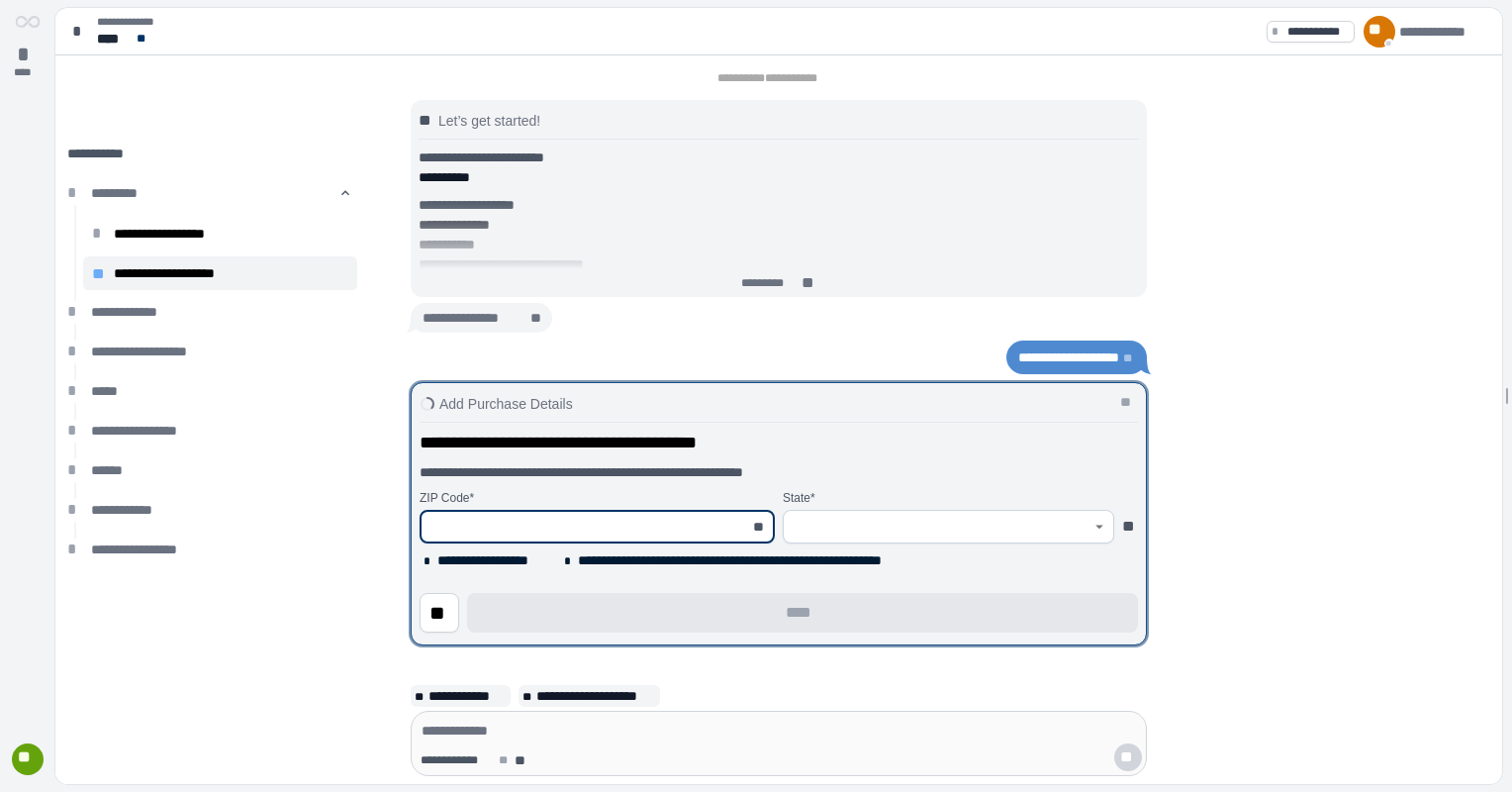 click at bounding box center [586, 527] 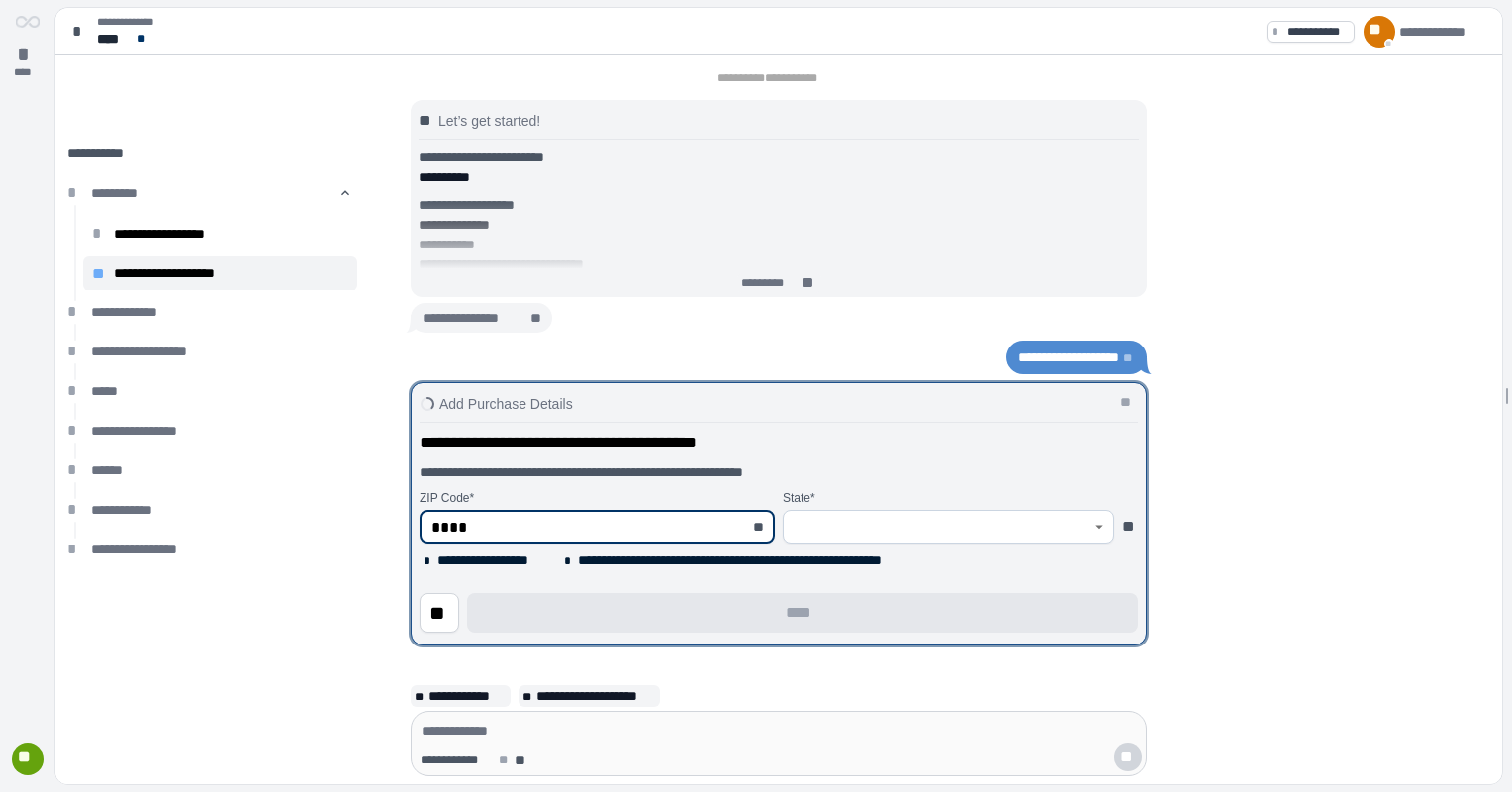 type on "*****" 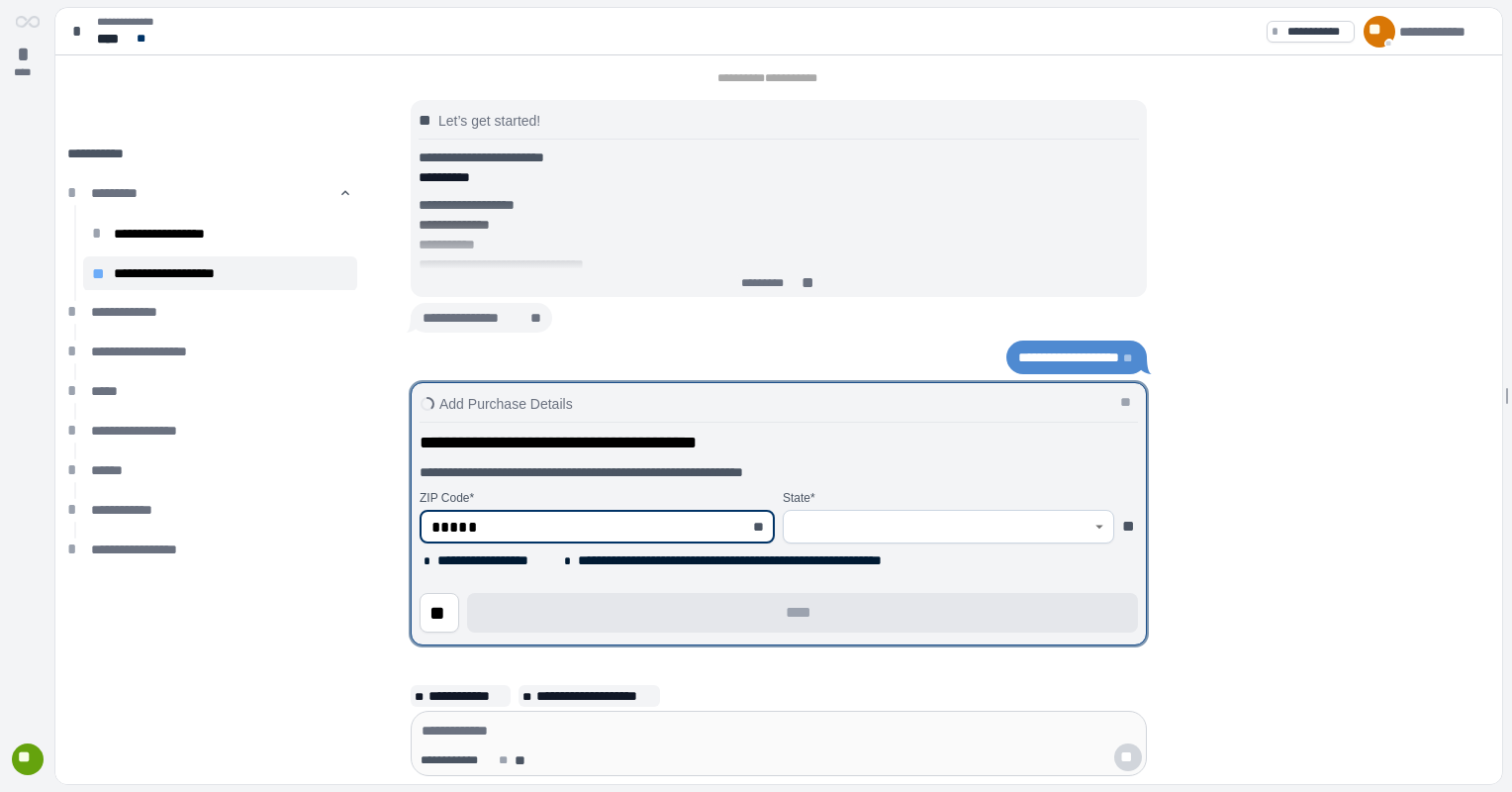 type on "**********" 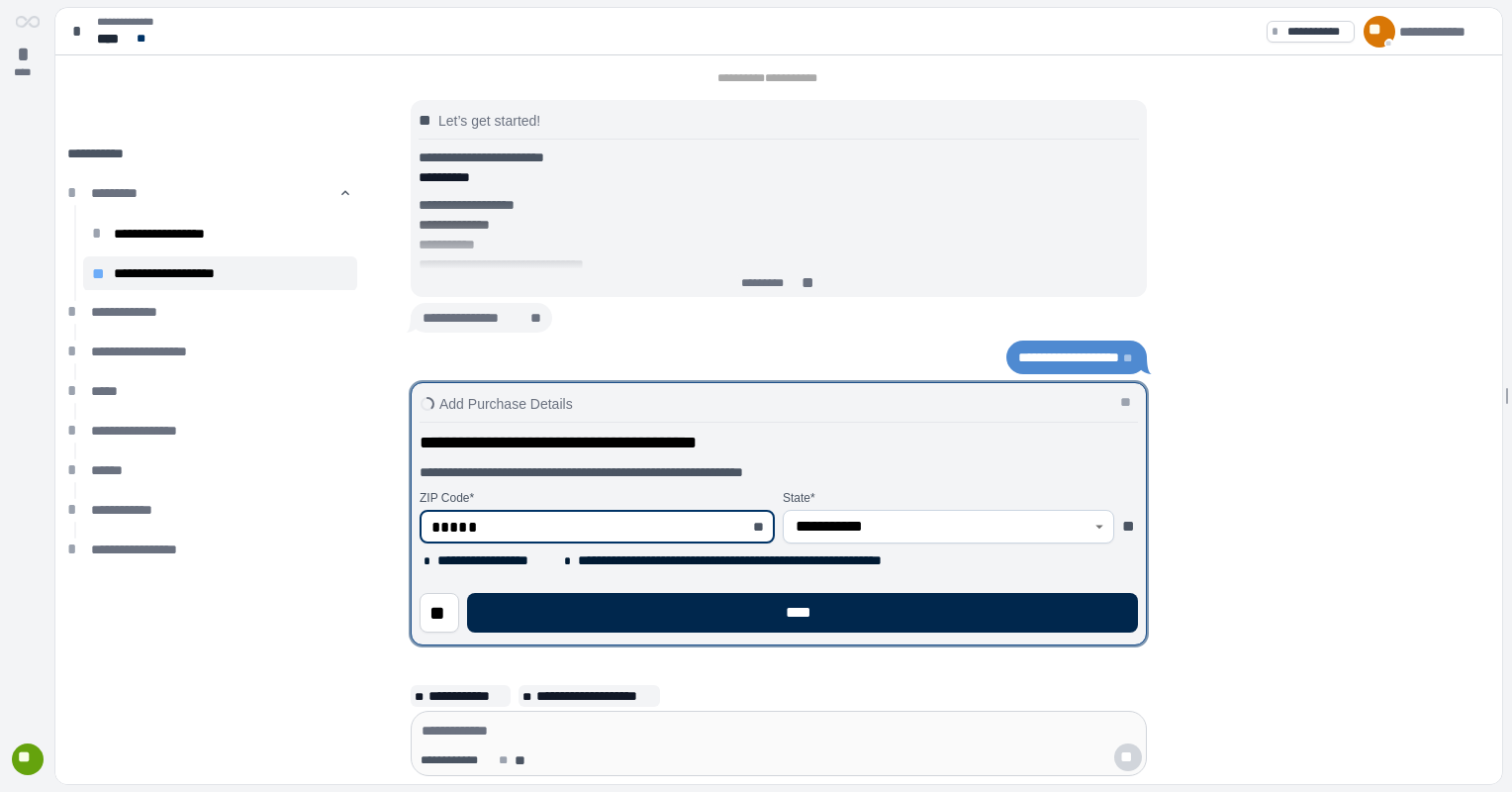 type on "*****" 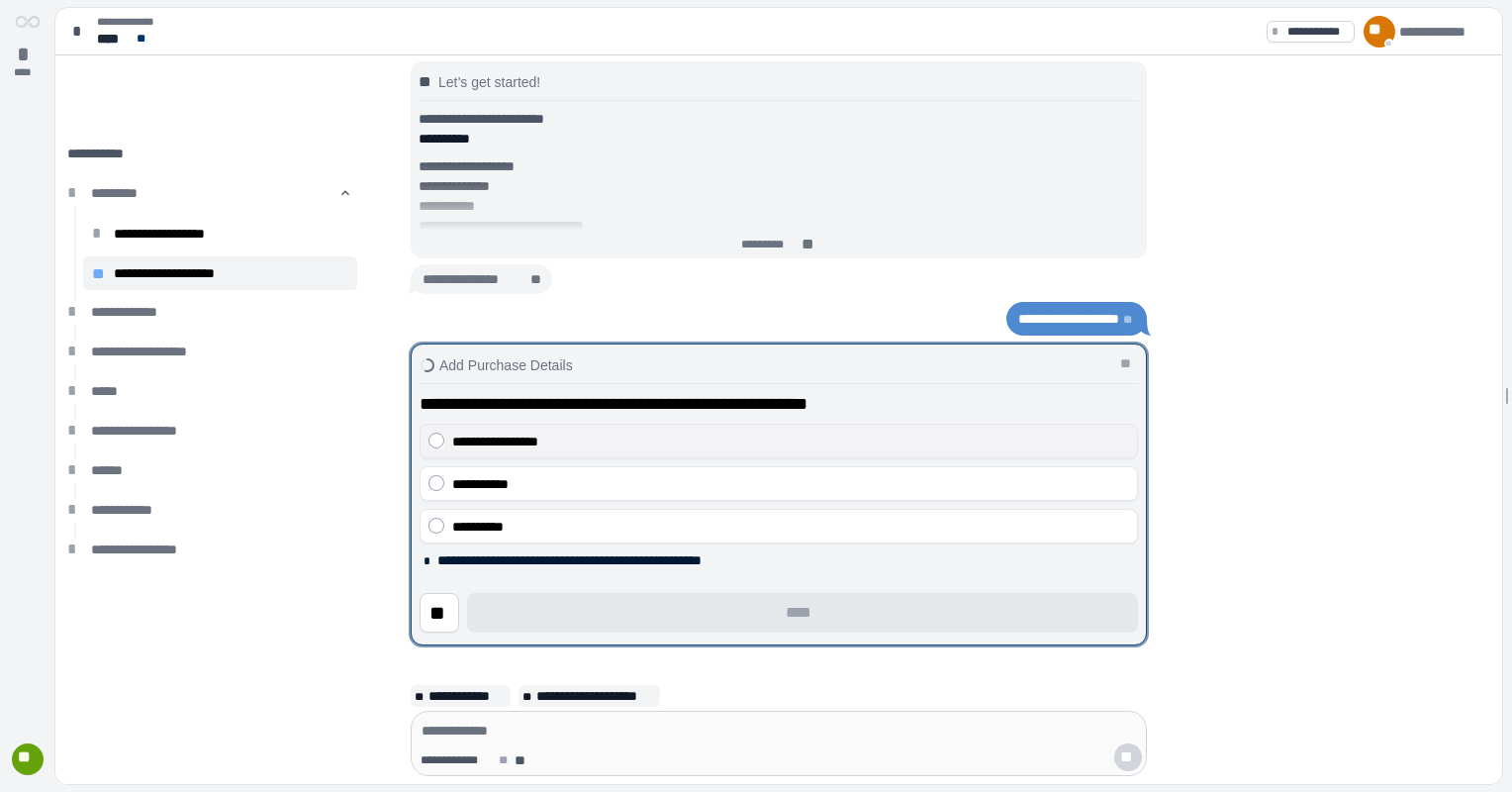 click on "**********" at bounding box center (495, 442) 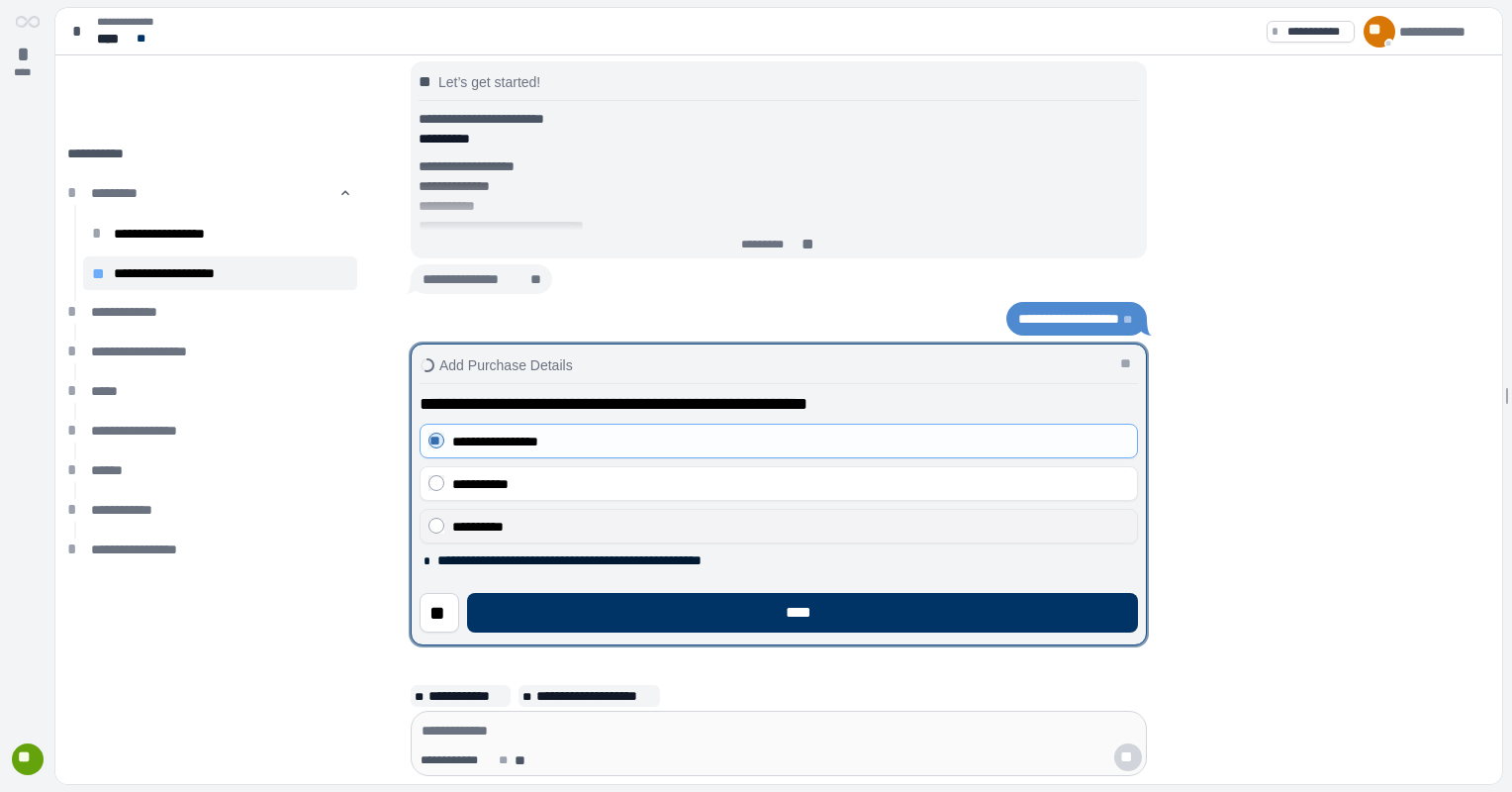 click on "**********" at bounding box center (478, 527) 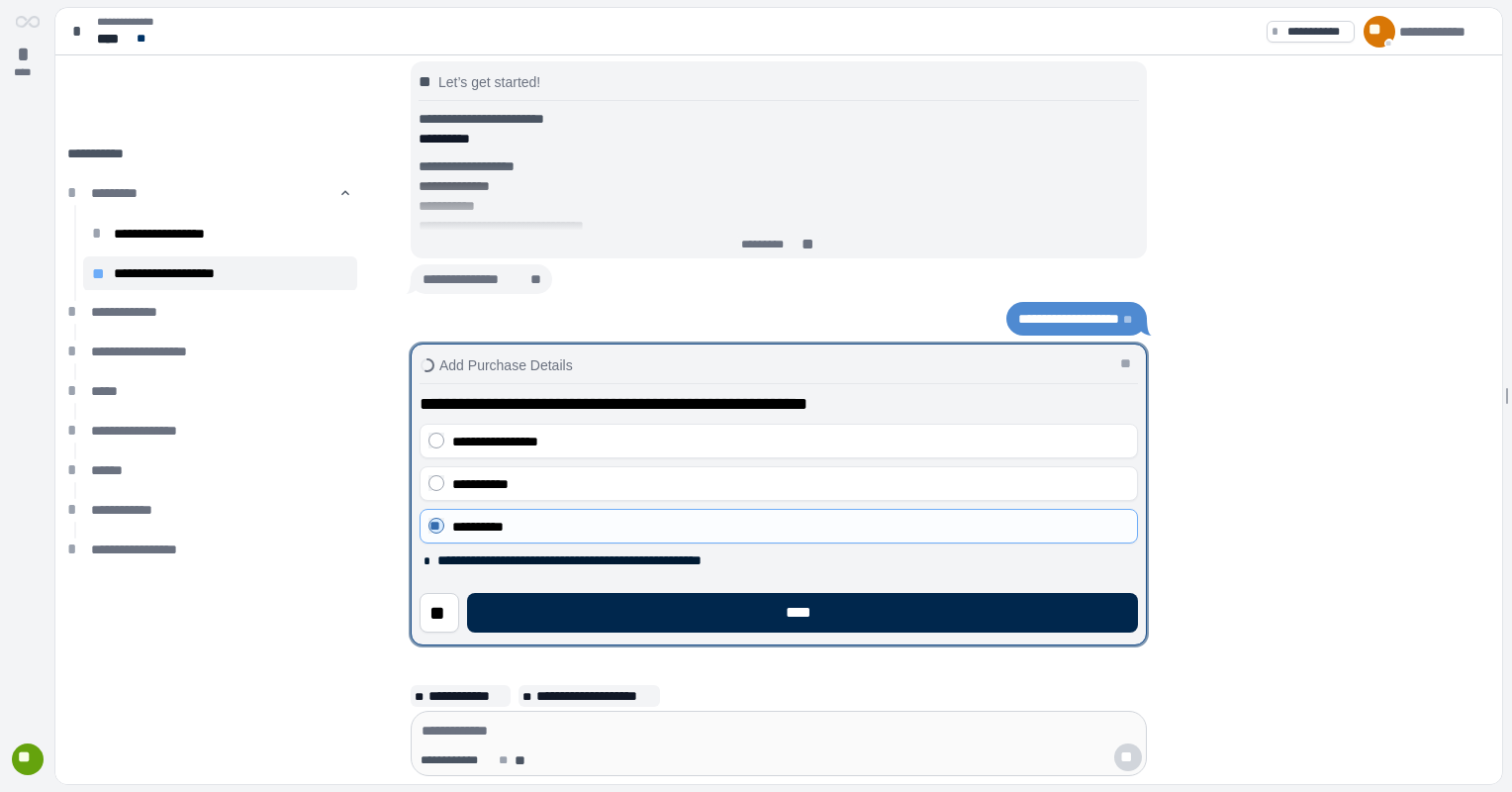 click on "****" at bounding box center (803, 613) 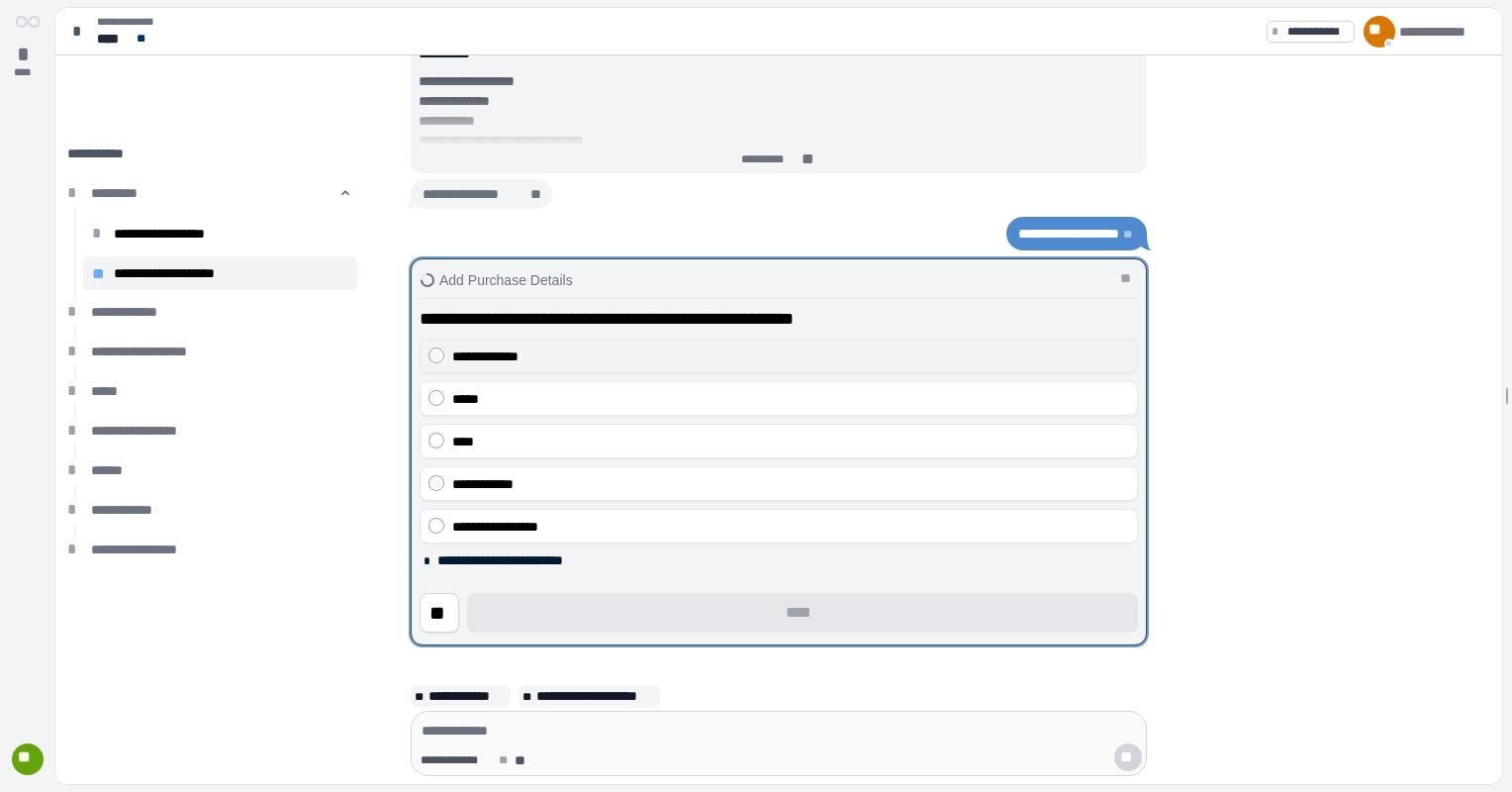 click on "**********" at bounding box center (791, 356) 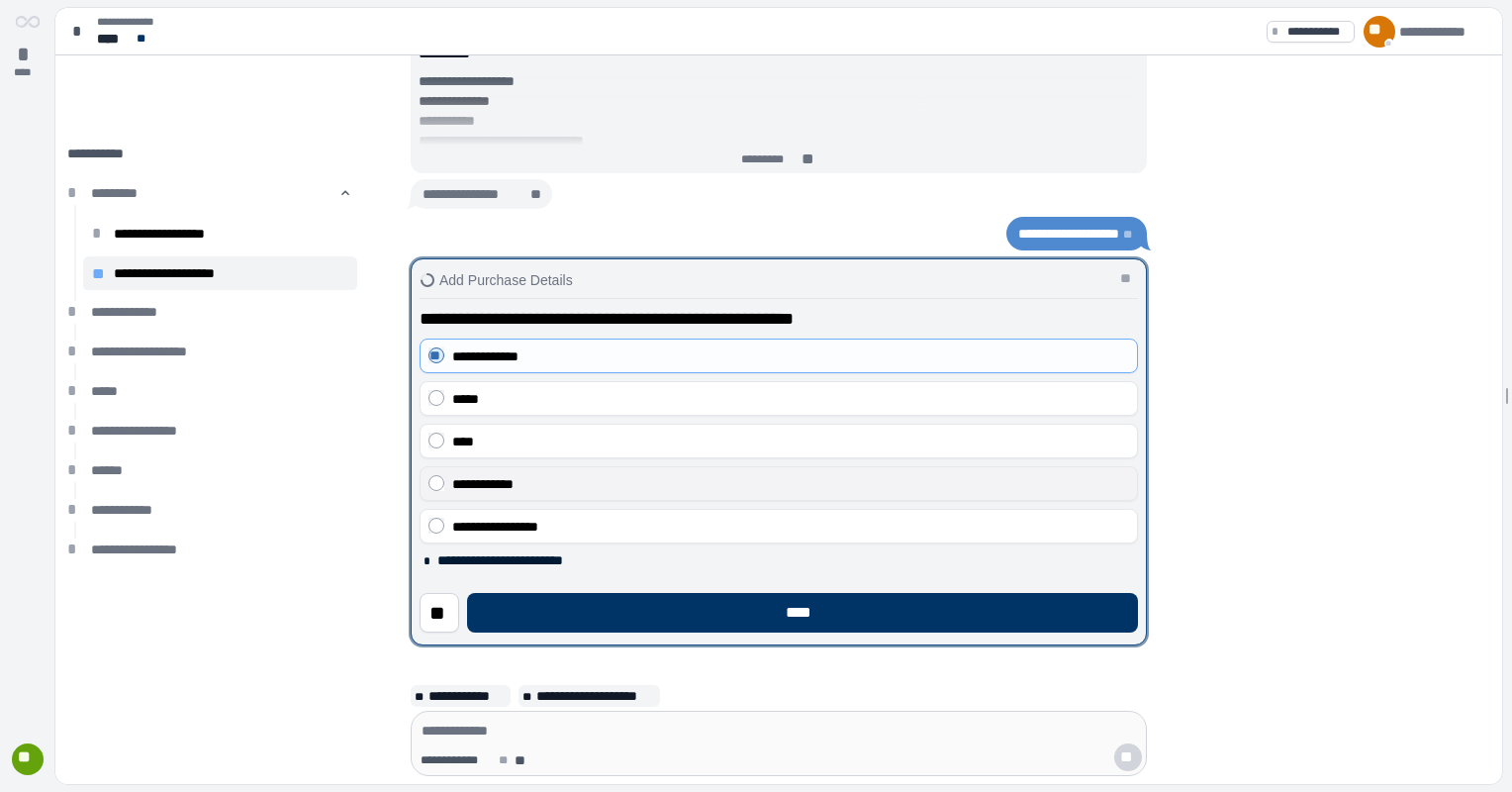 click on "**********" at bounding box center [791, 484] 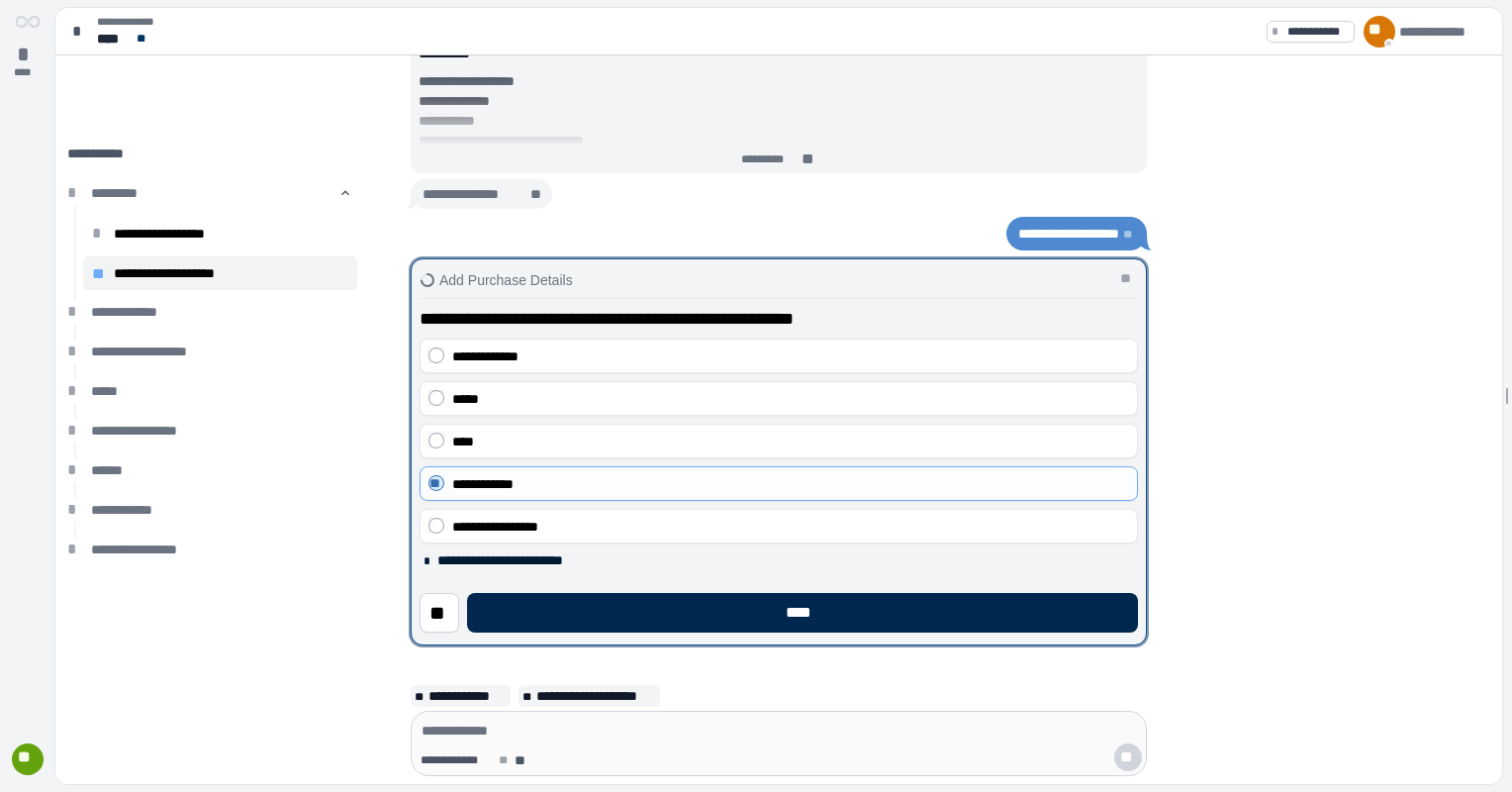 click on "****" at bounding box center [803, 613] 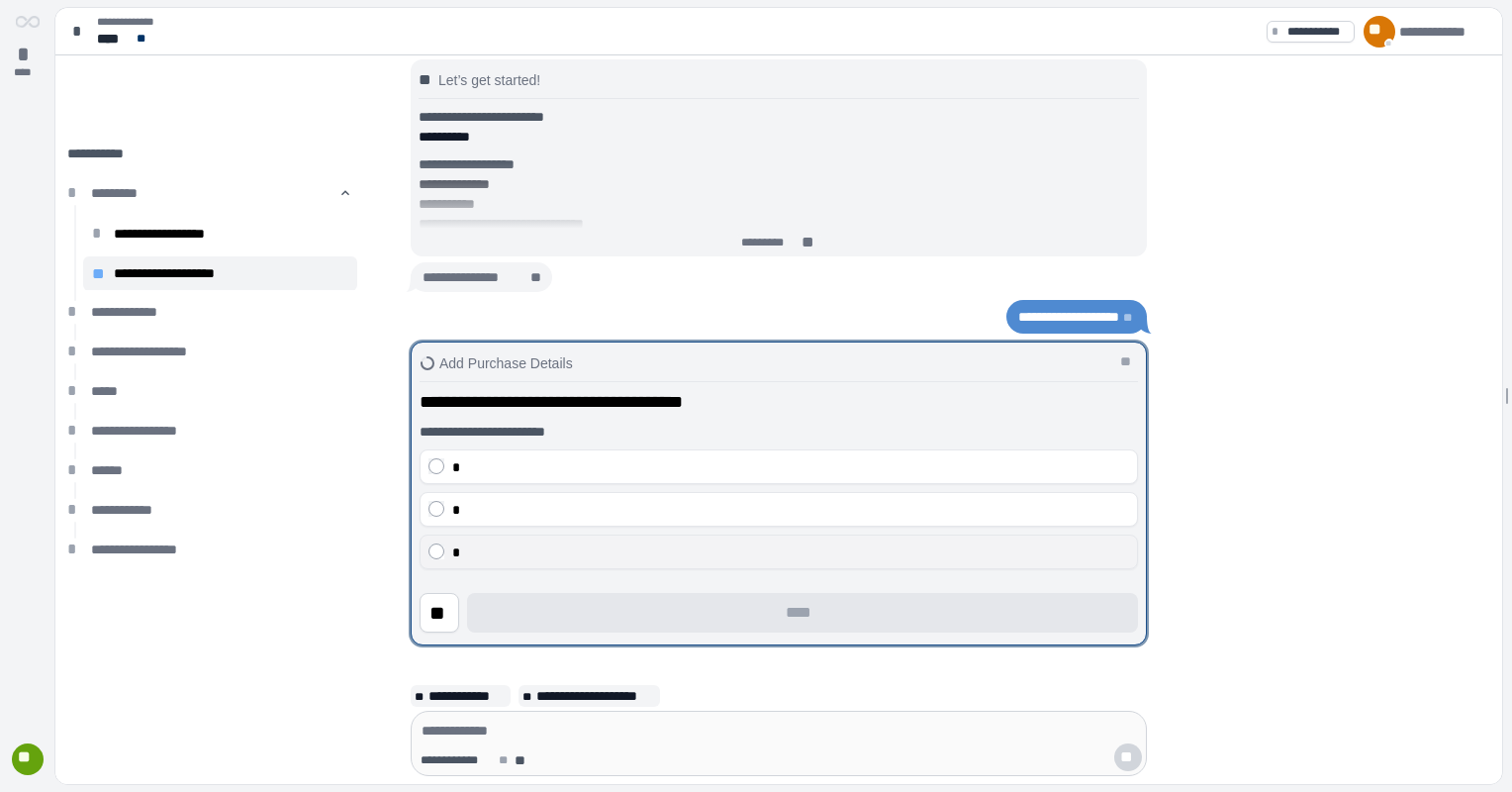 click on "*" at bounding box center (791, 552) 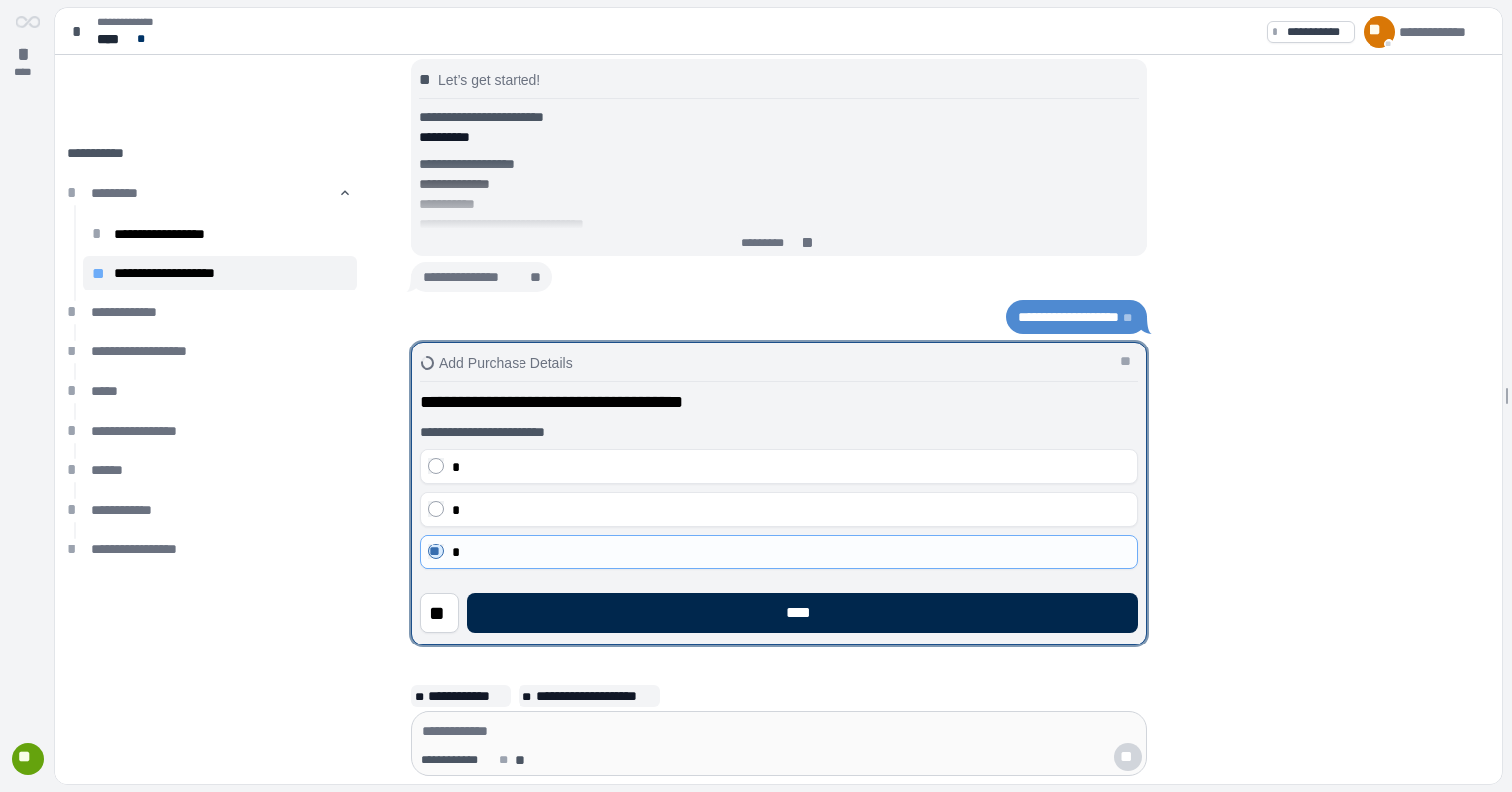 click on "****" at bounding box center (803, 613) 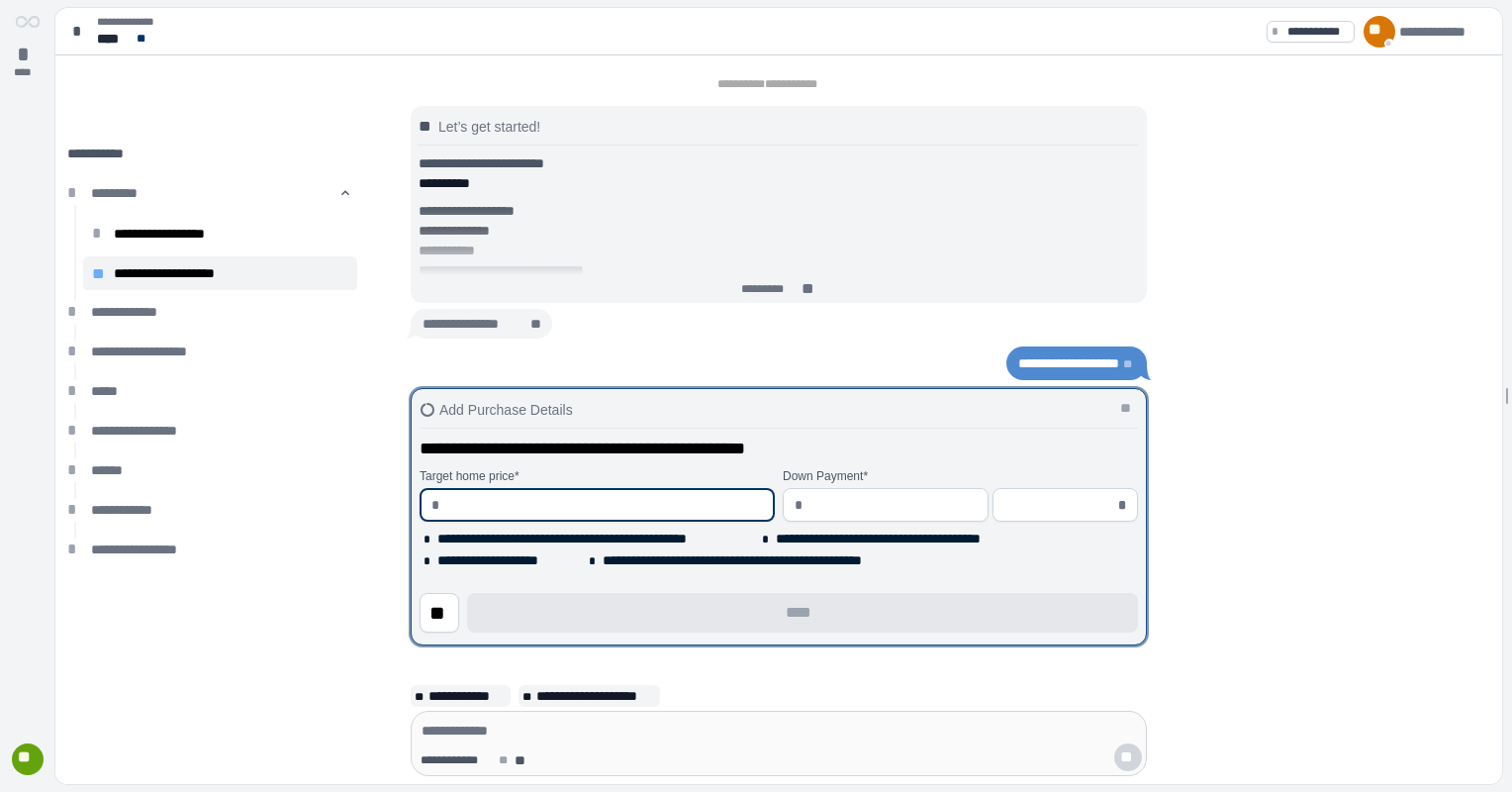 click at bounding box center [605, 505] 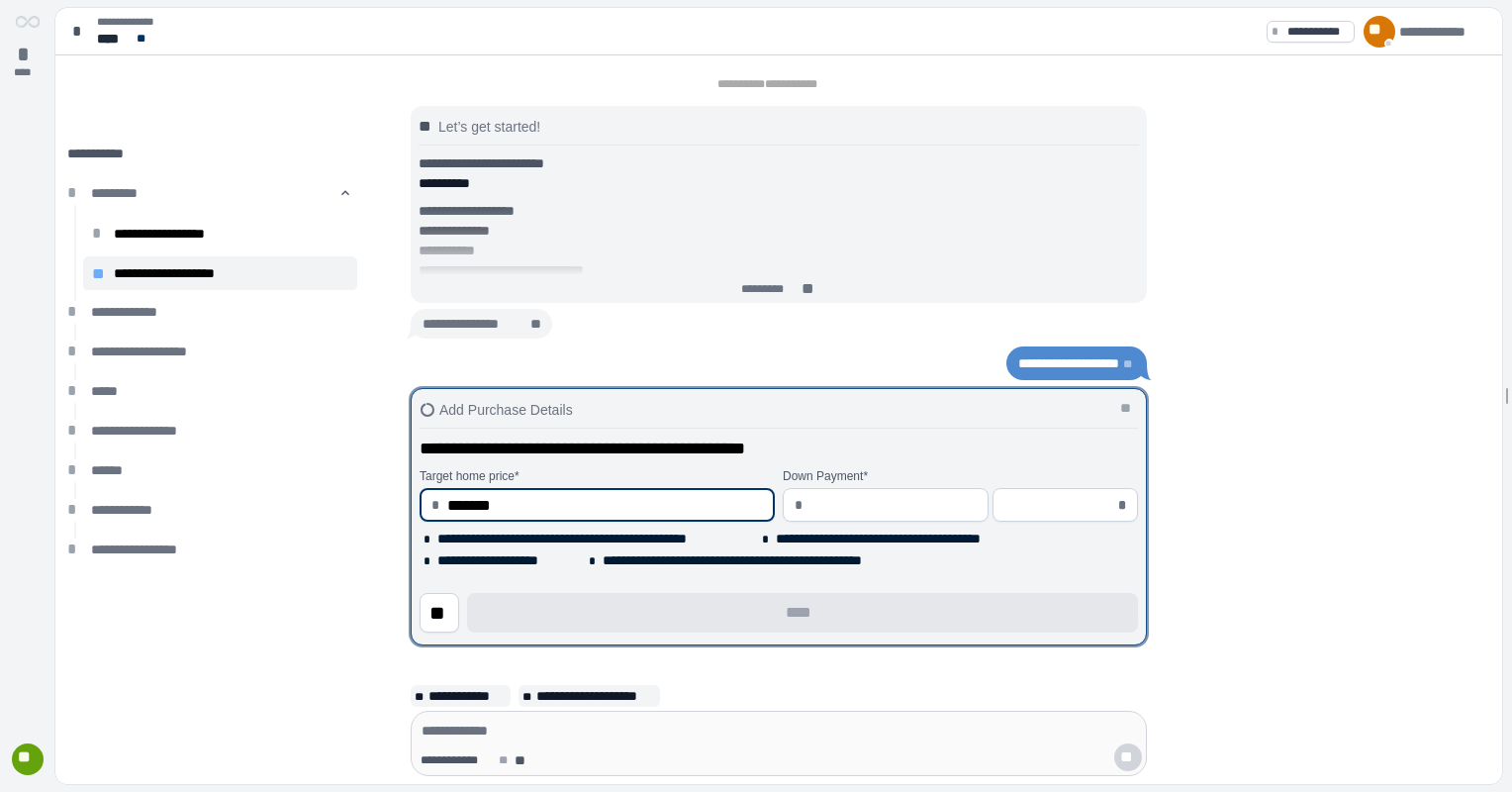 type on "**********" 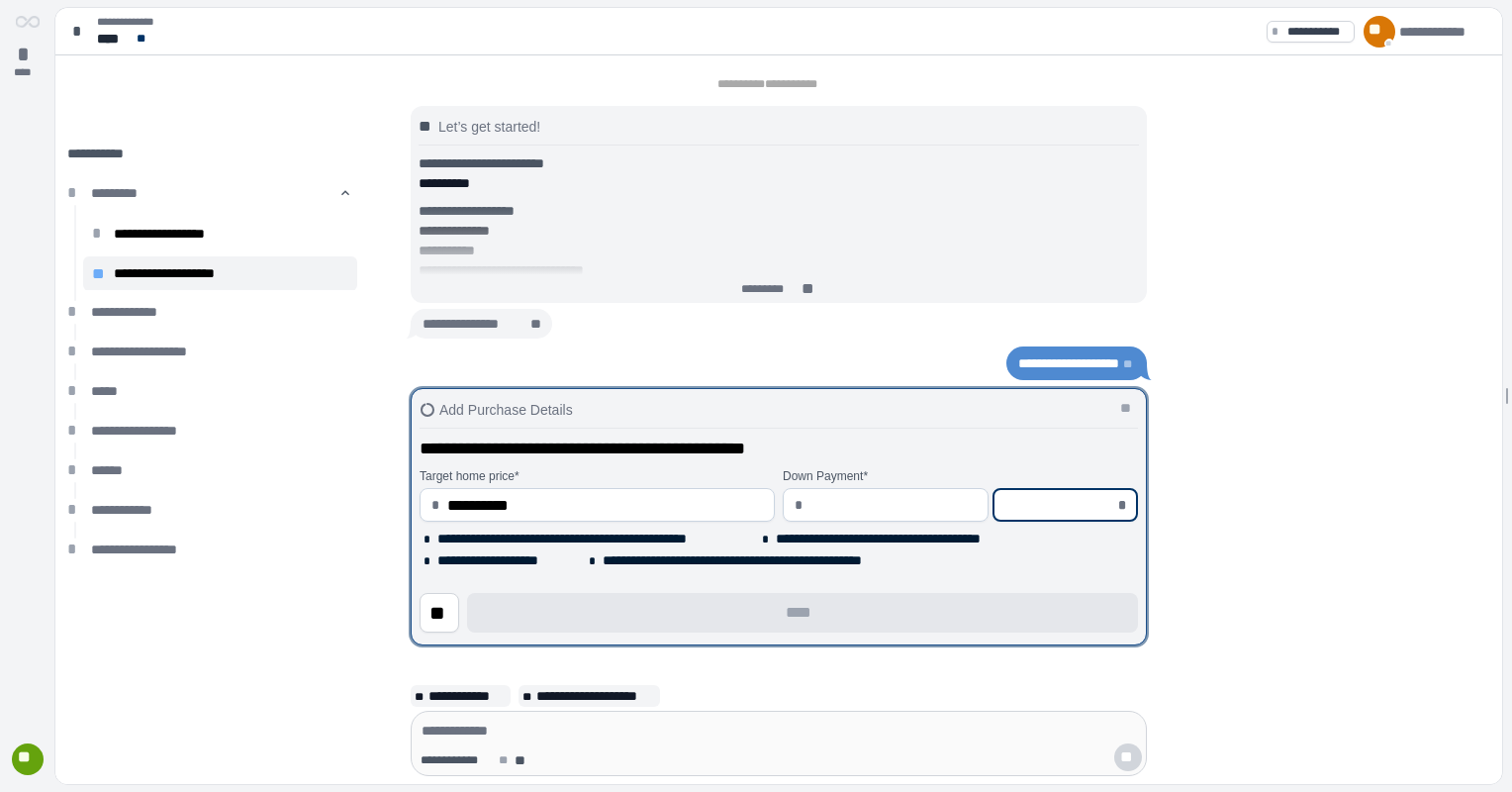 click at bounding box center (1059, 505) 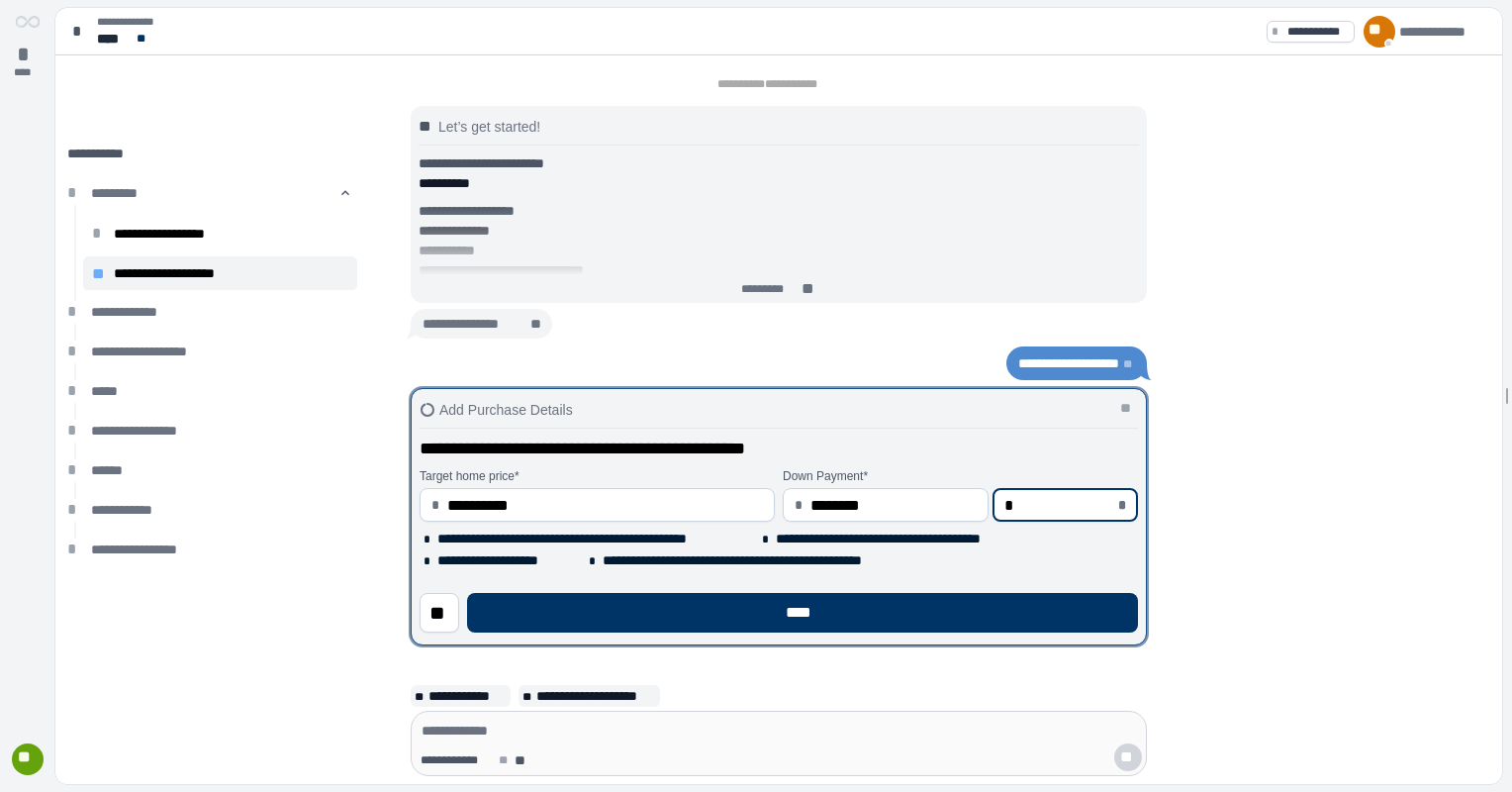 type on "*********" 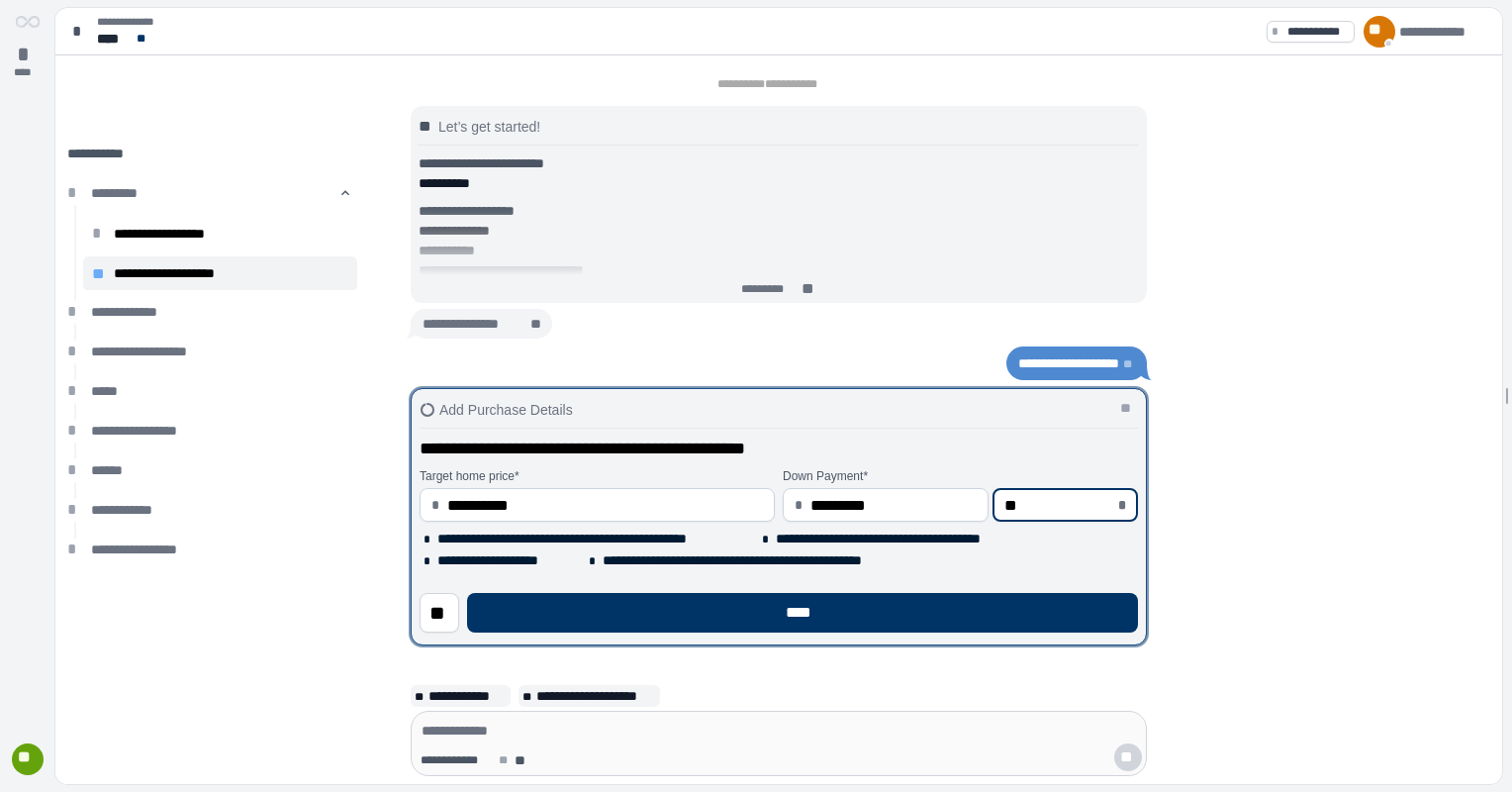 type on "******" 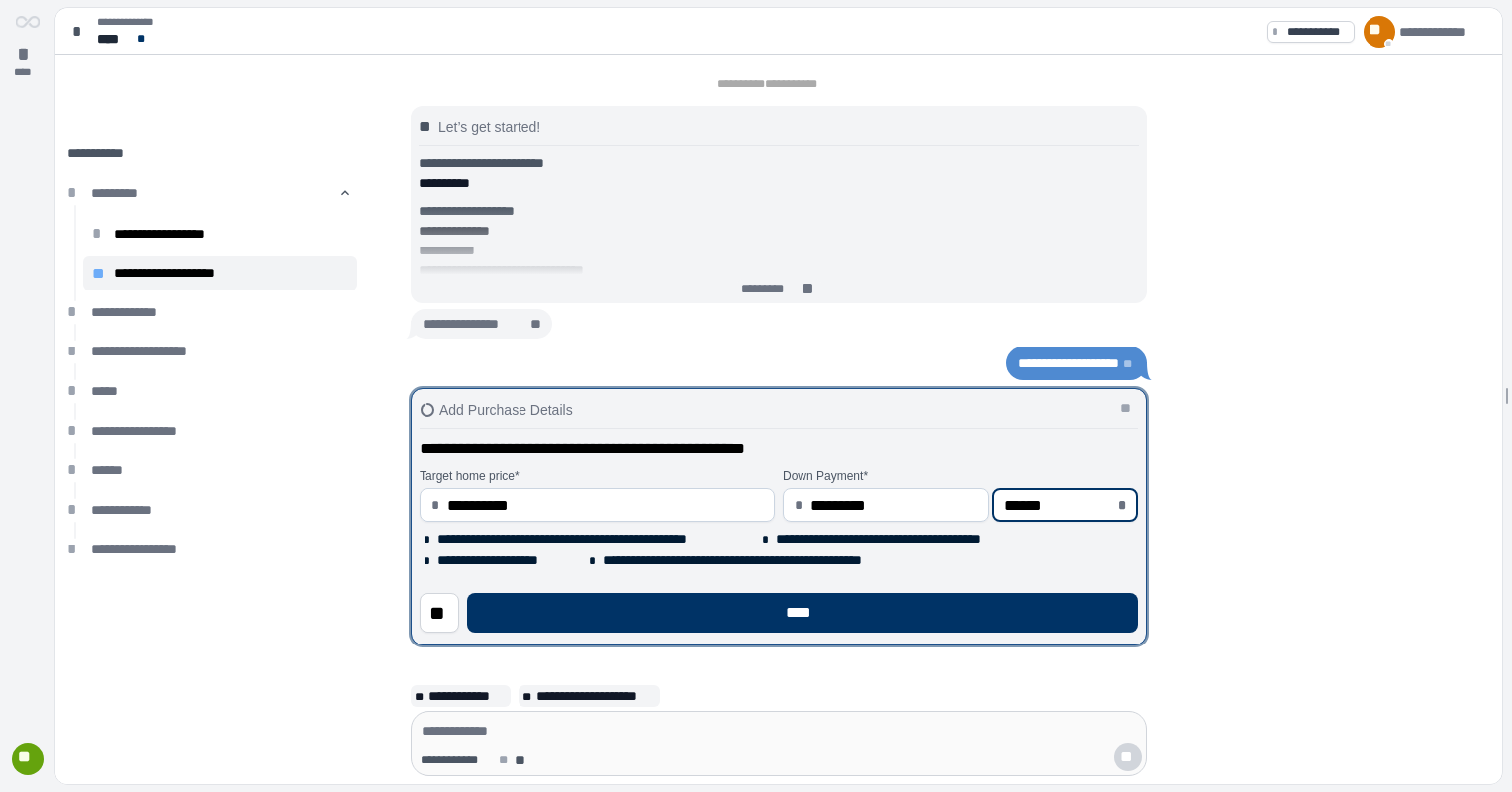 click on "**********" at bounding box center [779, 549] 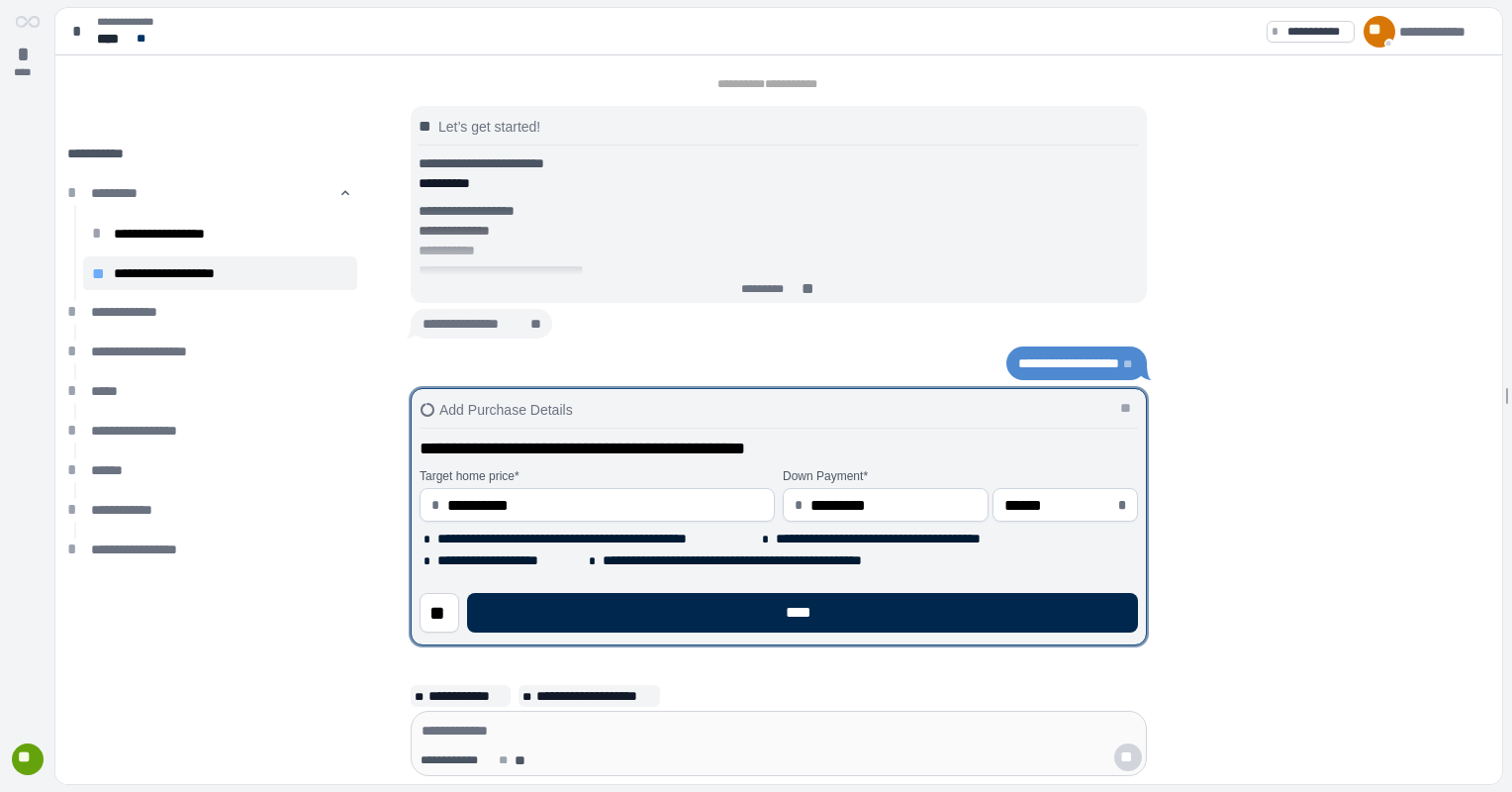 click on "****" at bounding box center (803, 613) 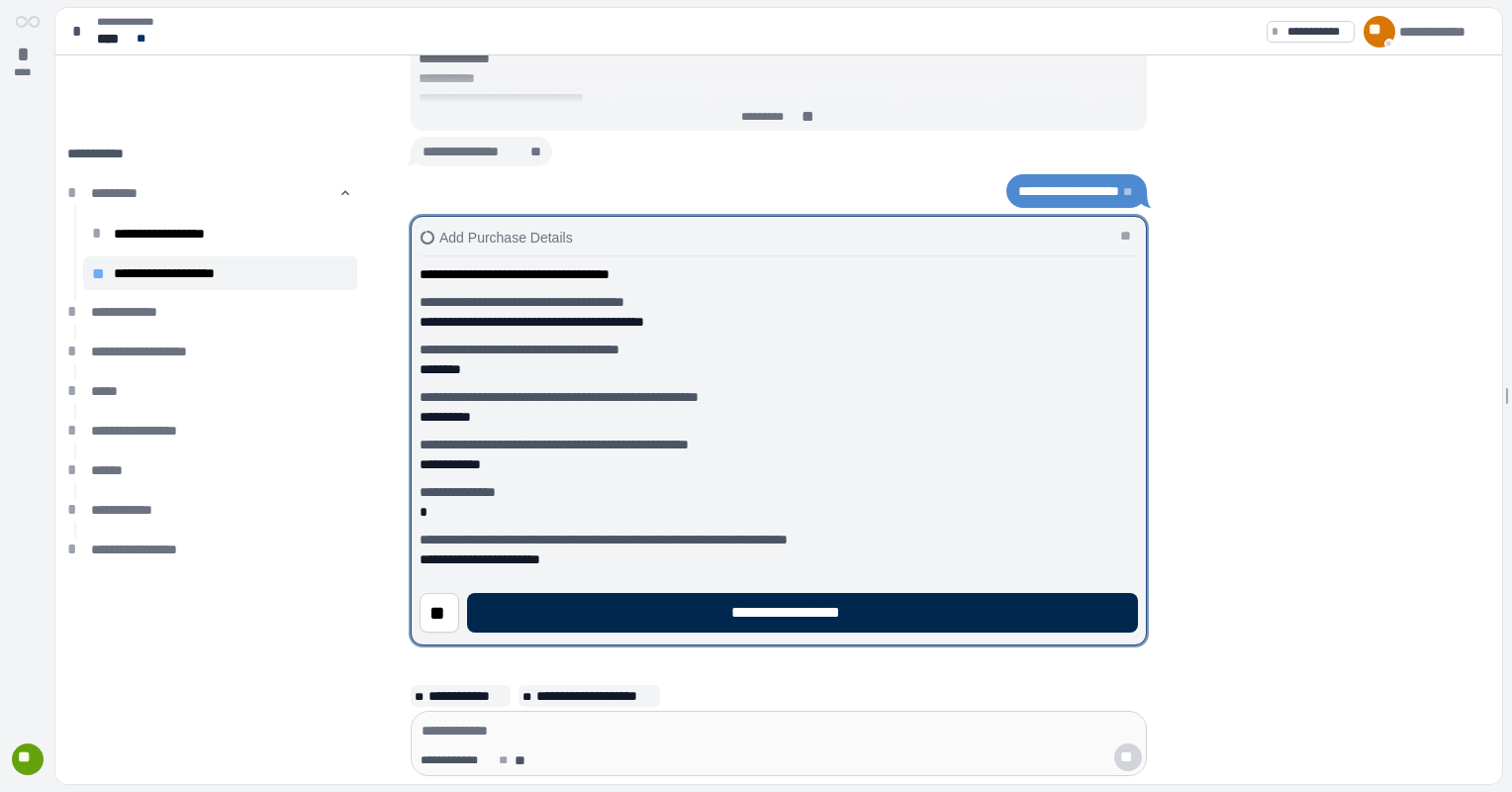 click on "**********" at bounding box center (803, 613) 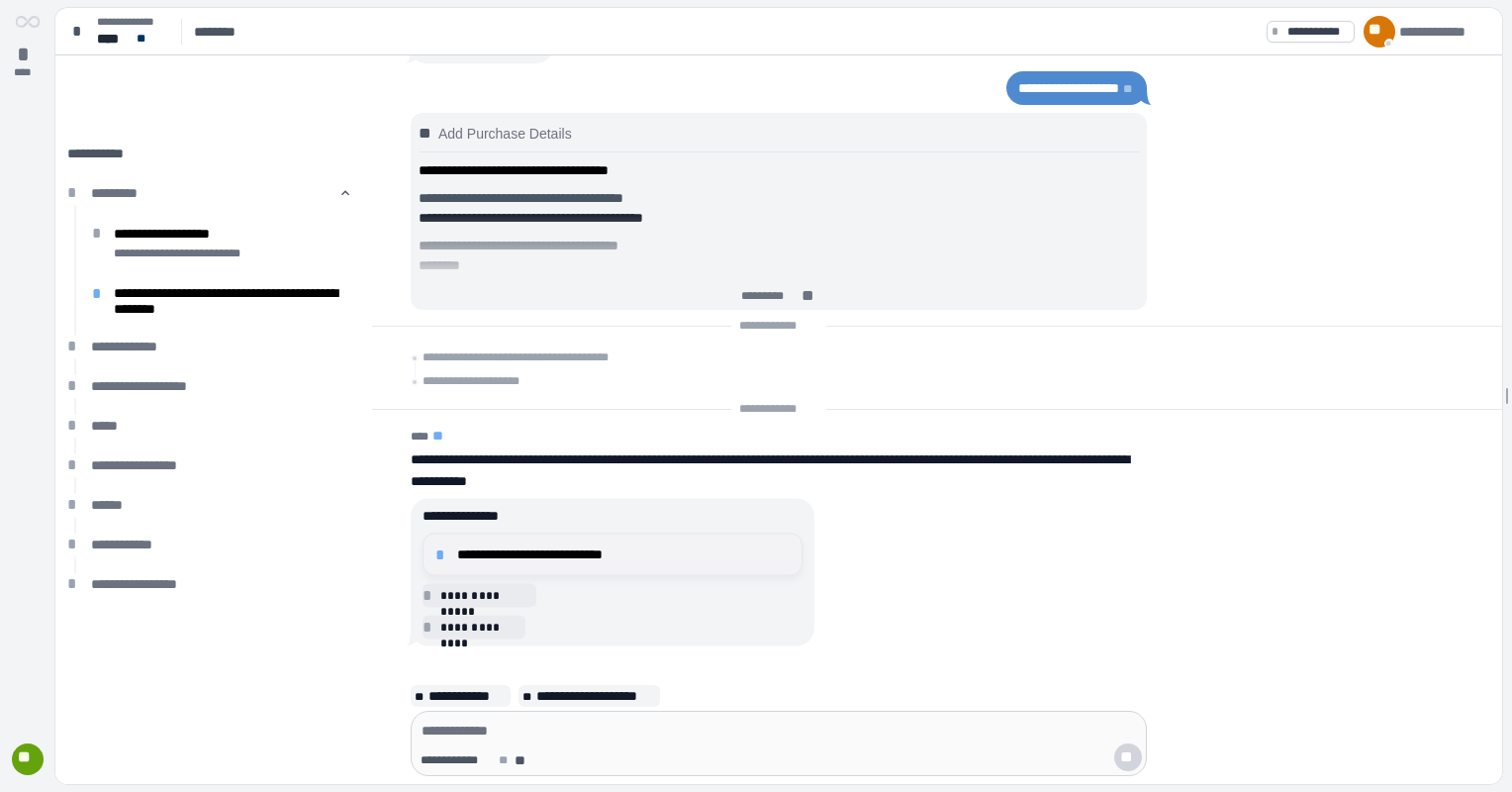 click on "**********" at bounding box center (613, 554) 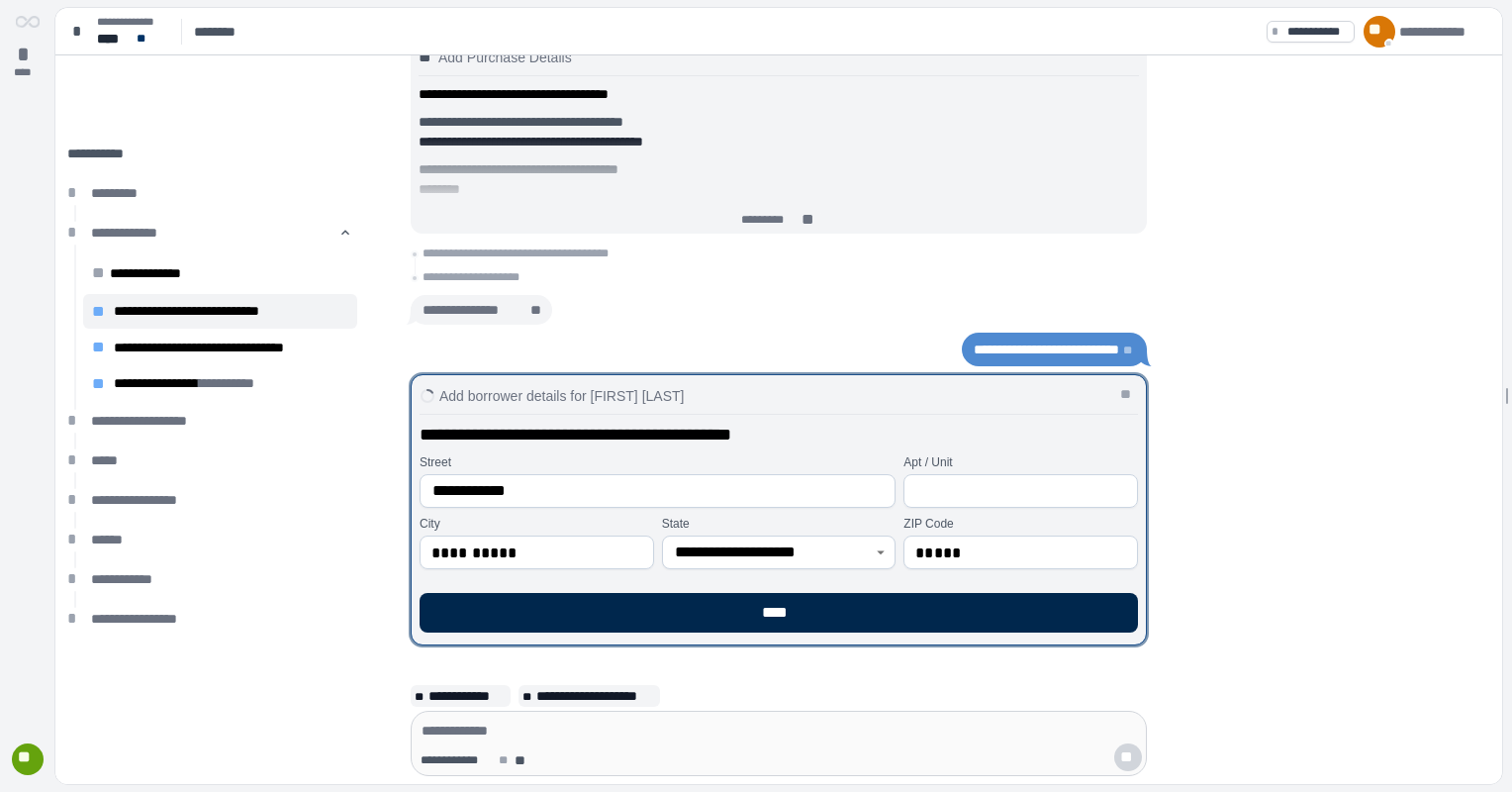 click on "****" at bounding box center (779, 613) 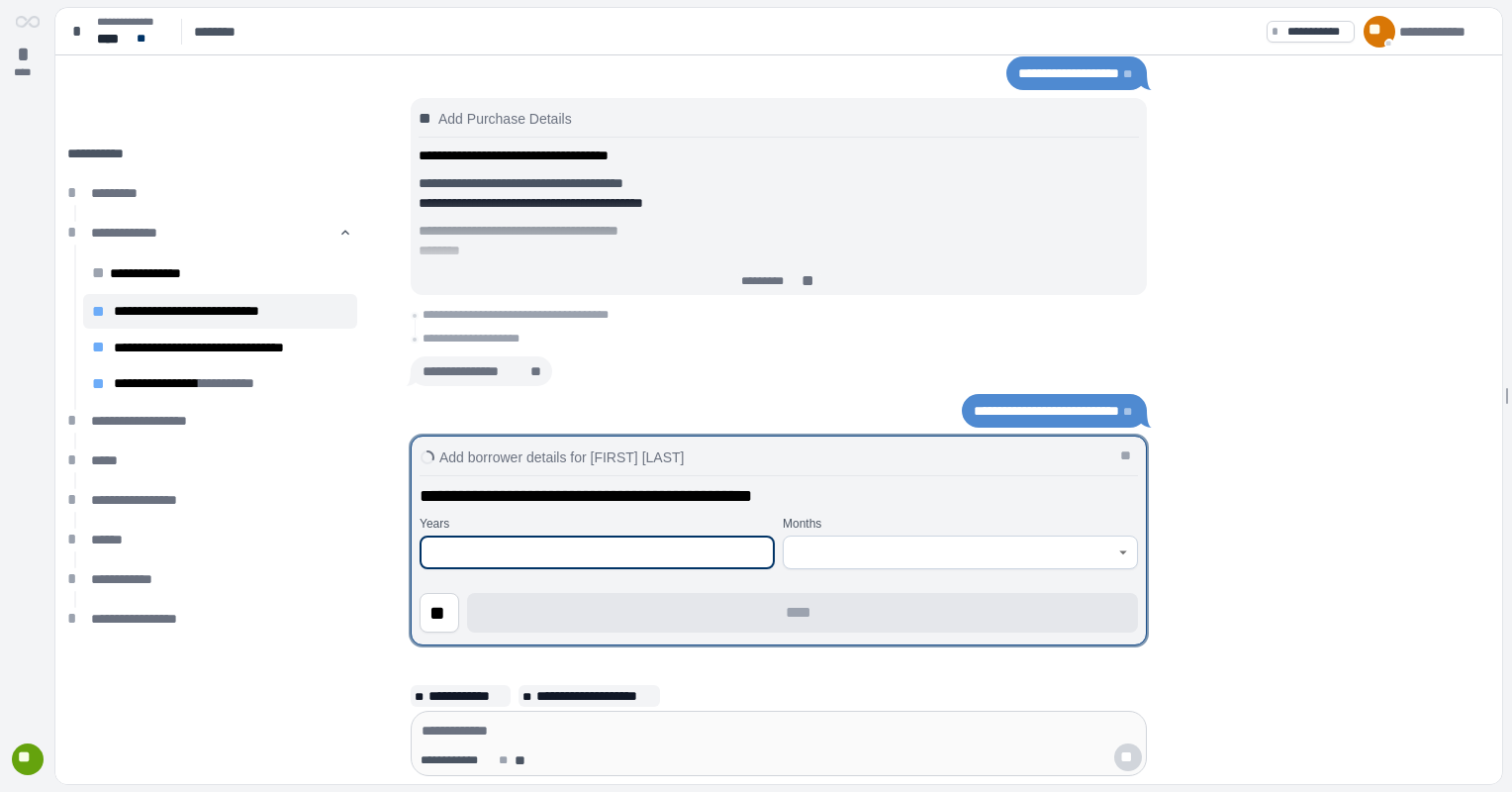click at bounding box center (597, 552) 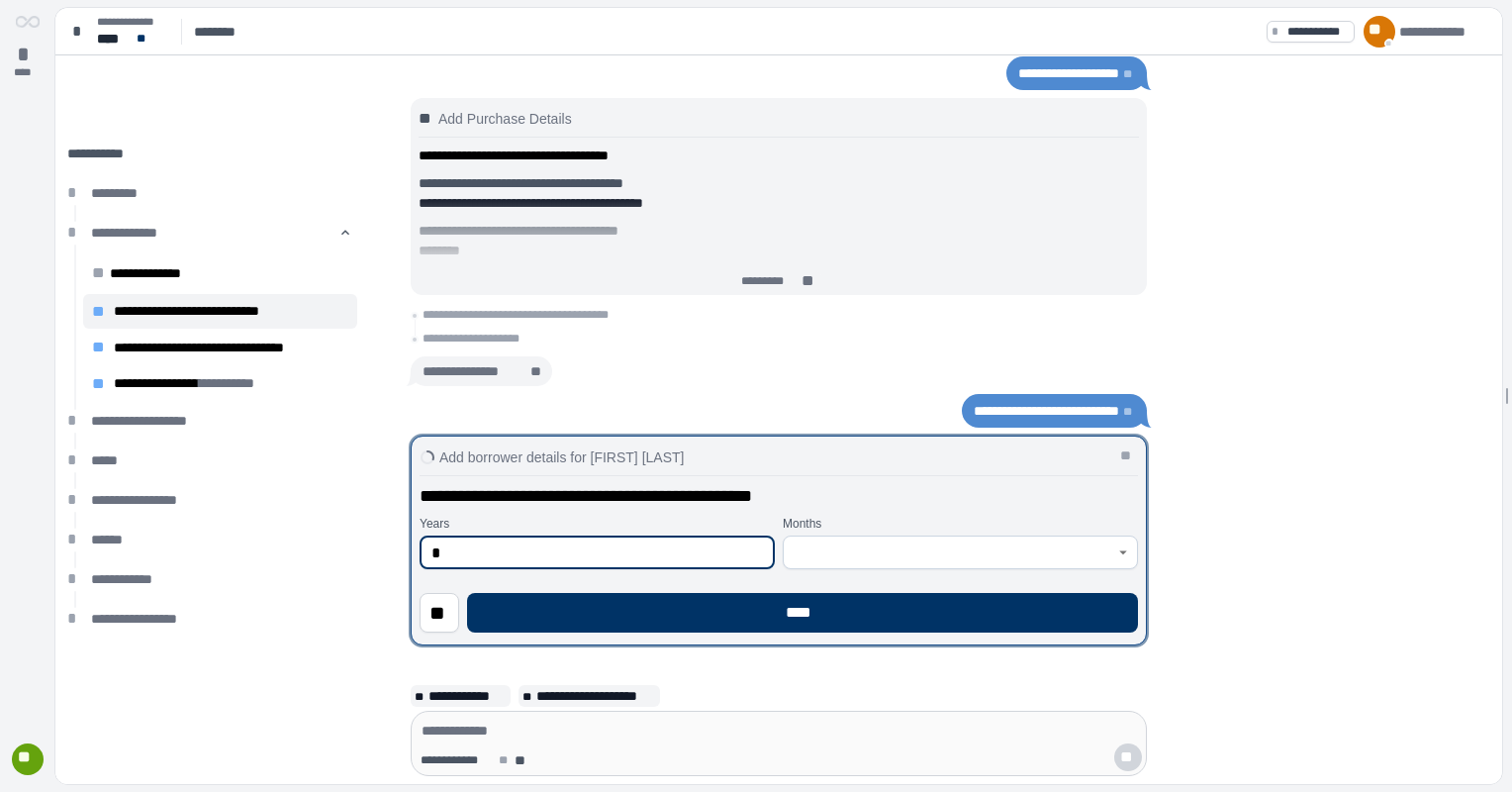 type on "*" 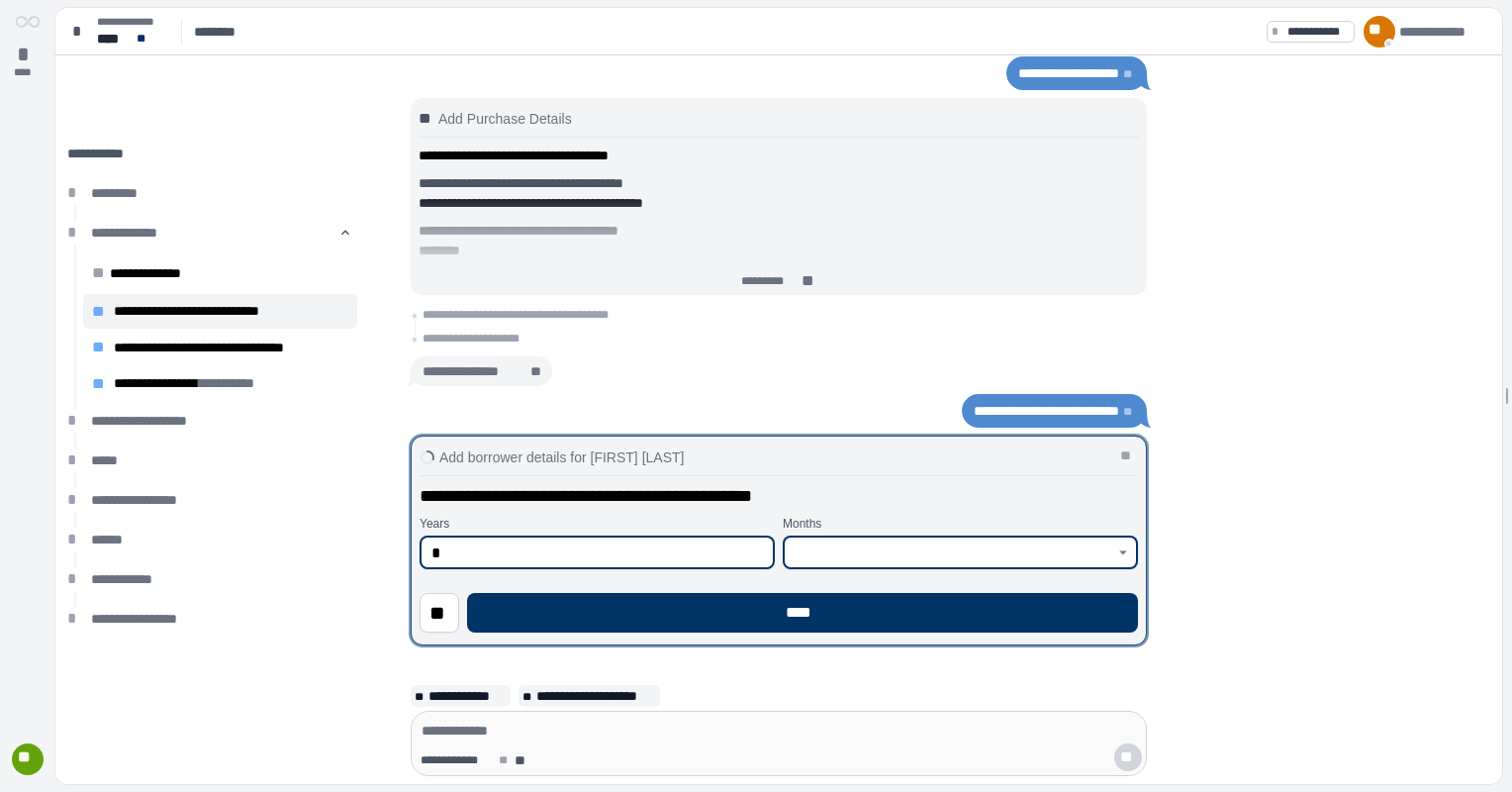 click at bounding box center (949, 552) 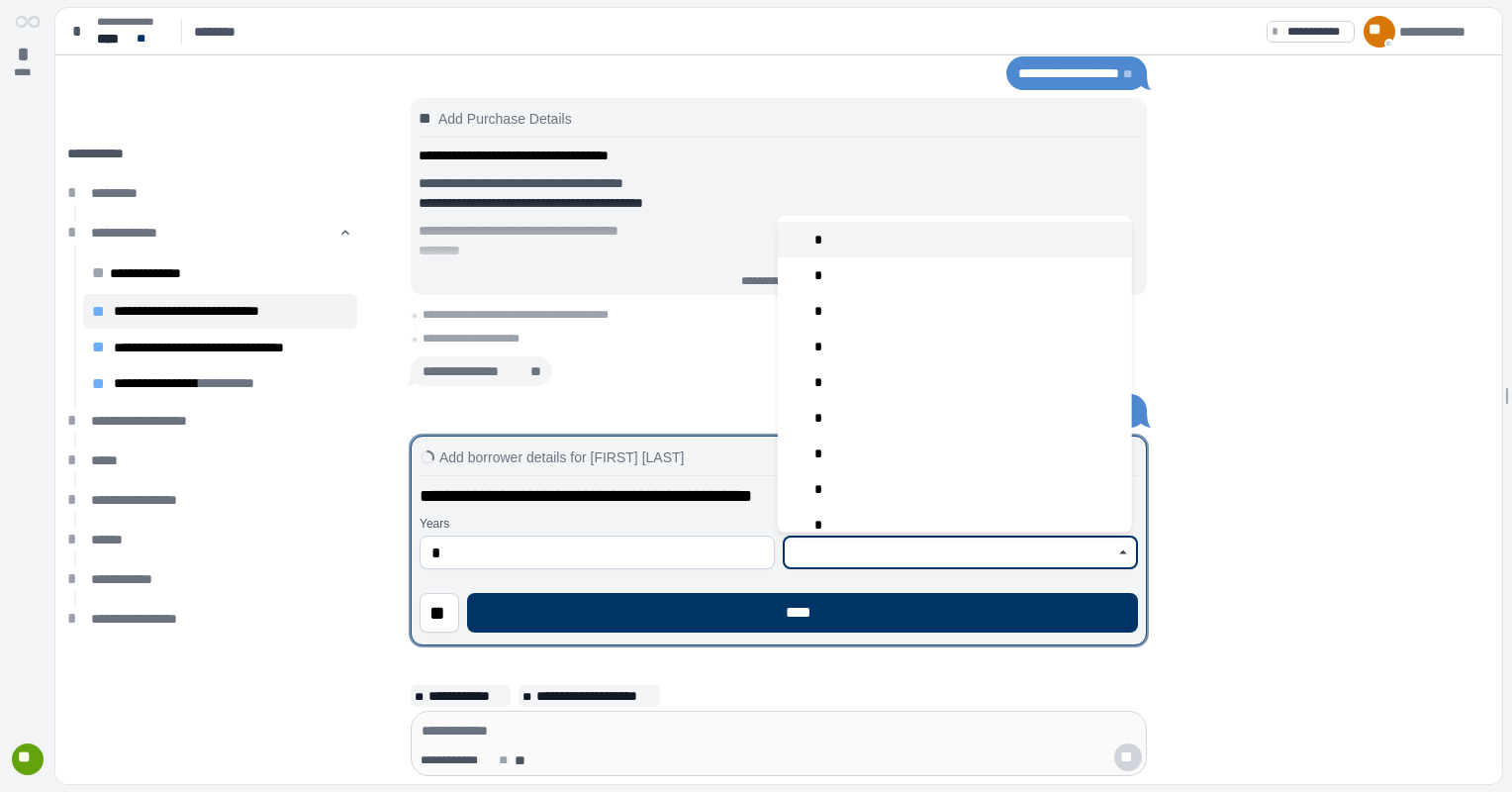 click on "*" at bounding box center [955, 240] 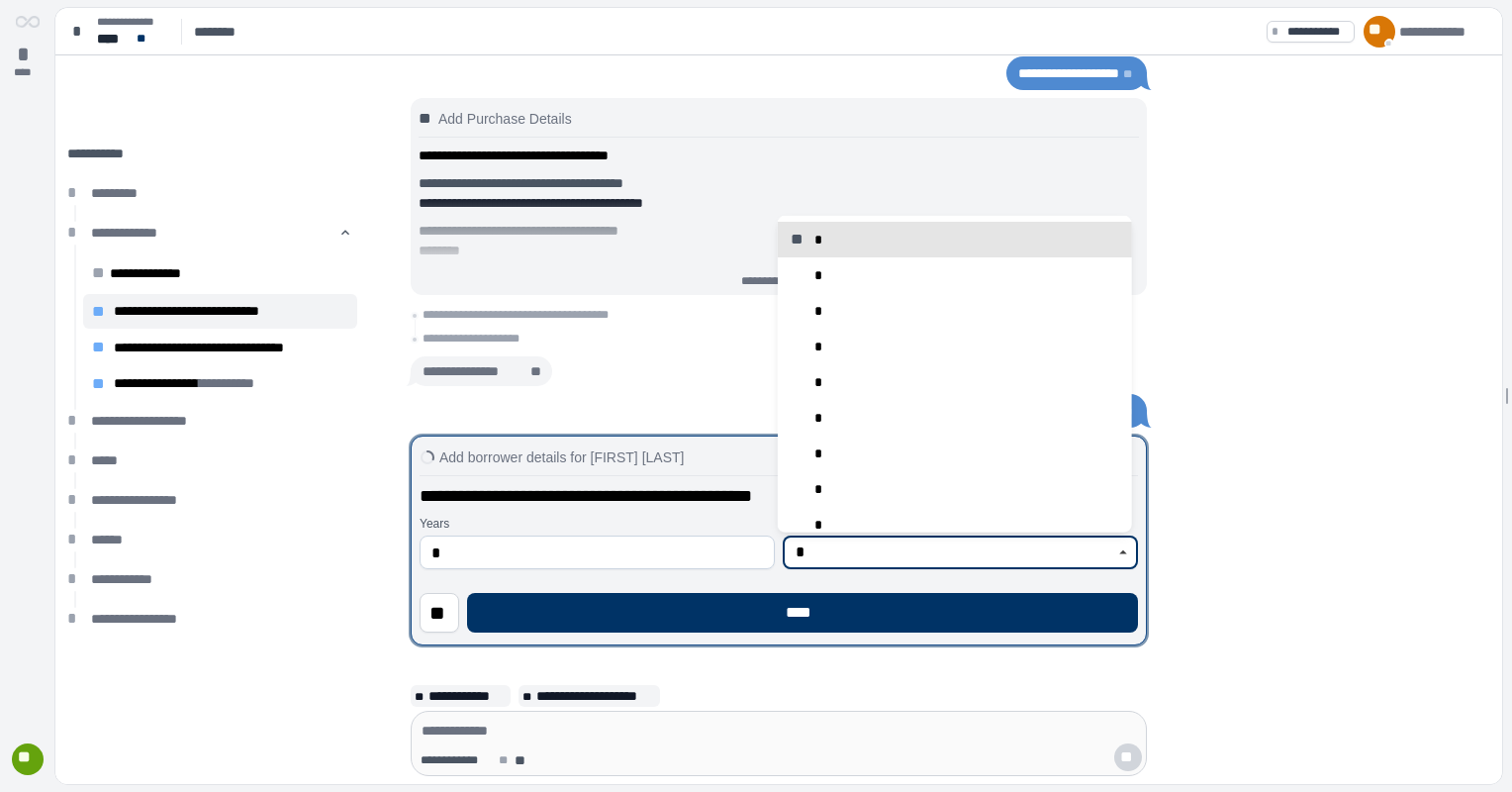 click on "*" at bounding box center (949, 552) 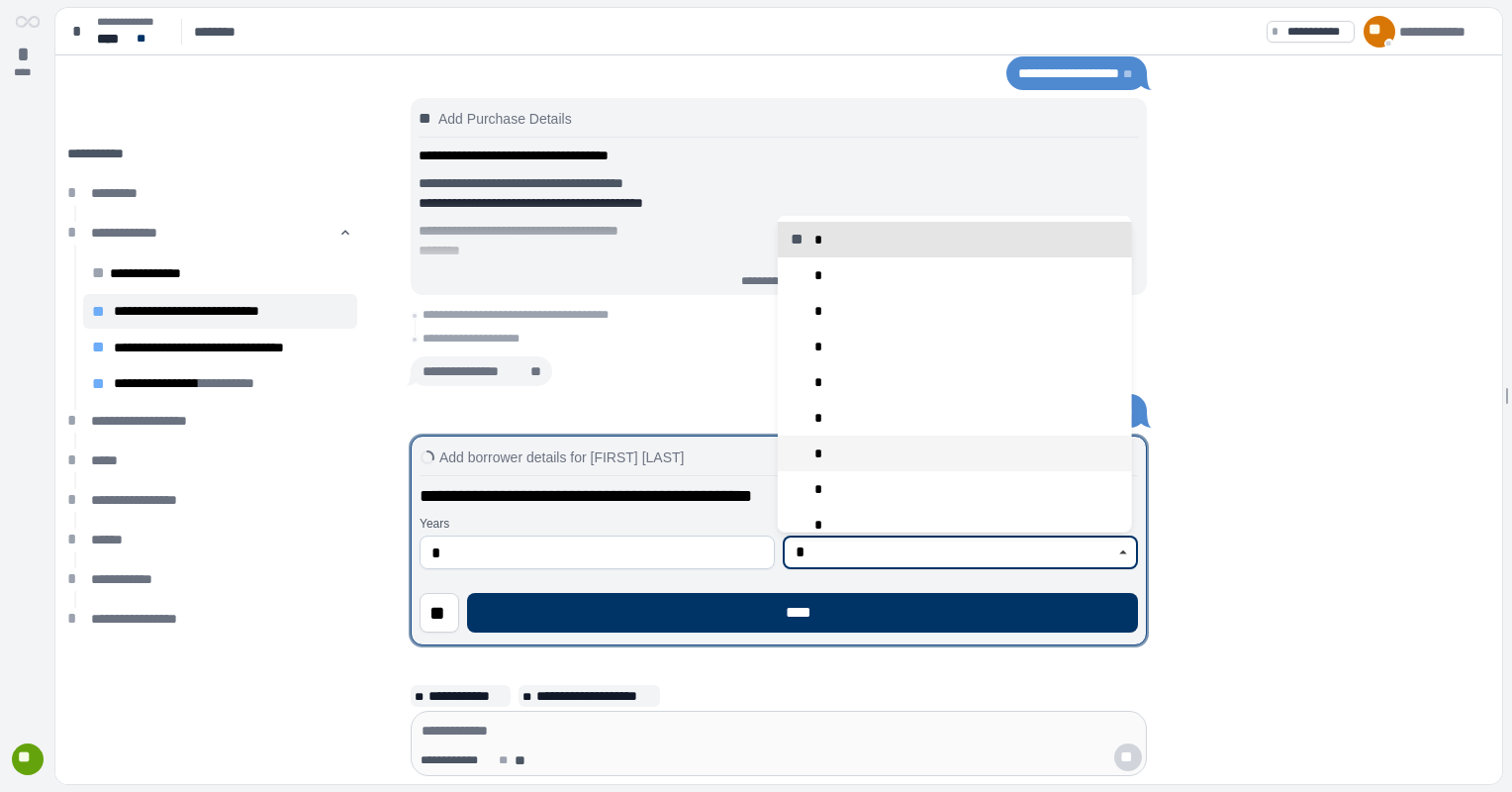 click on "*" at bounding box center (955, 453) 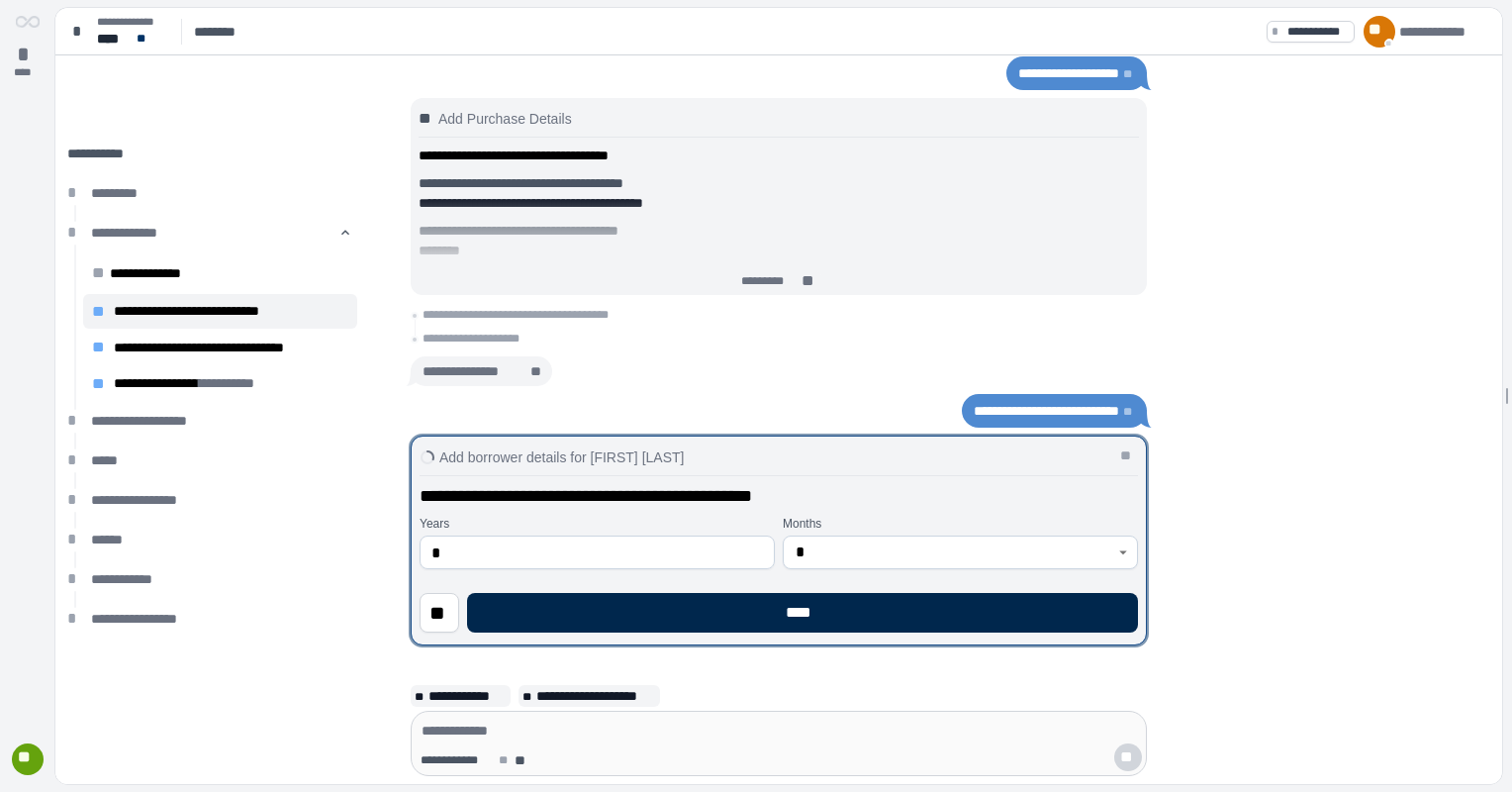 click on "****" at bounding box center [803, 613] 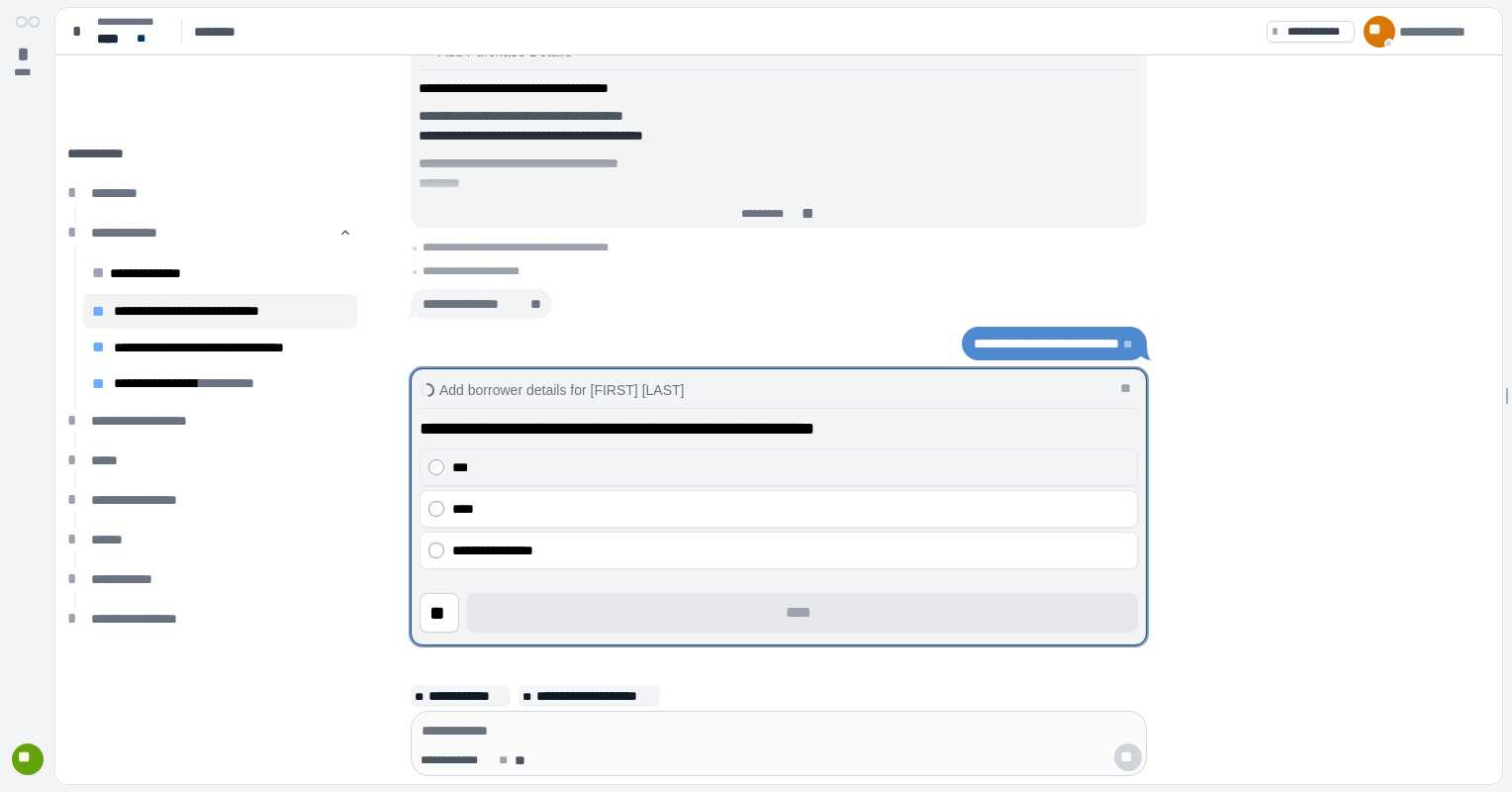 click on "***" at bounding box center (791, 467) 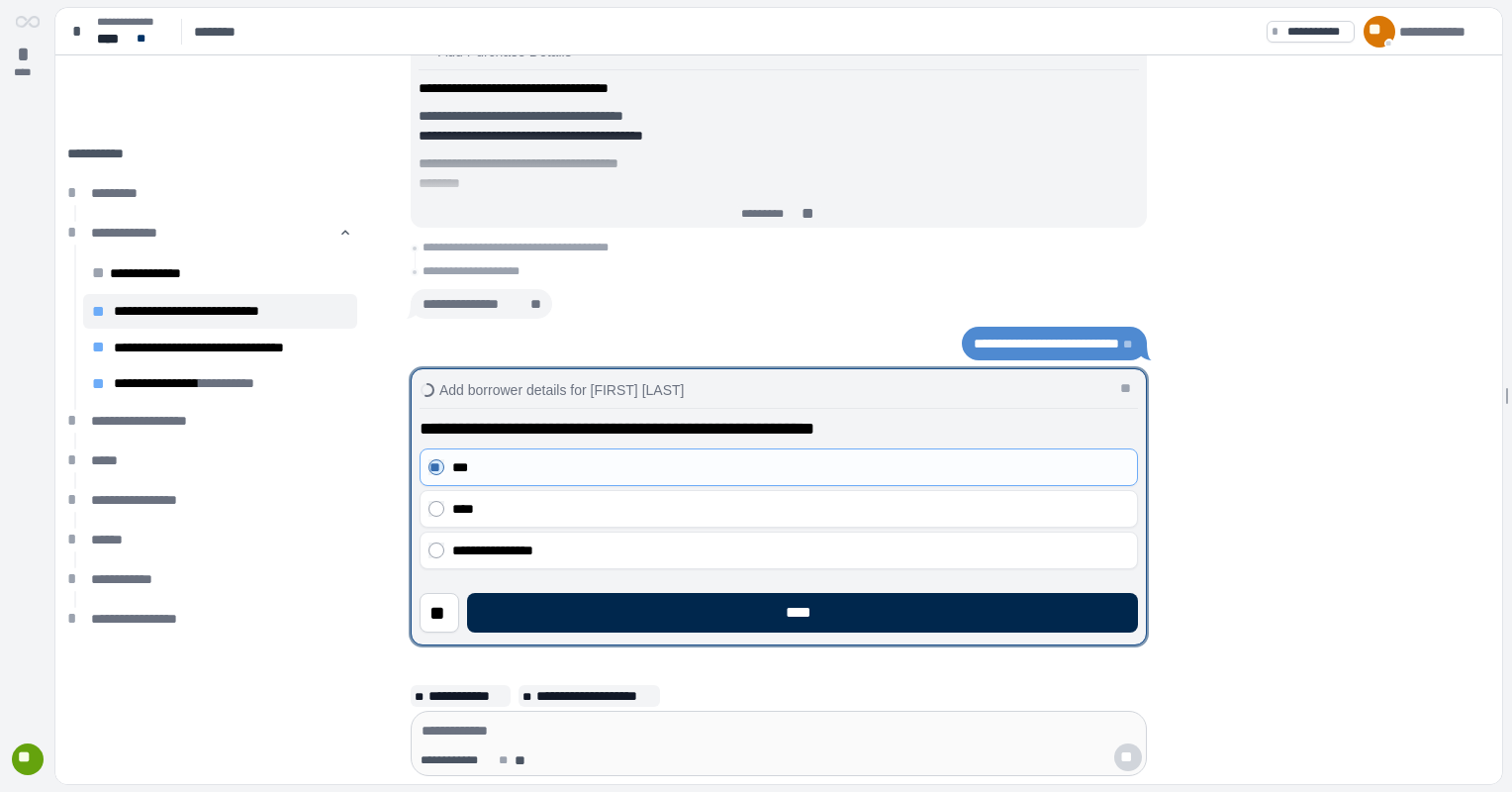 click on "****" at bounding box center [803, 613] 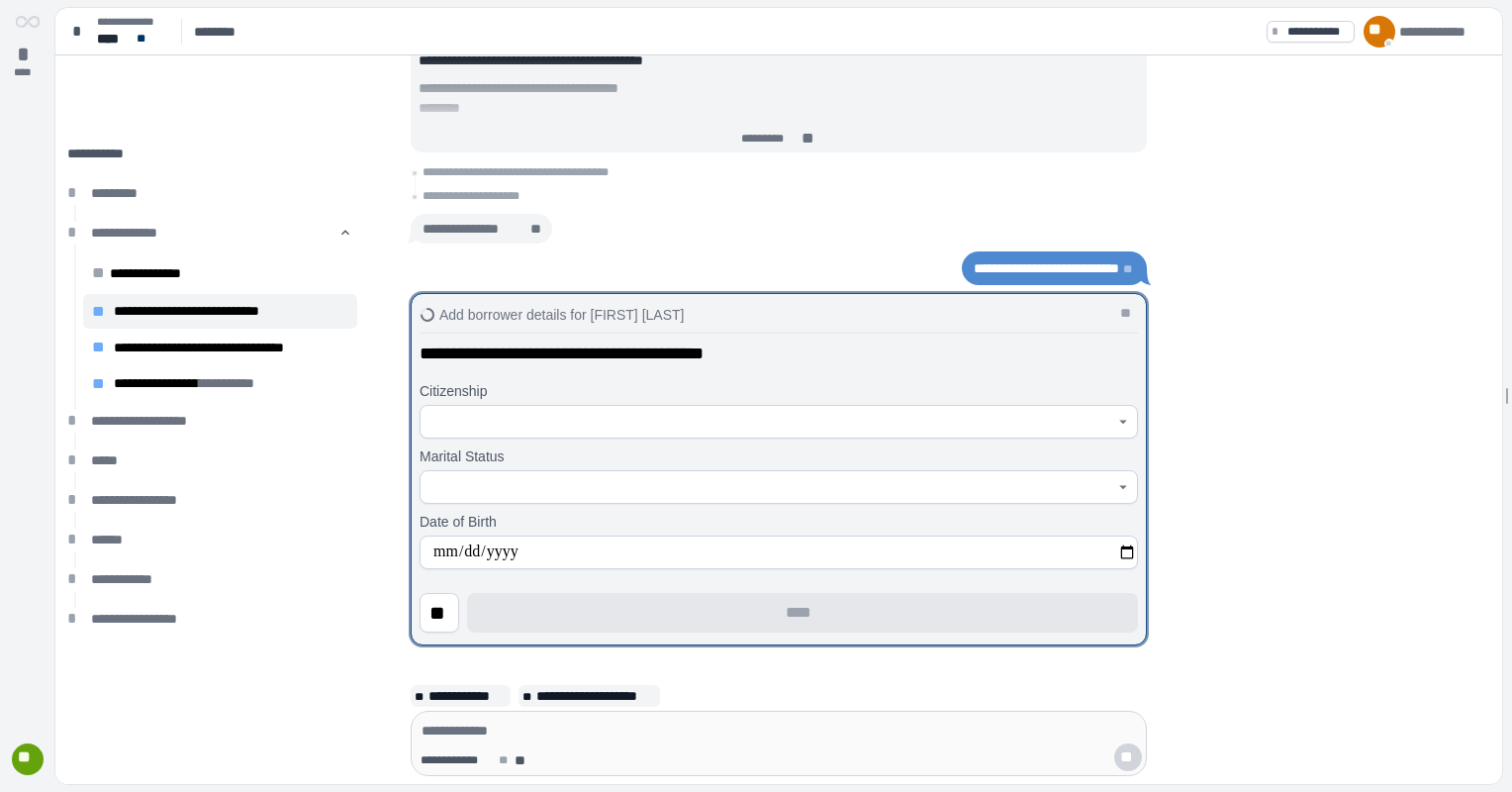 click at bounding box center (768, 422) 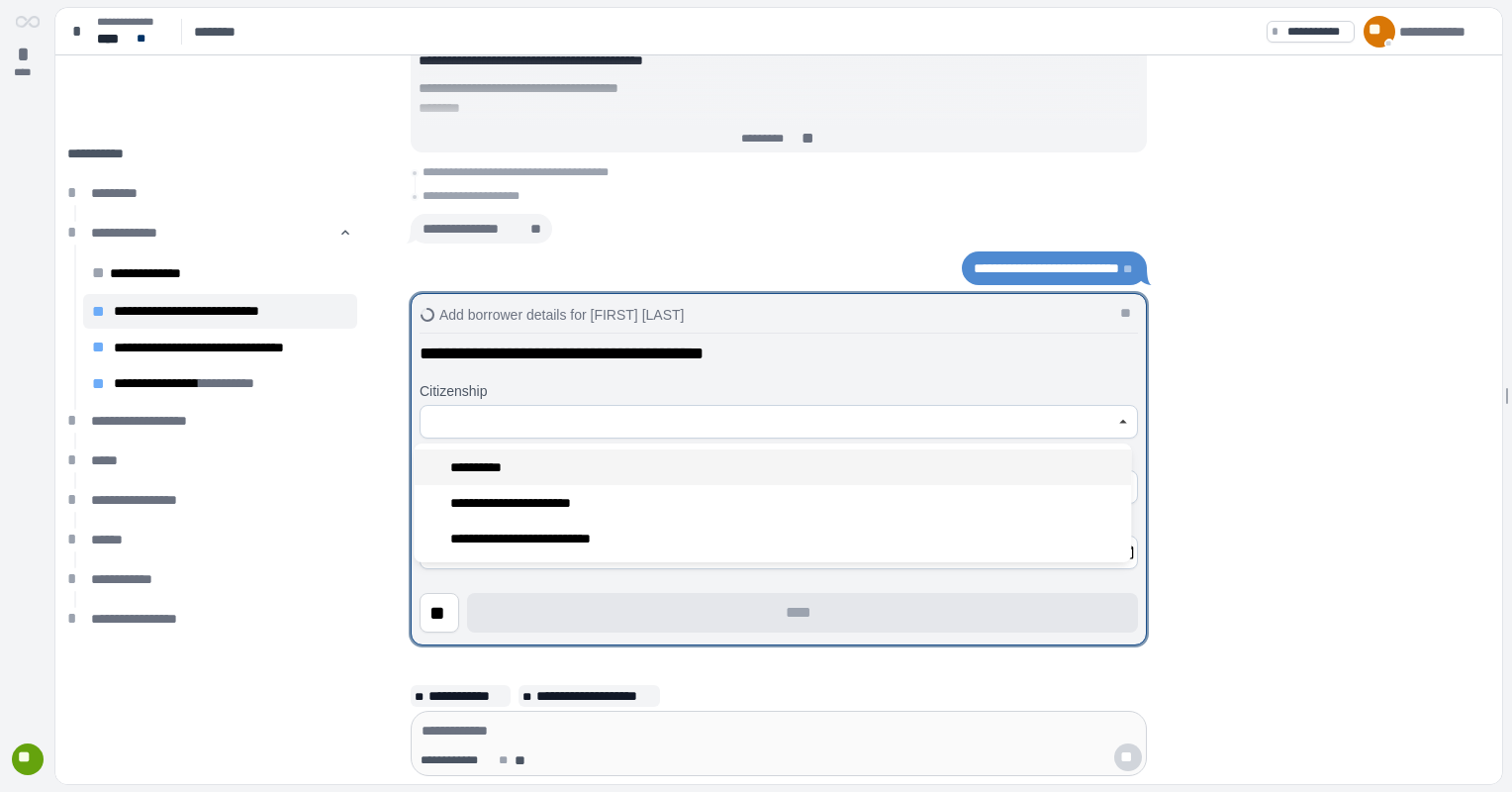 click on "**********" at bounding box center [772, 467] 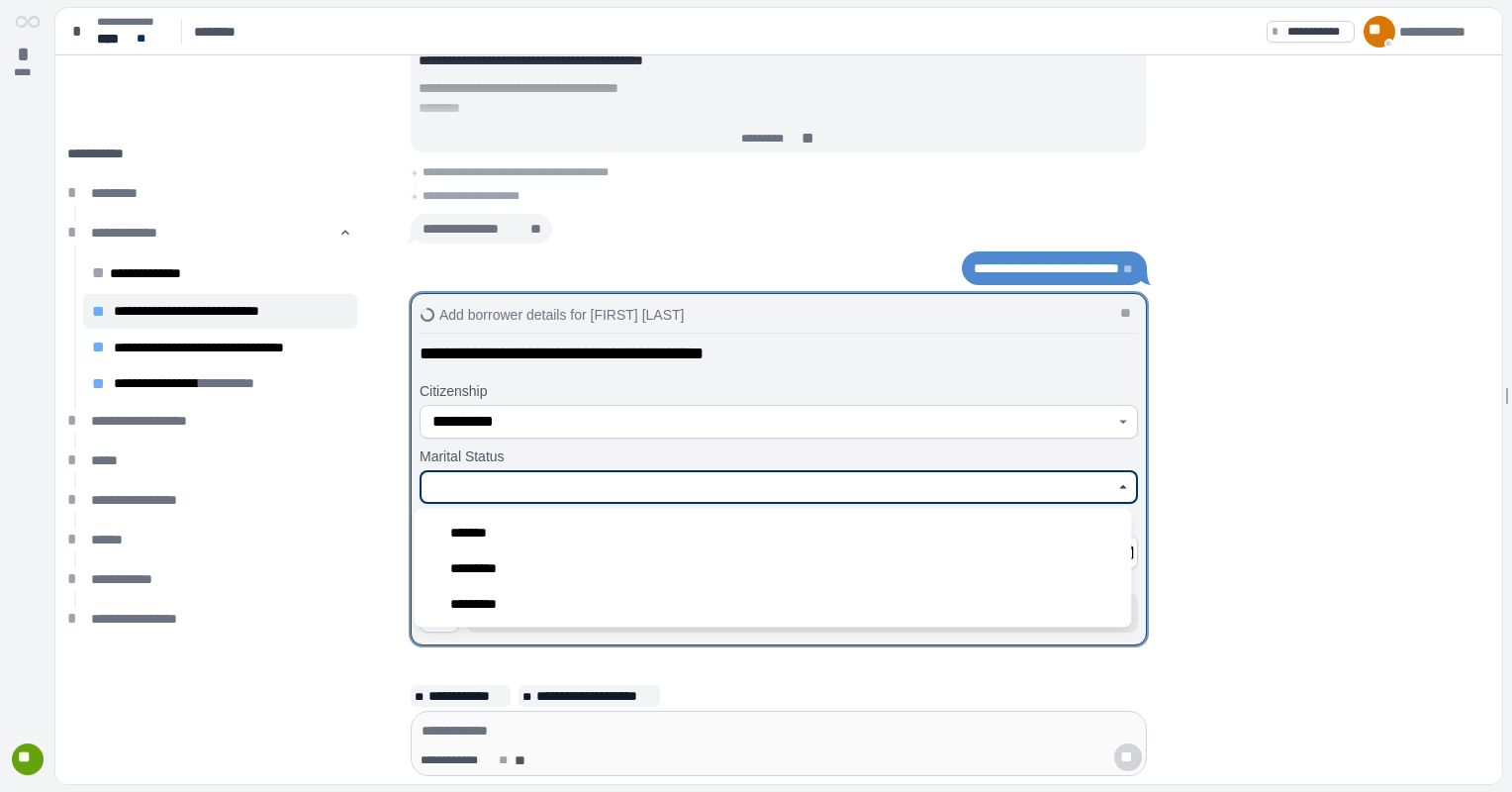 click at bounding box center (768, 487) 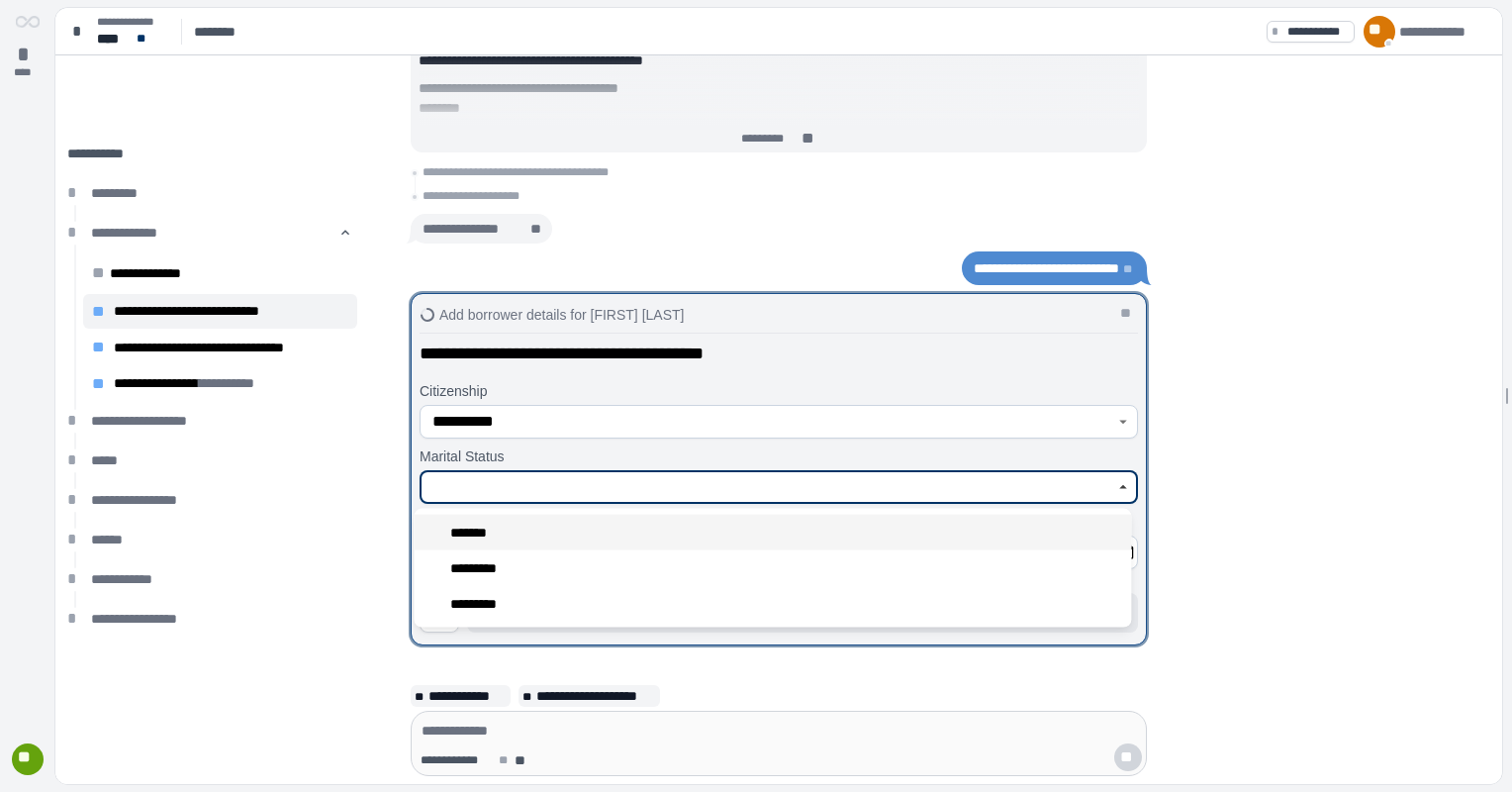 click on "*******" at bounding box center [772, 533] 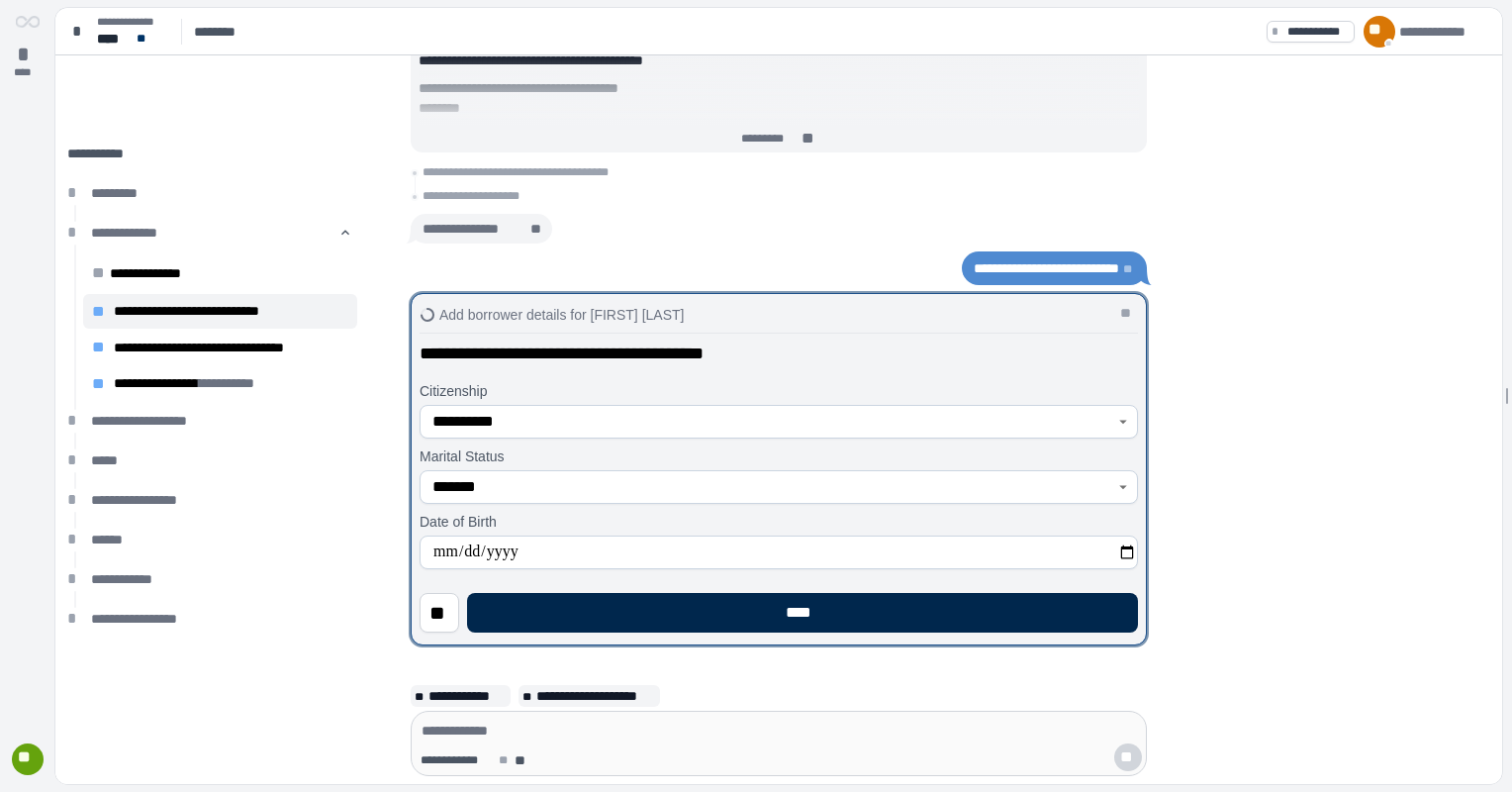 click on "****" at bounding box center [803, 613] 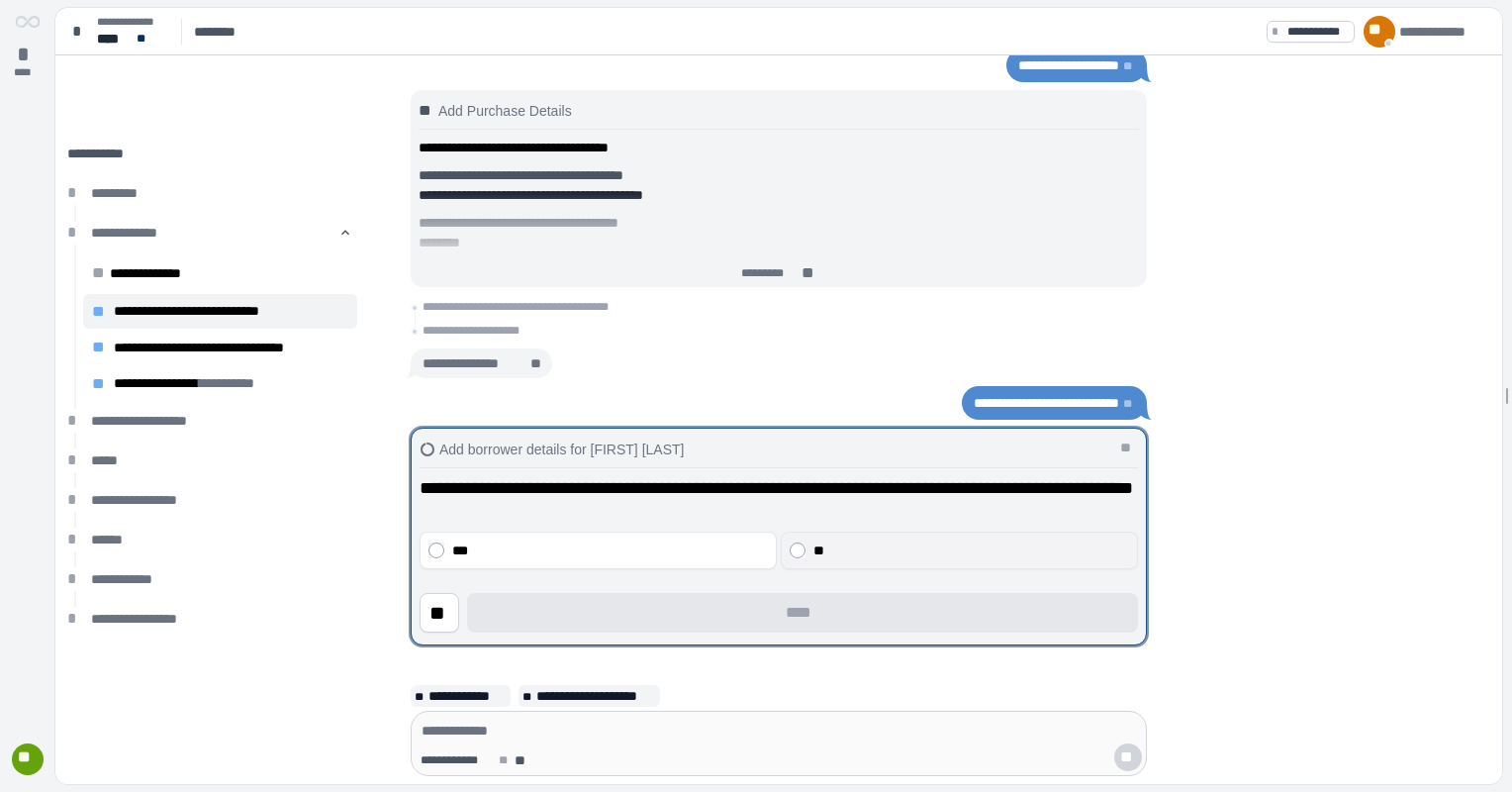 click on "**" at bounding box center (972, 550) 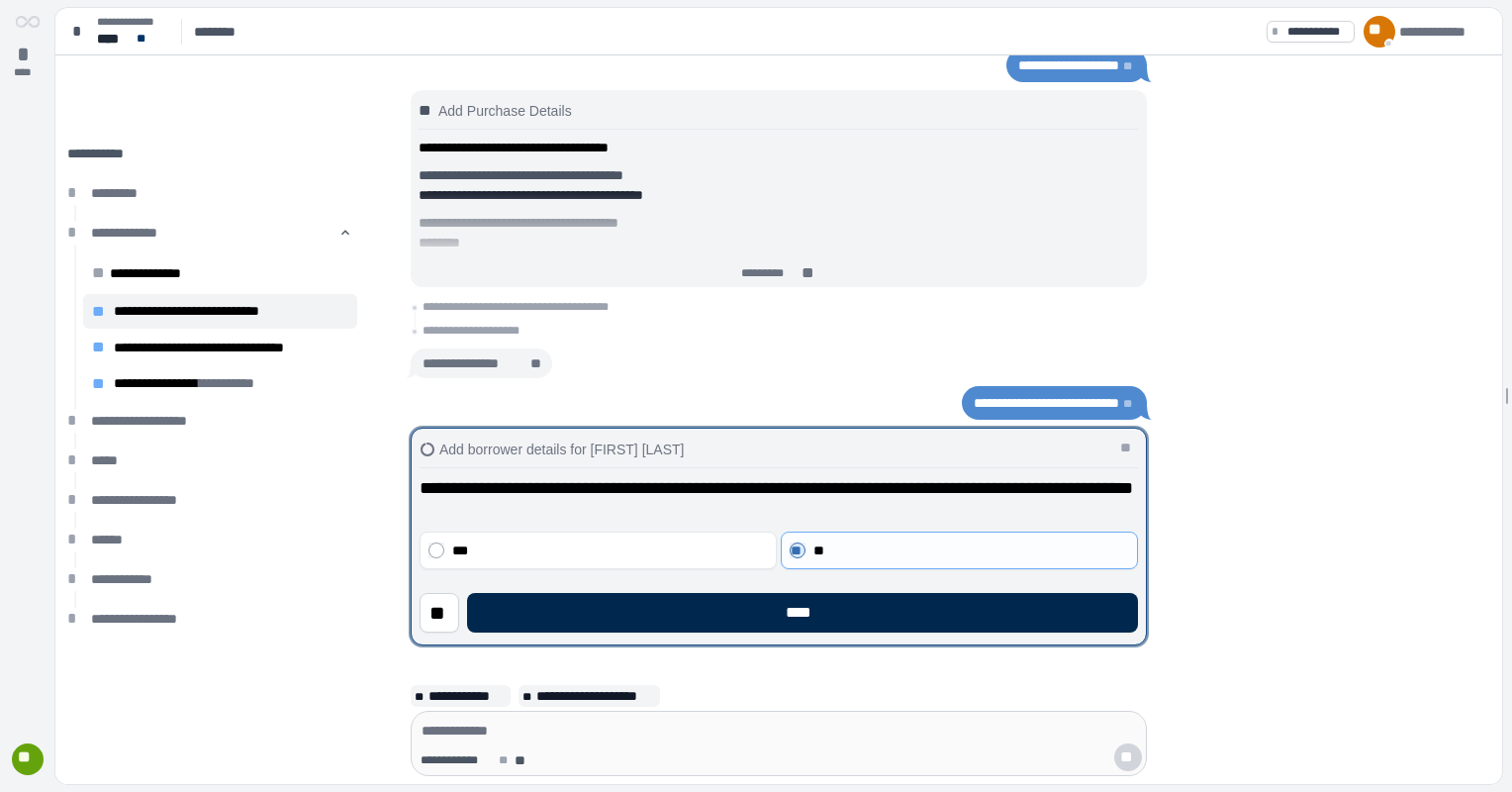click on "****" at bounding box center [803, 613] 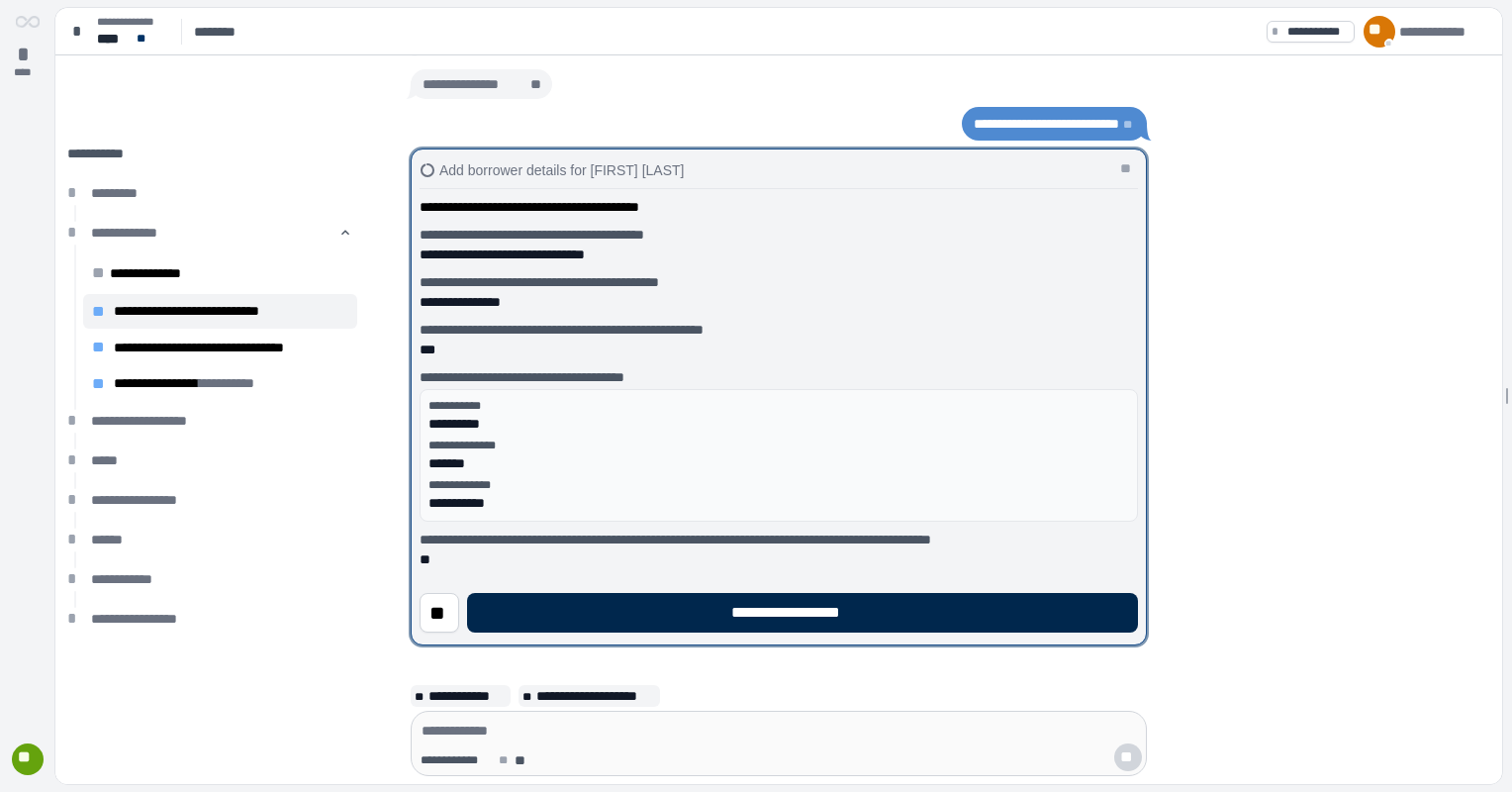 click on "**********" at bounding box center [803, 613] 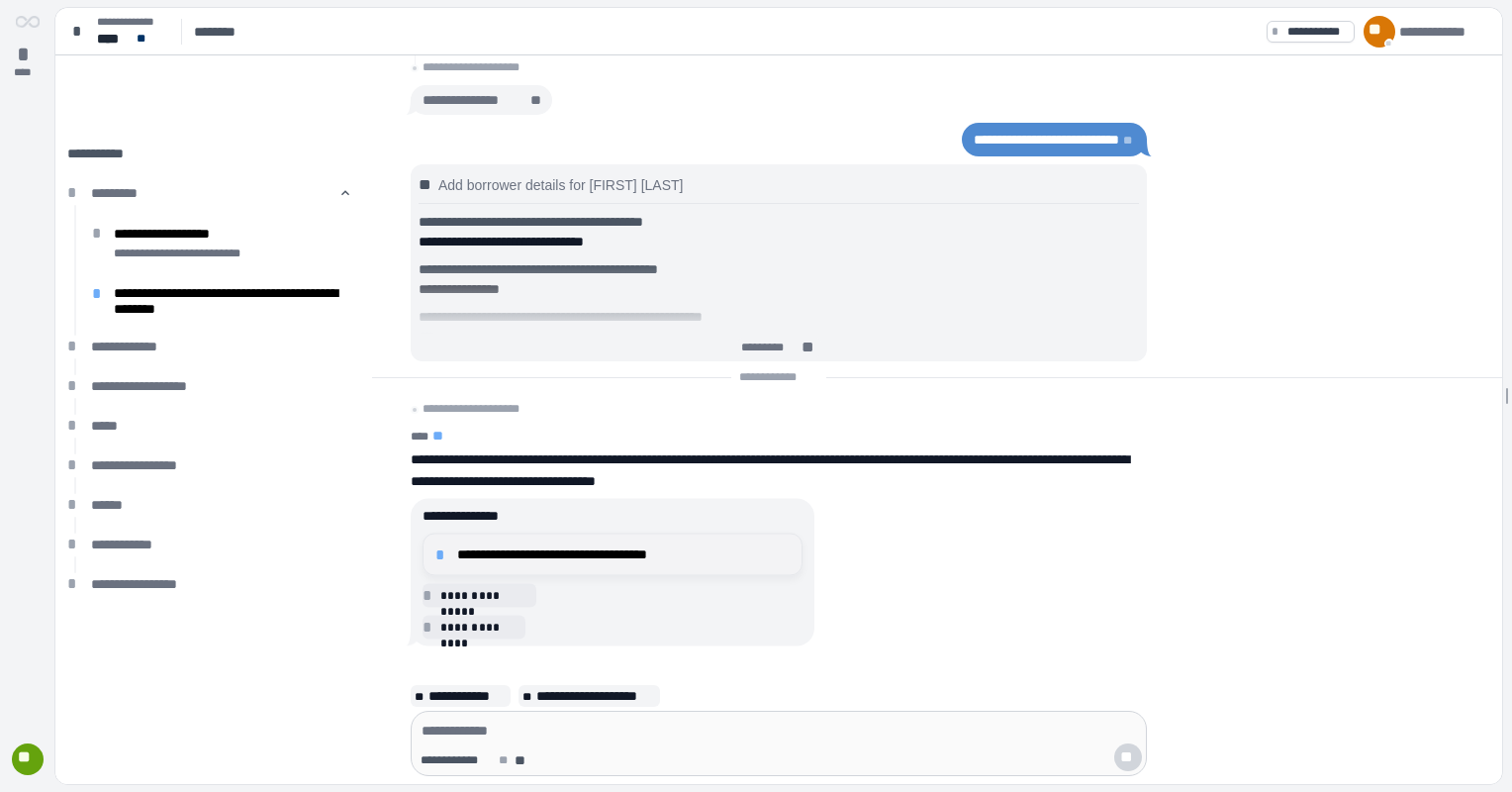 click on "**********" at bounding box center [623, 554] 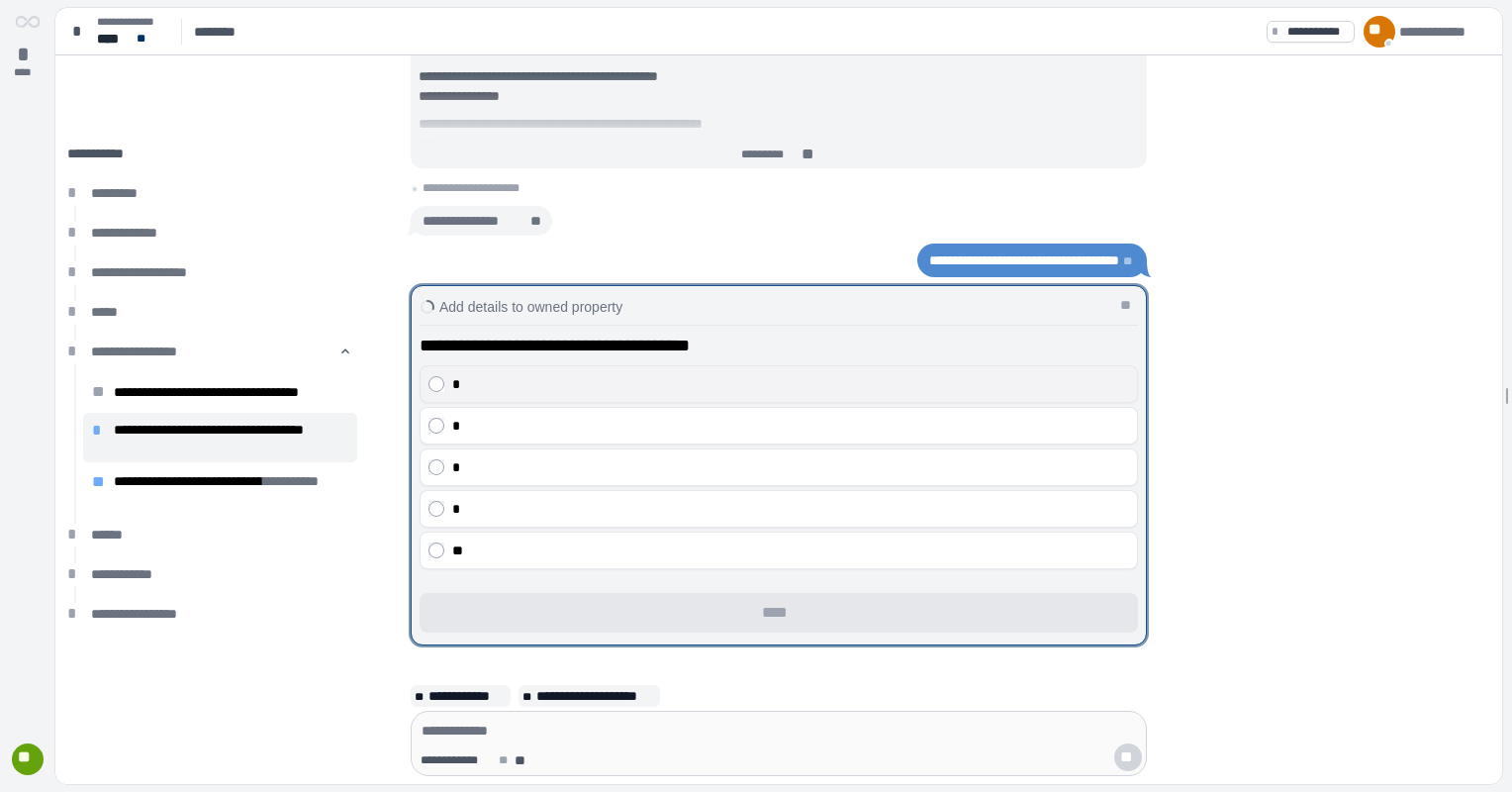click on "*" at bounding box center [779, 384] 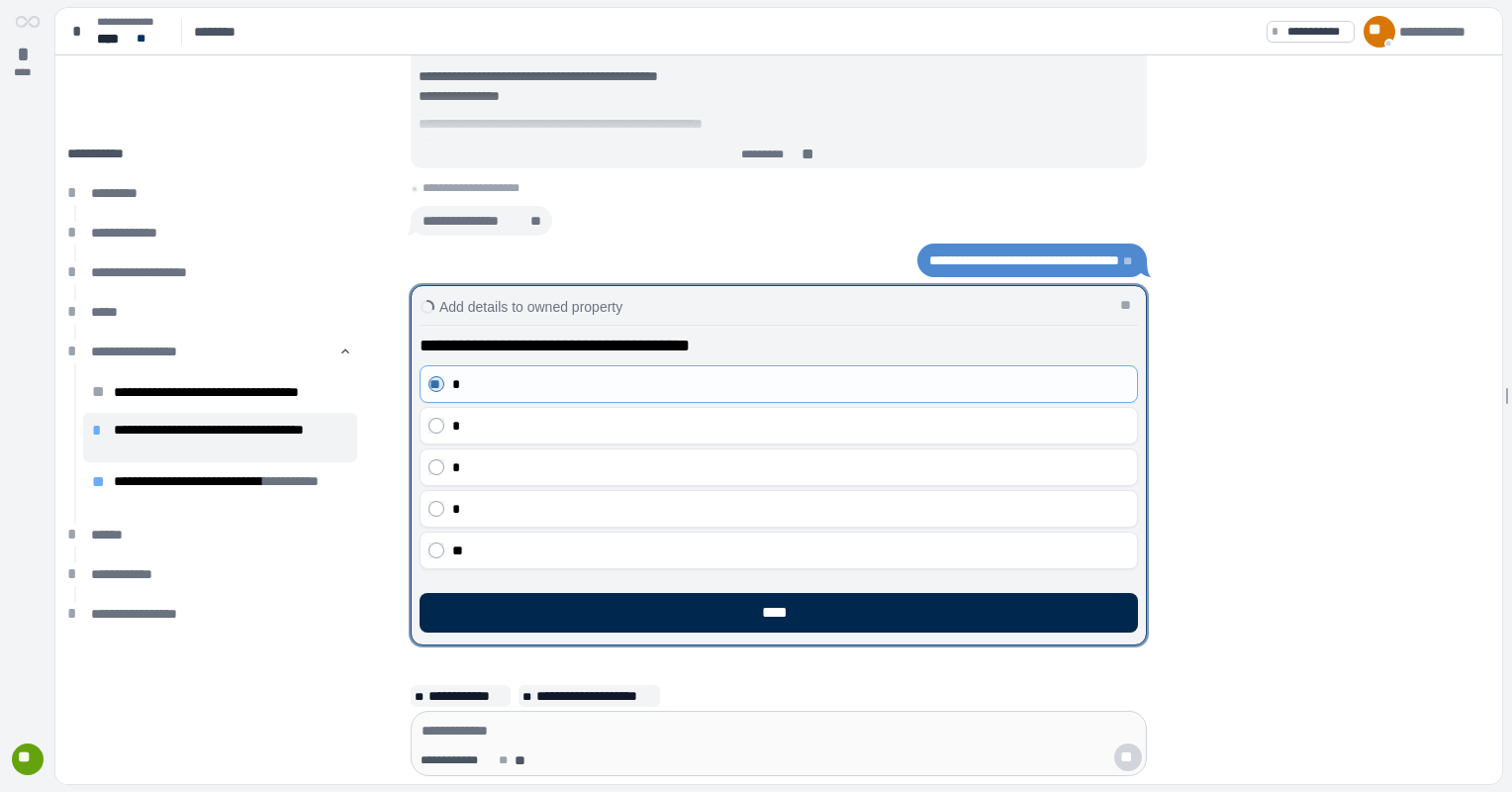click on "****" at bounding box center [779, 613] 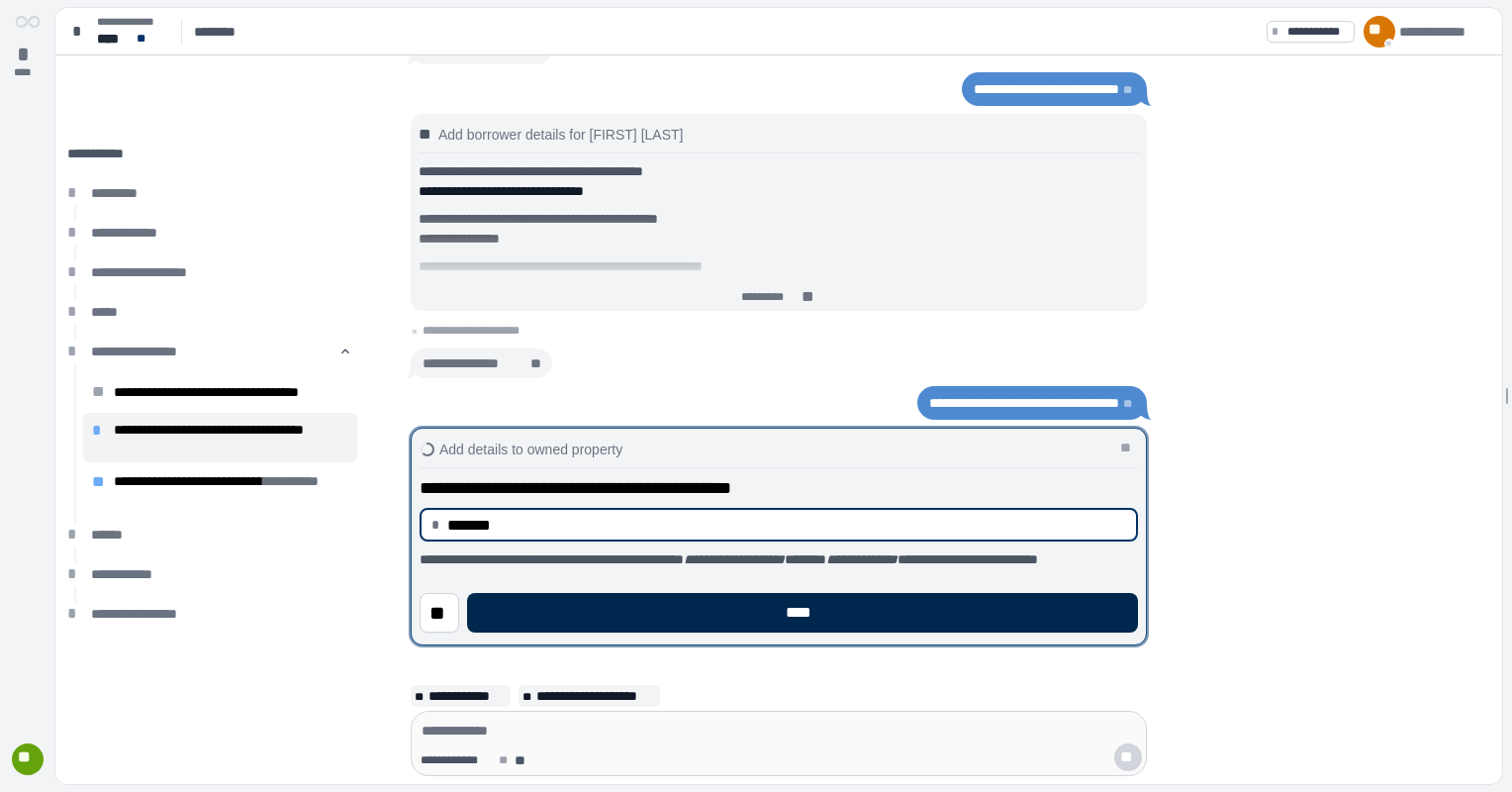 type on "**********" 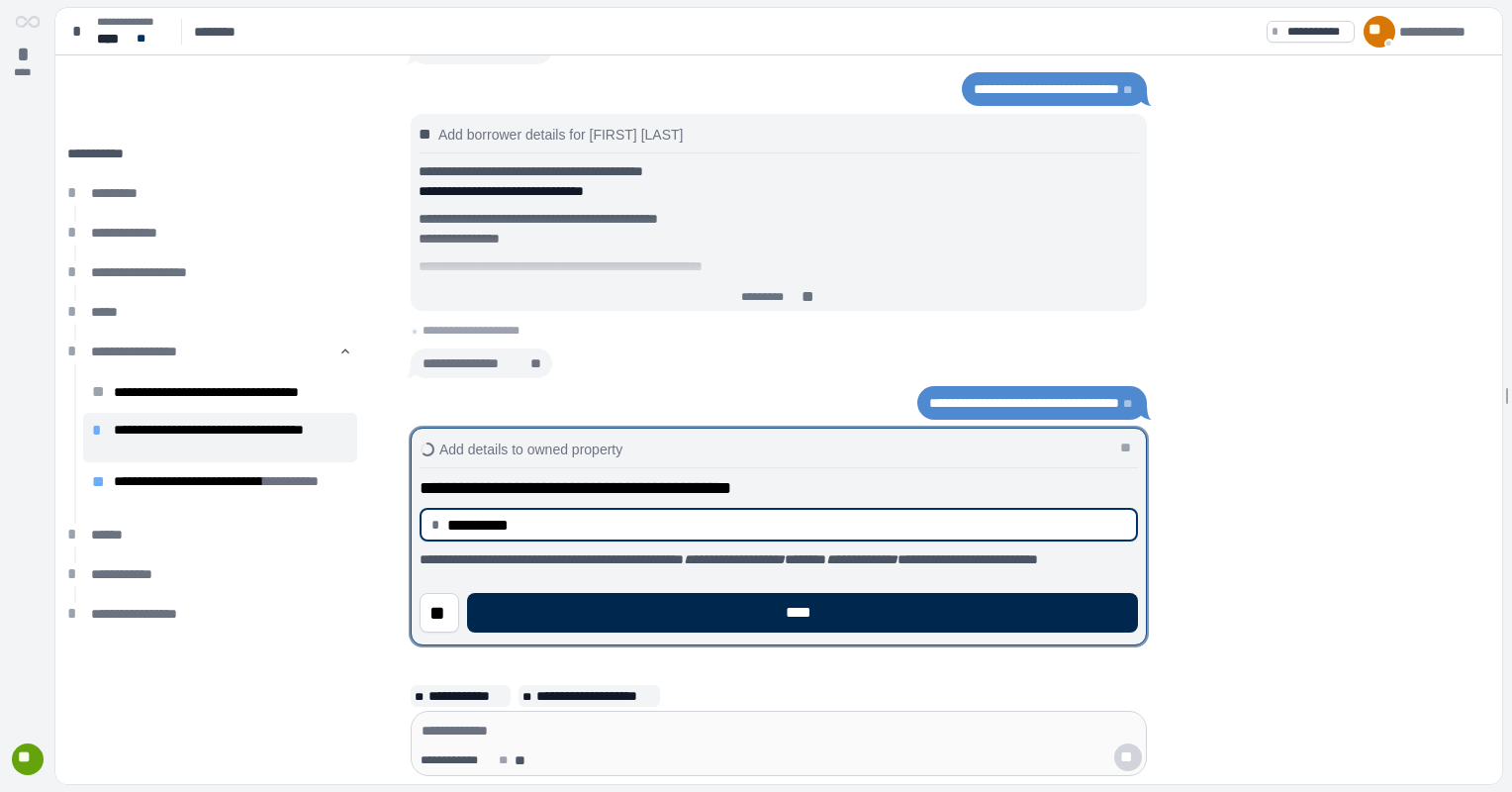 click on "****" at bounding box center (803, 613) 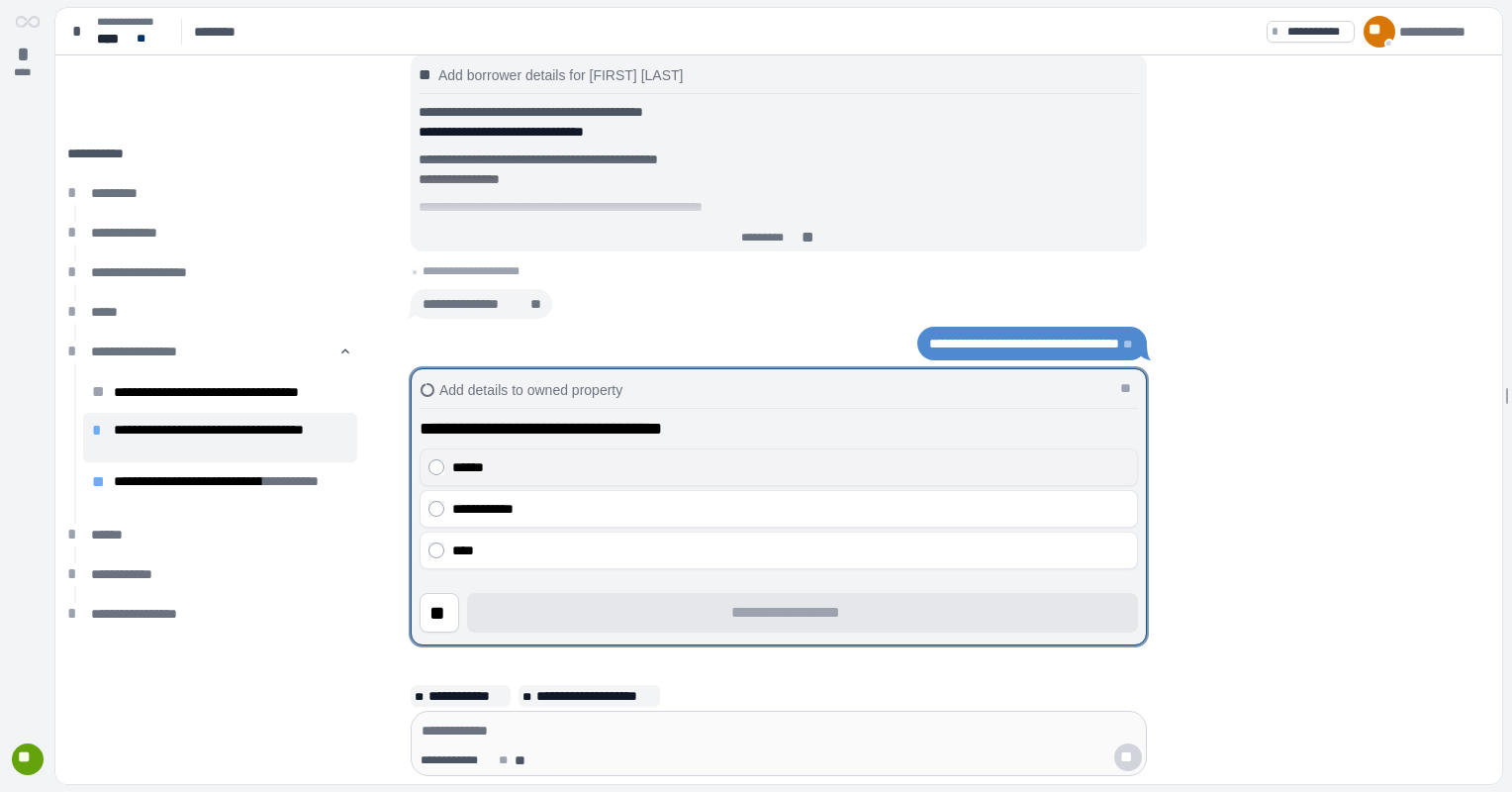 click on "******" at bounding box center (791, 467) 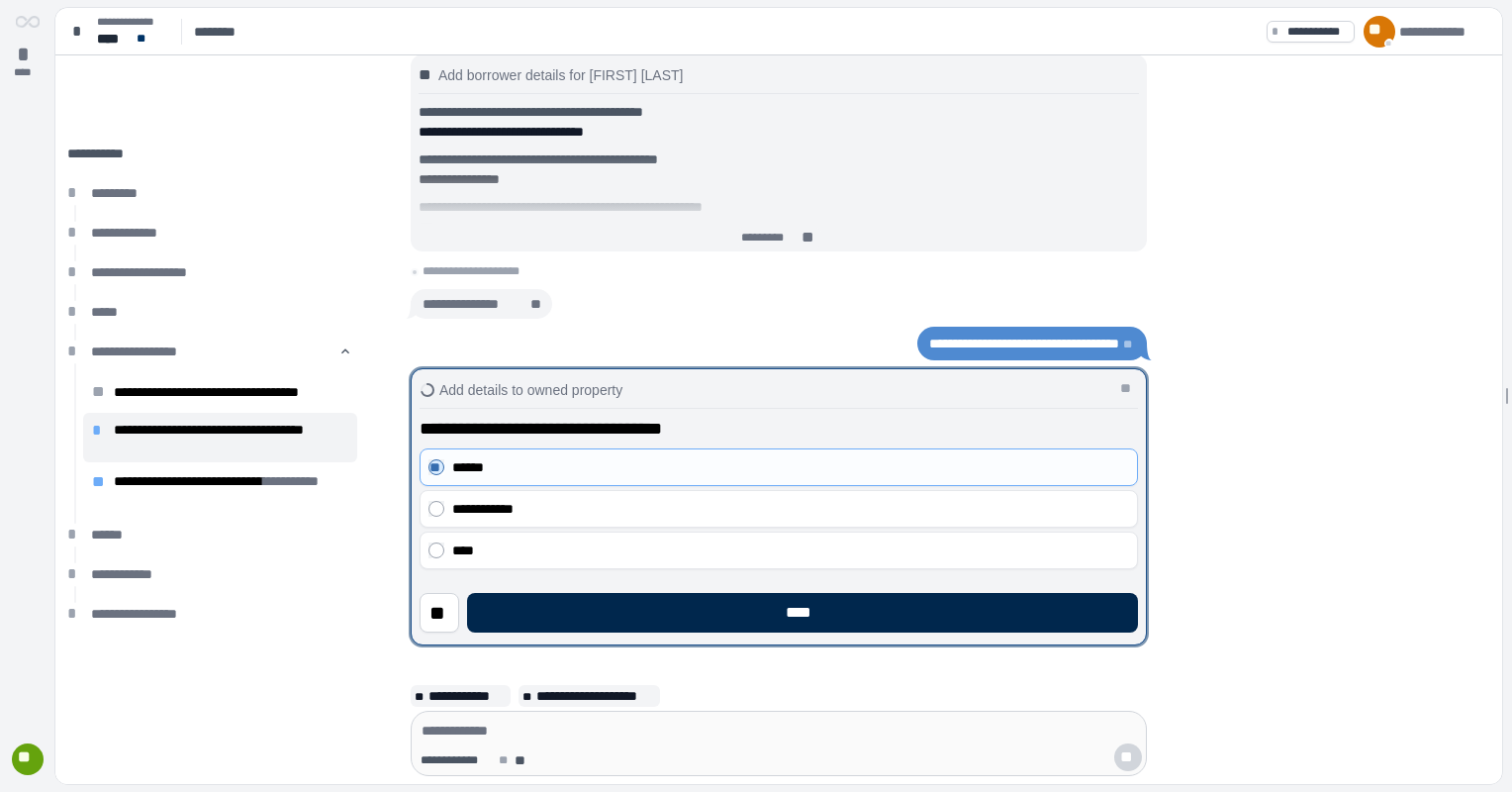click on "****" at bounding box center (803, 613) 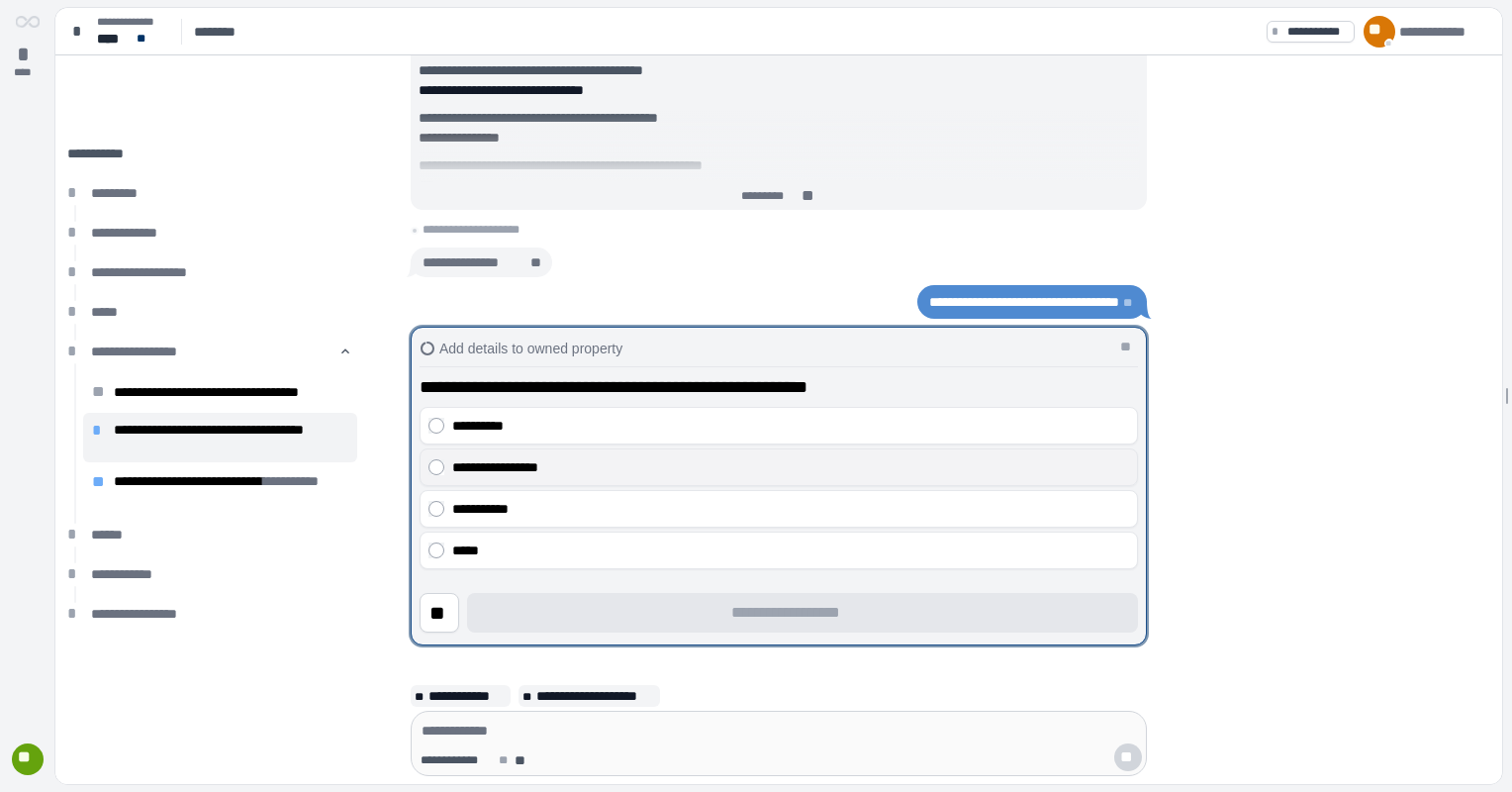 click on "**********" at bounding box center [791, 467] 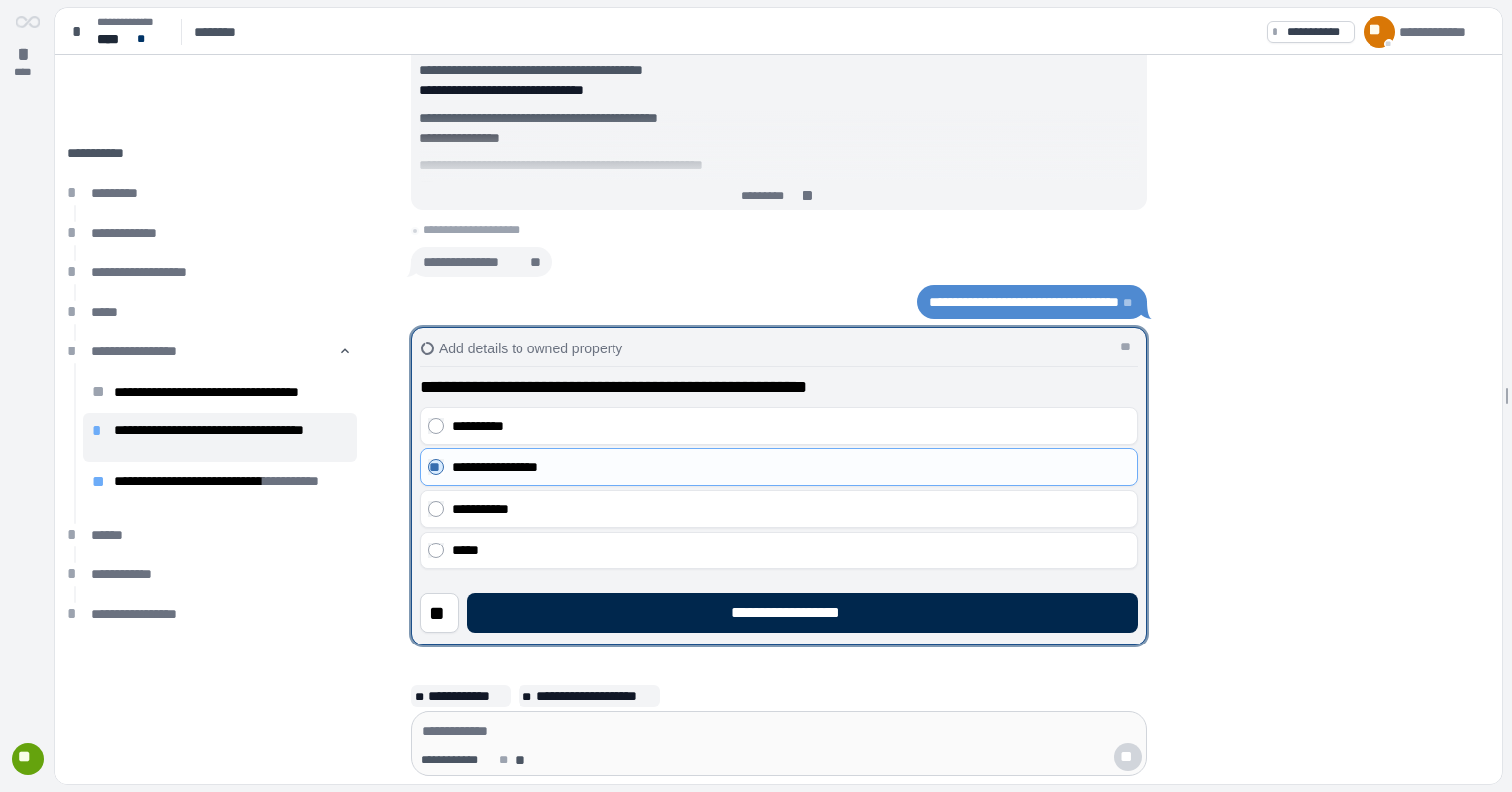click on "**********" at bounding box center [803, 613] 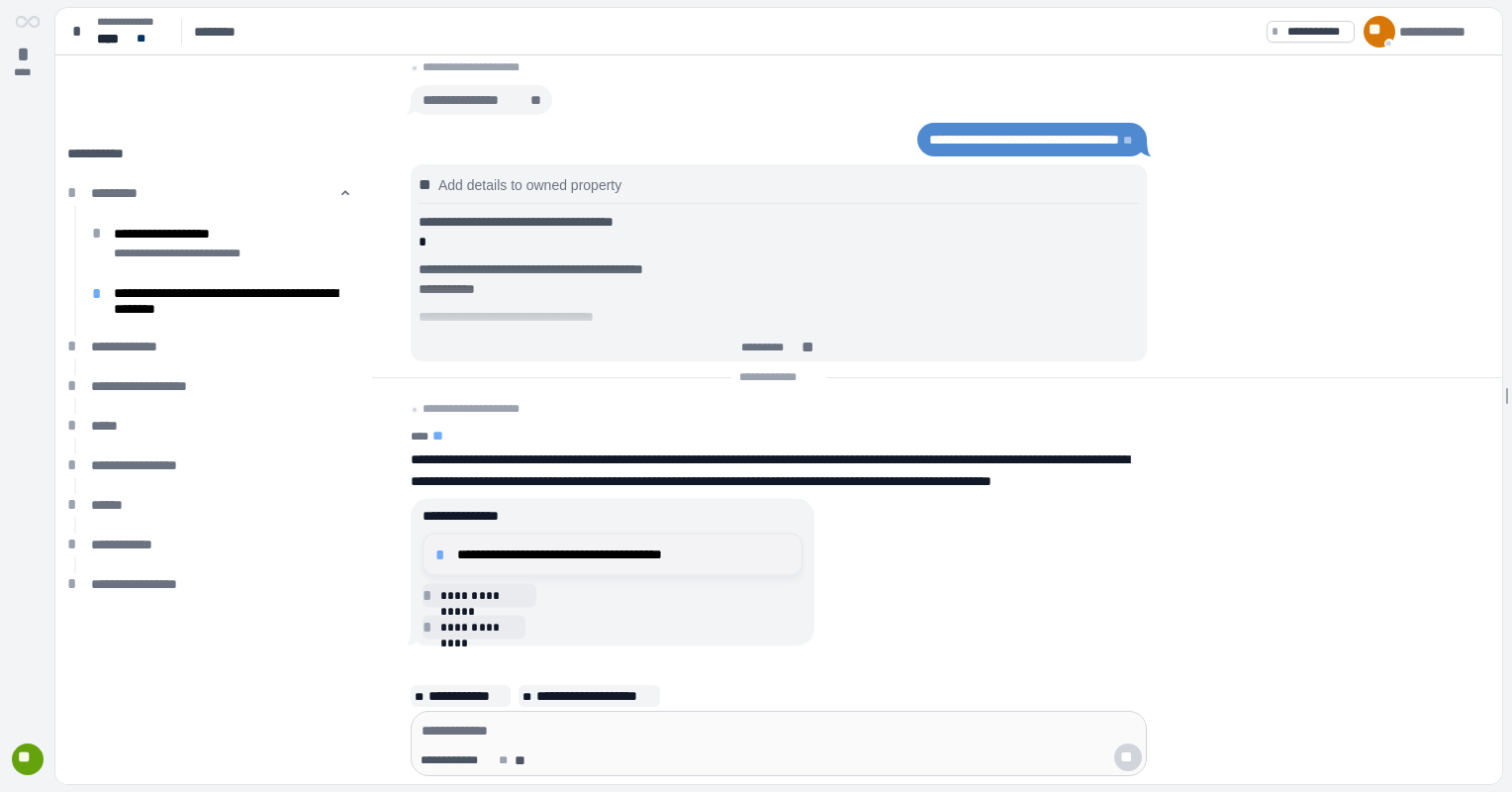 click on "**********" at bounding box center (623, 554) 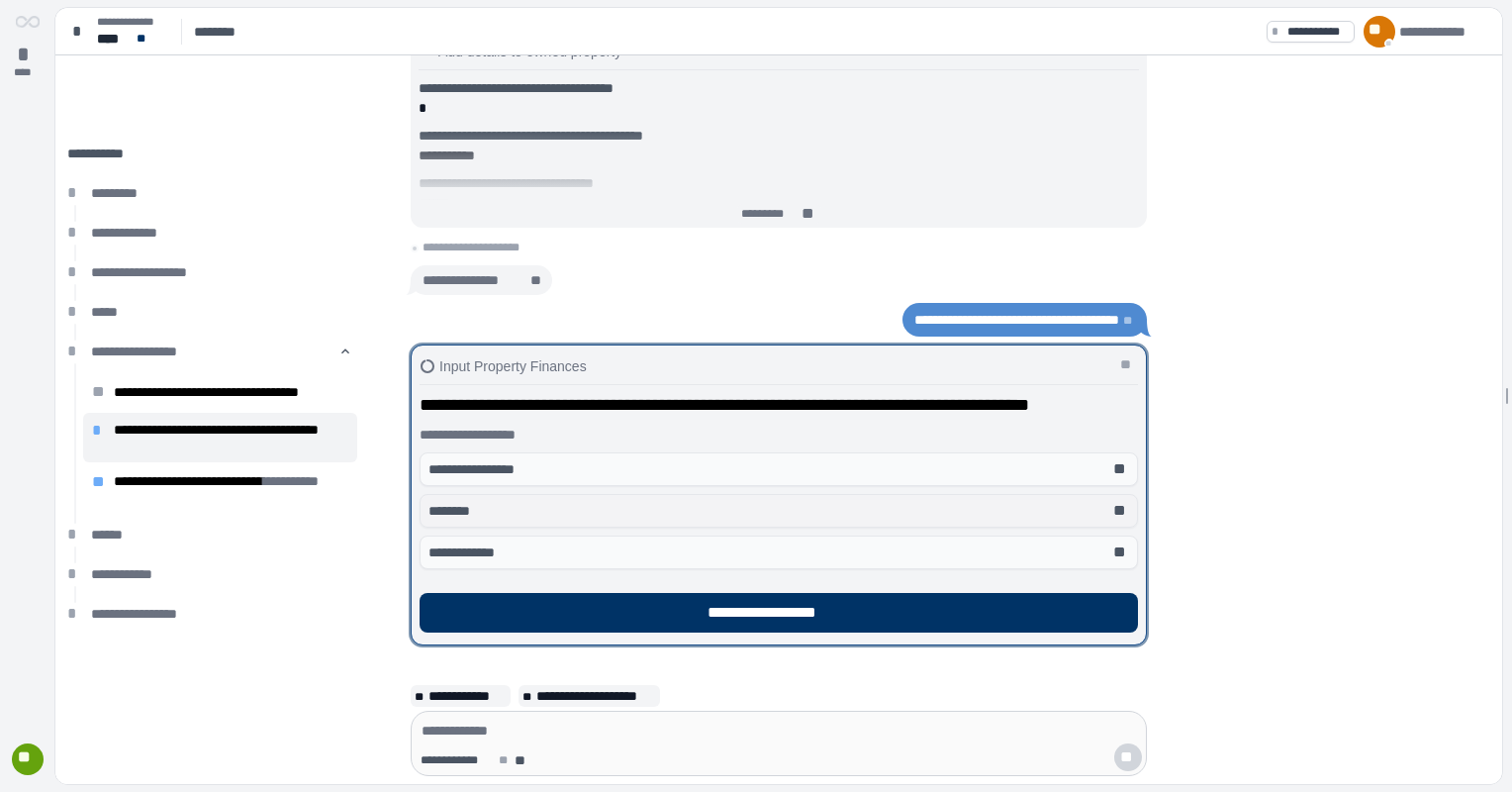 click on "******** **" at bounding box center [779, 511] 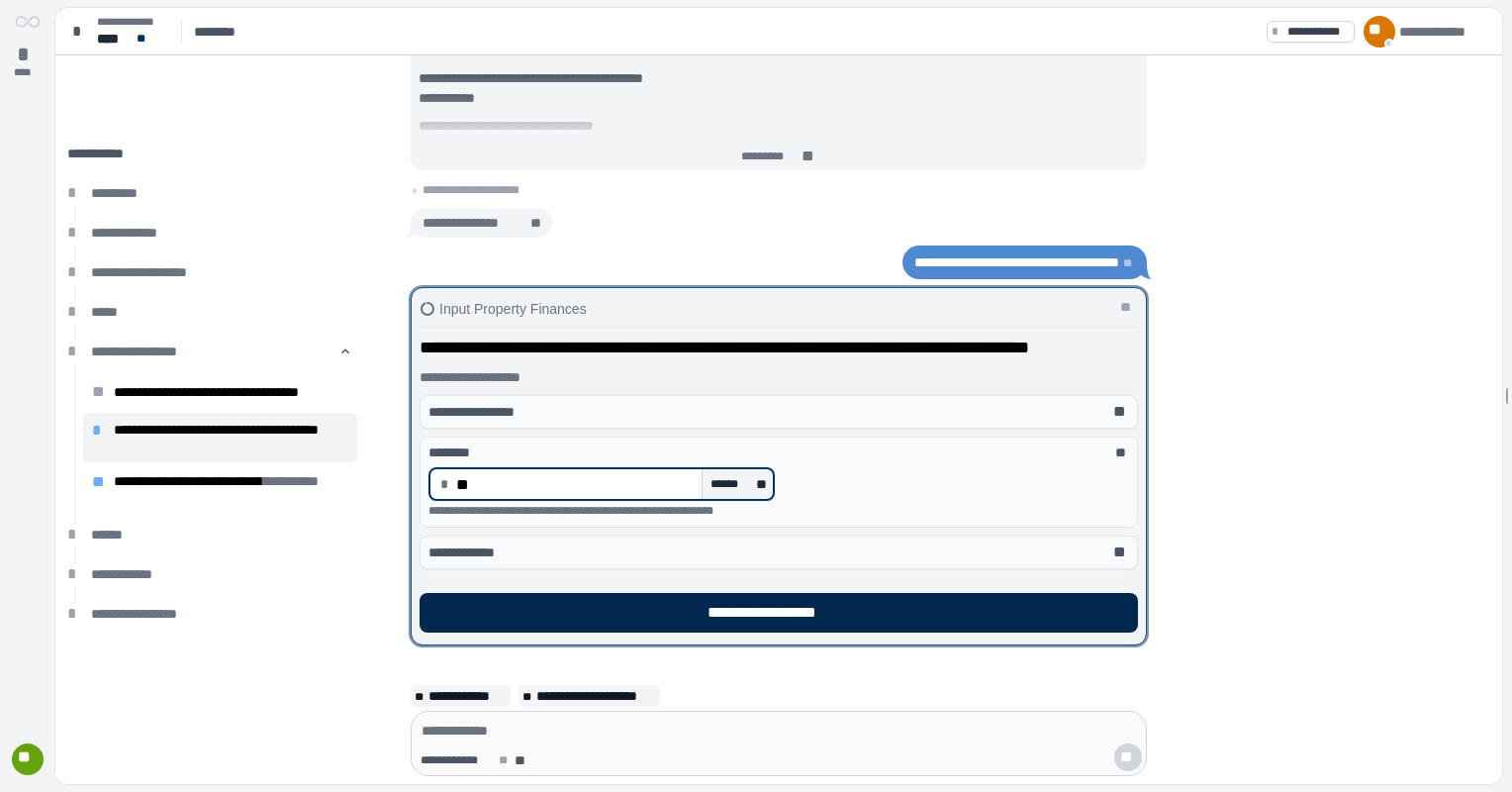 type on "*****" 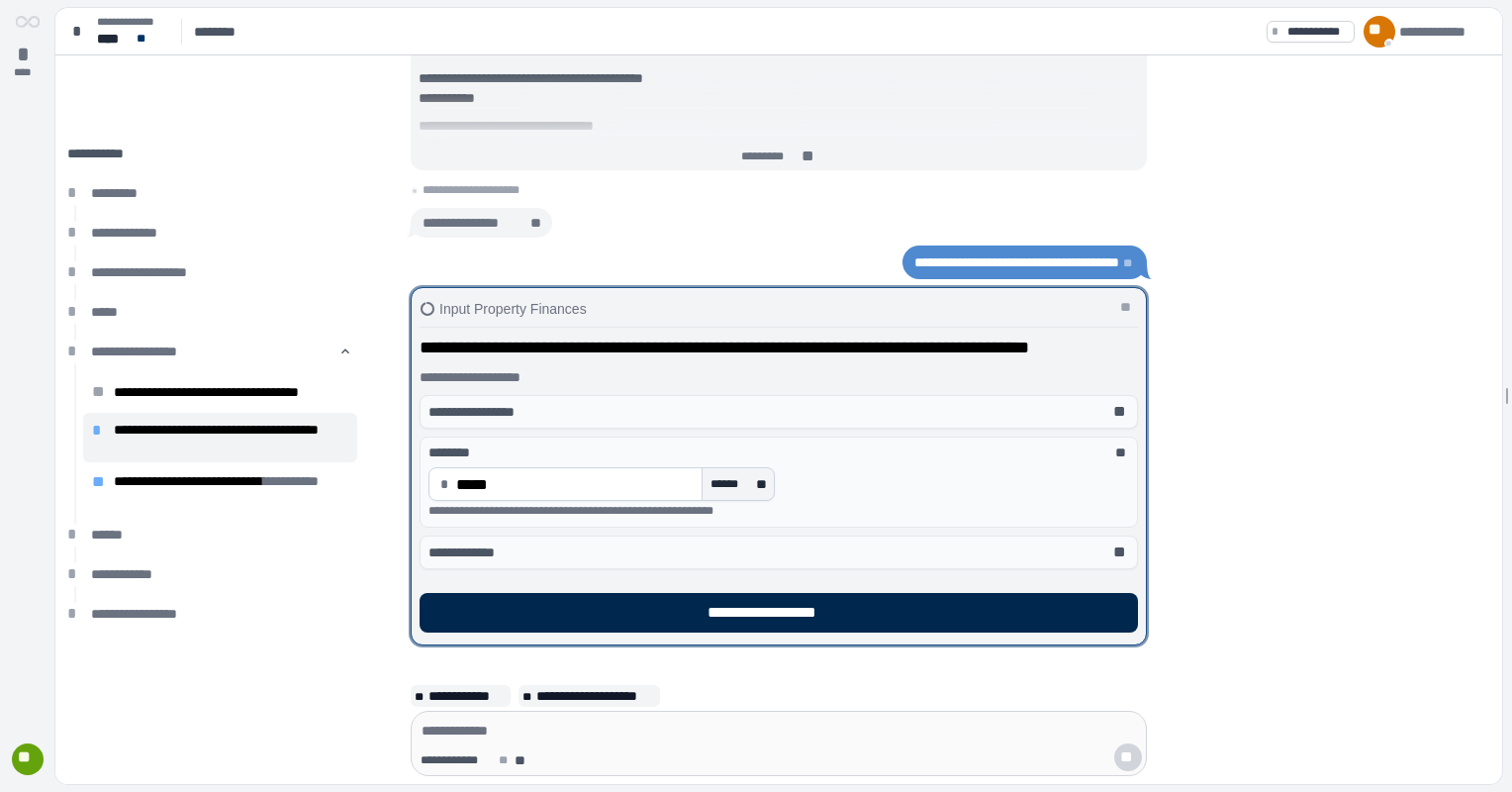click on "**********" at bounding box center [779, 613] 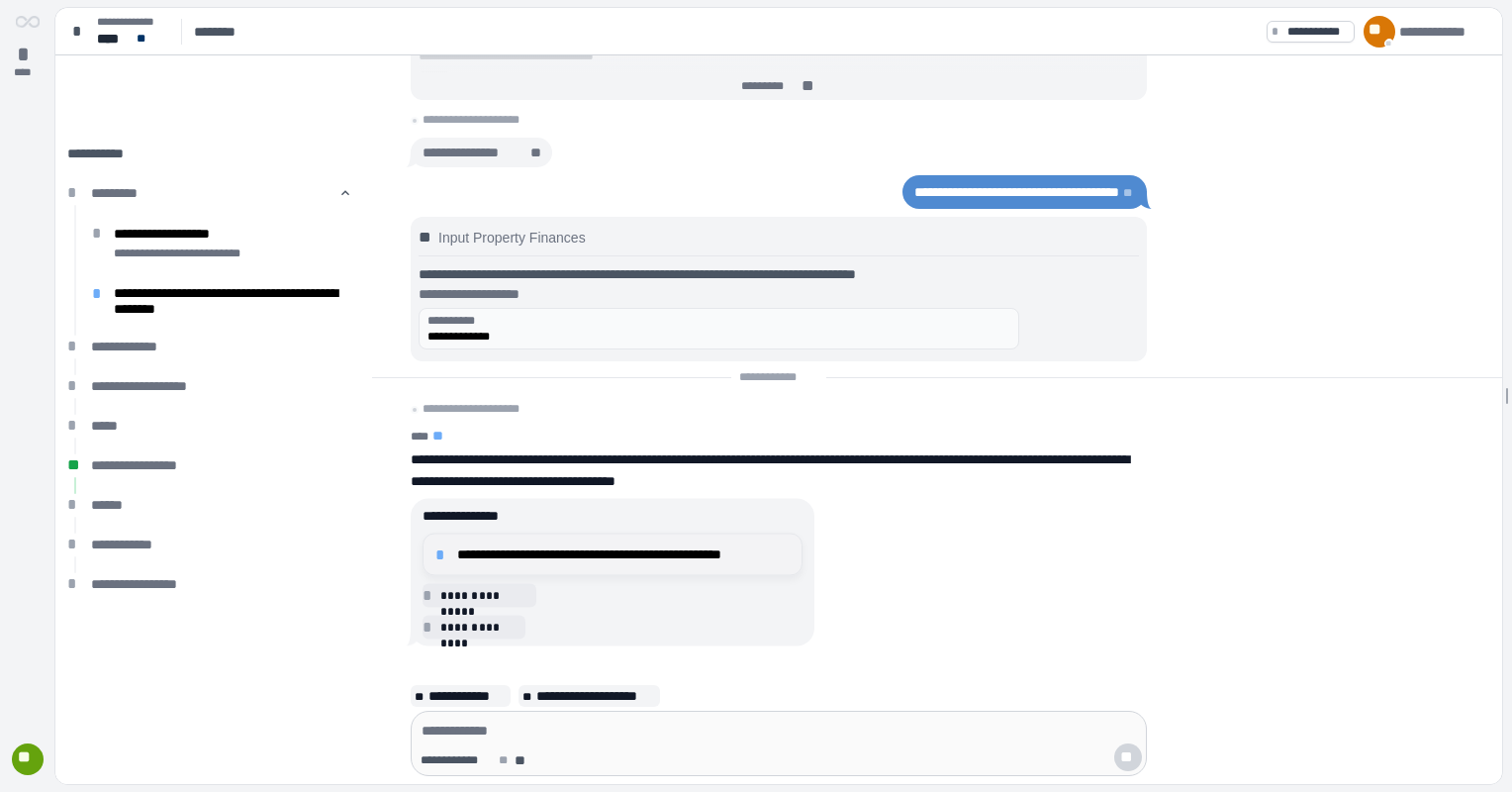 click on "**********" at bounding box center [623, 554] 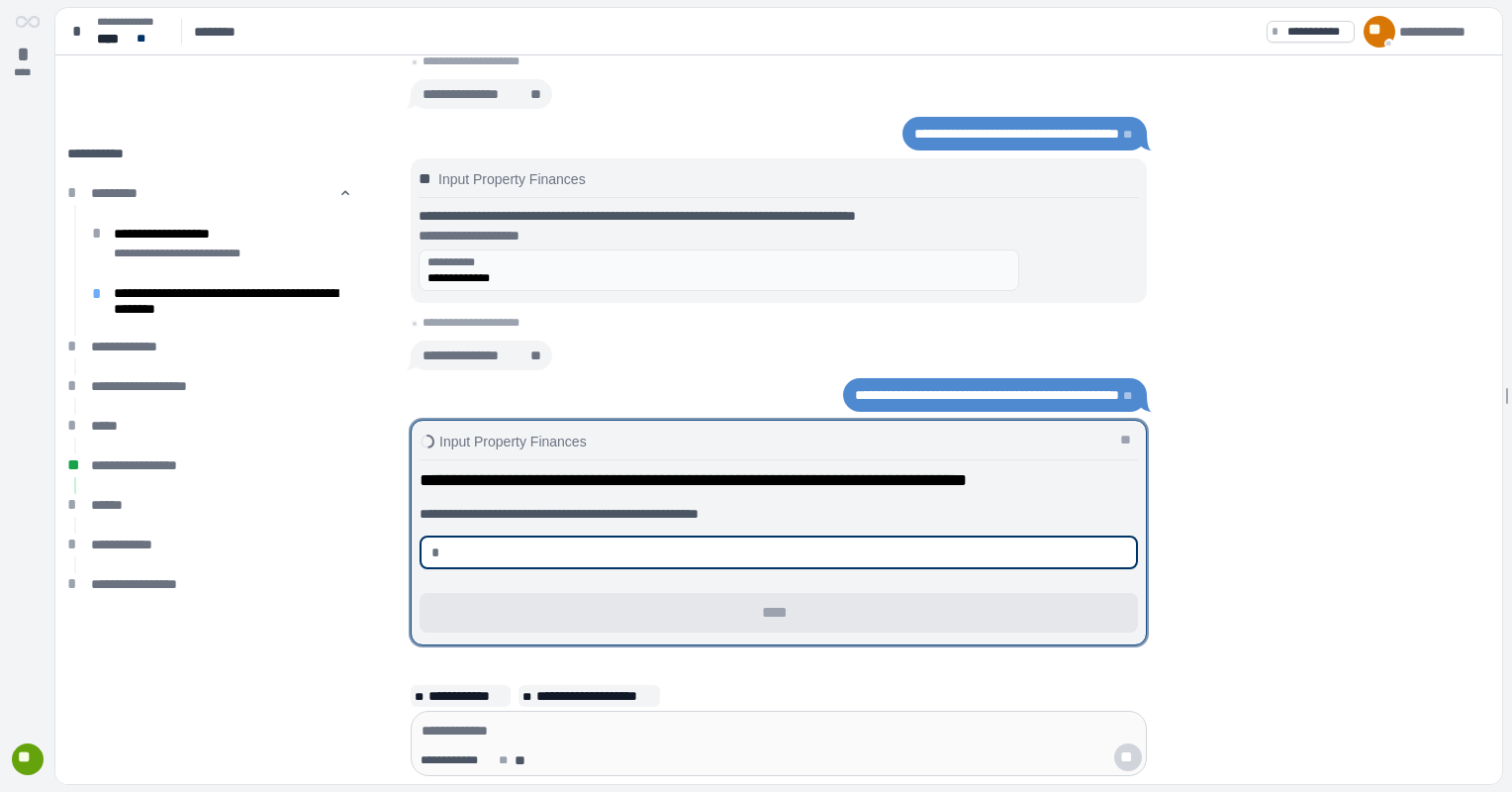 click at bounding box center [787, 552] 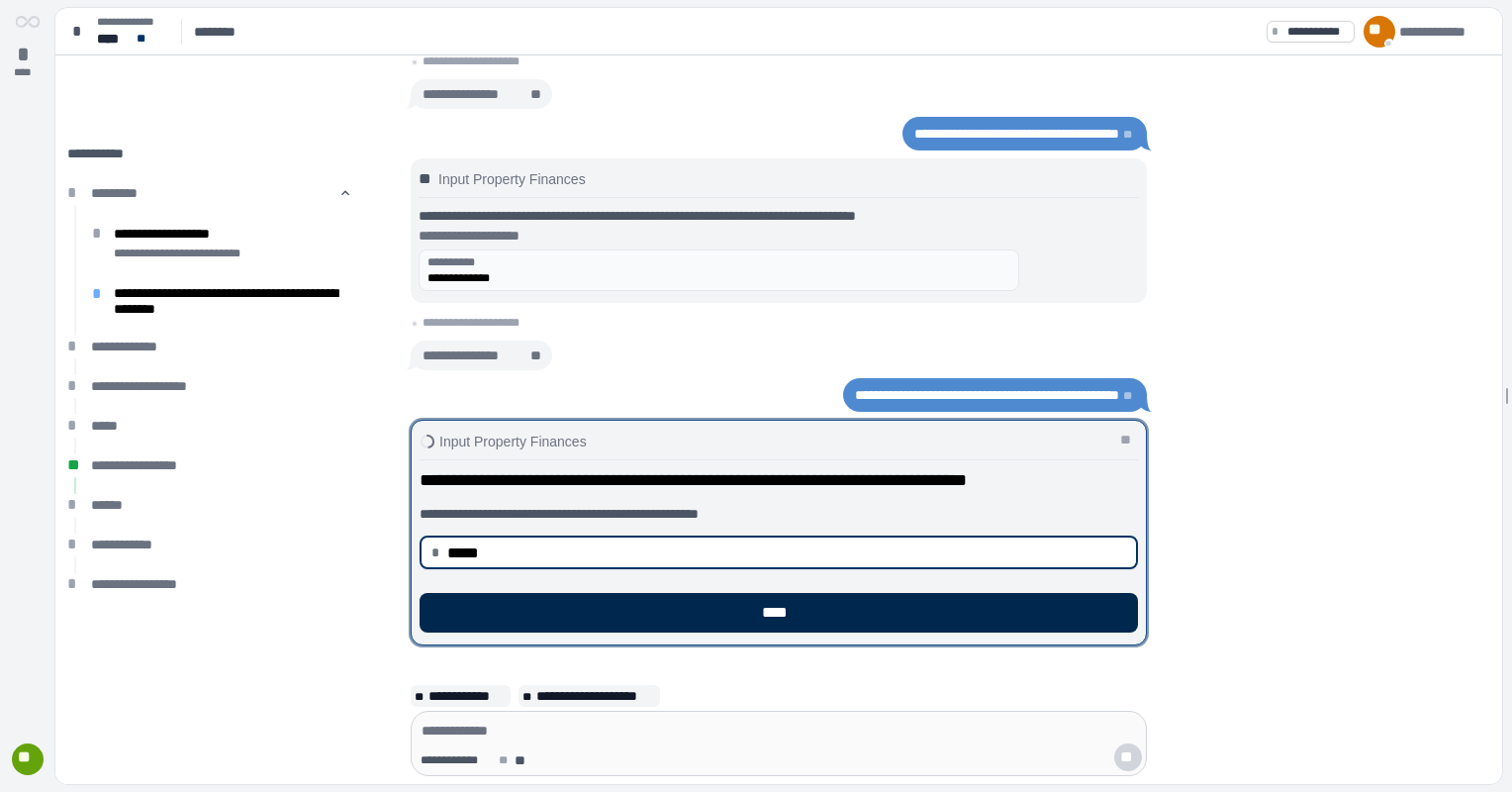 type on "********" 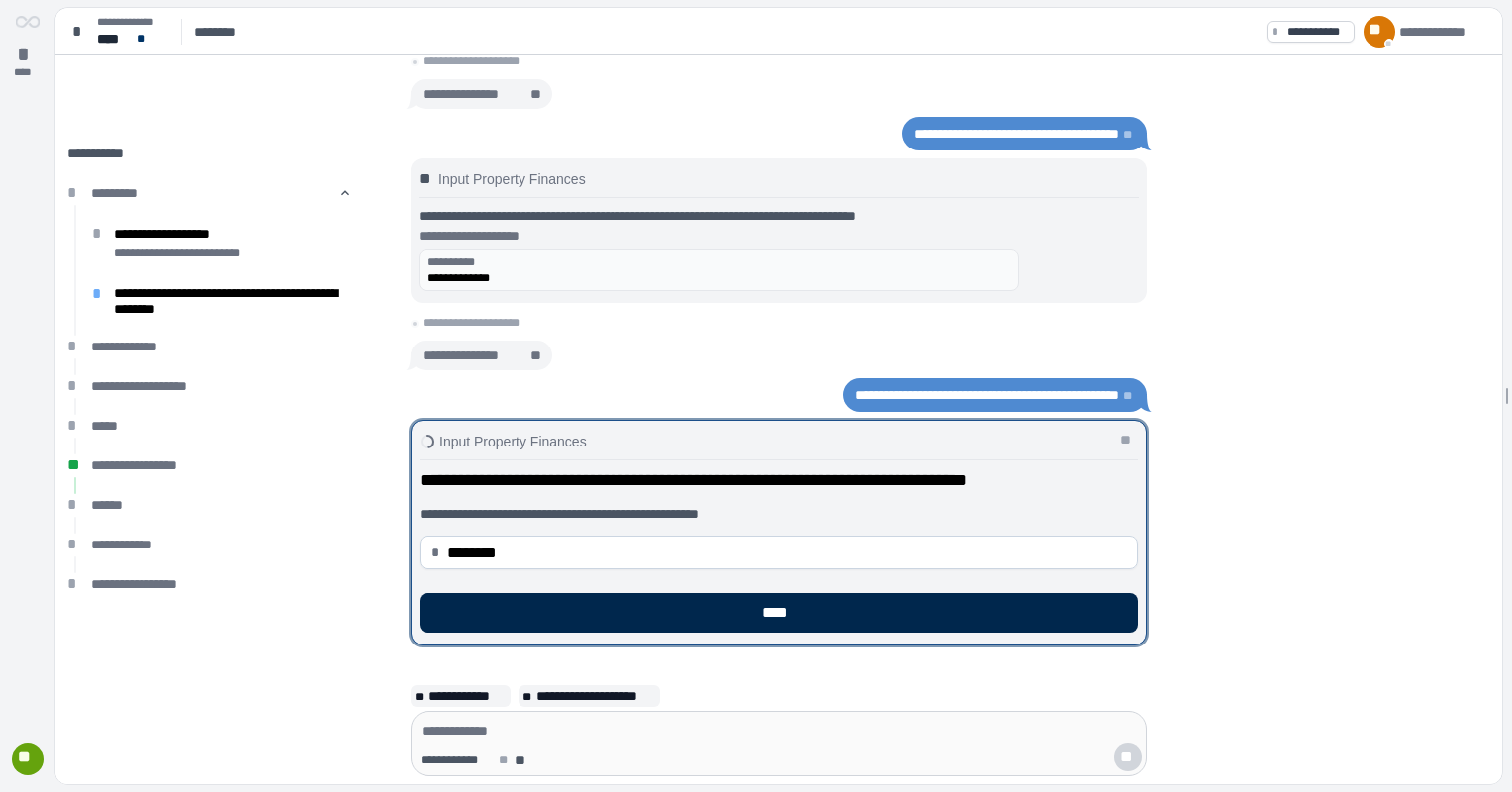 click on "****" at bounding box center (779, 613) 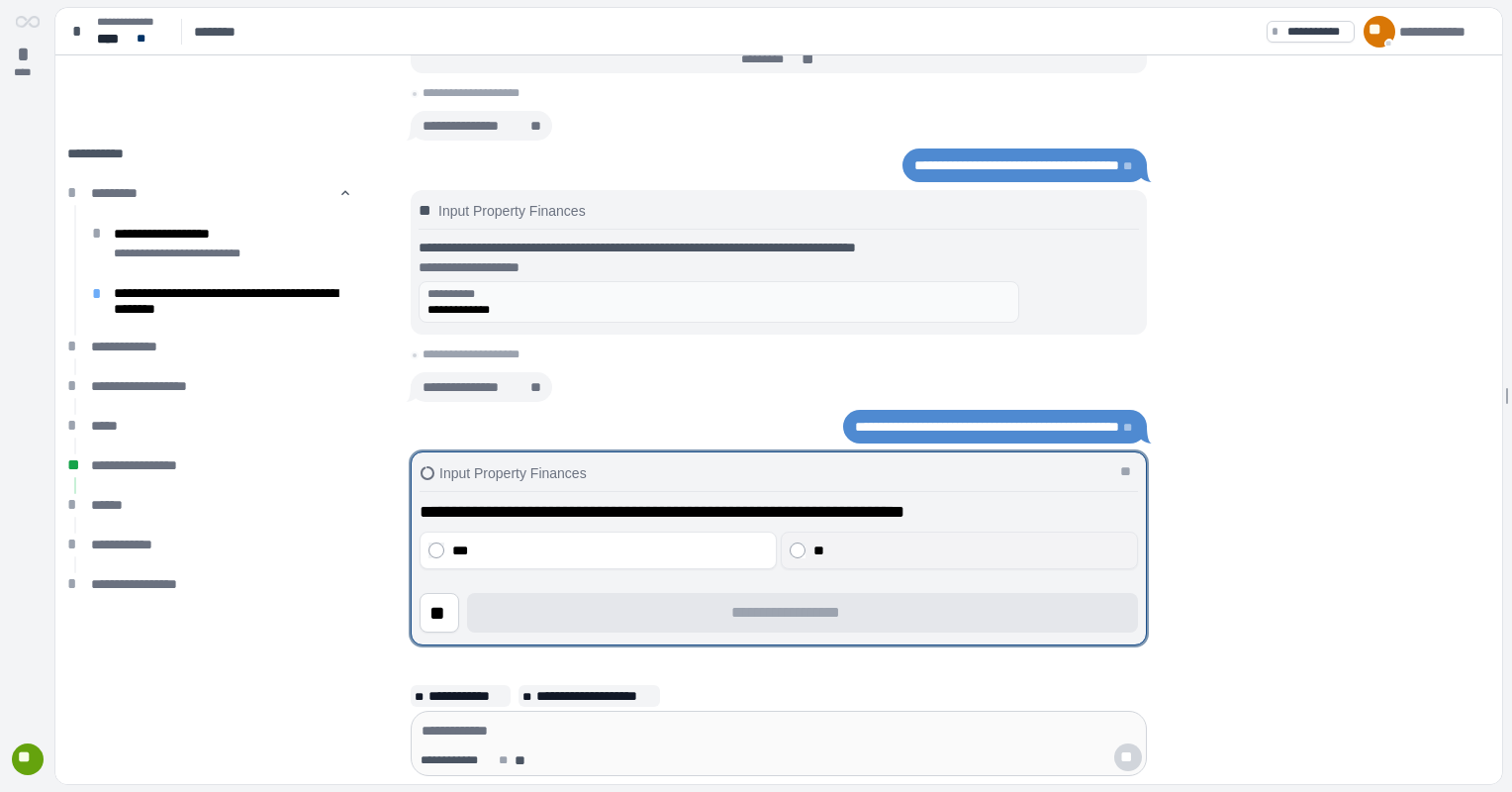 click on "**" at bounding box center [972, 550] 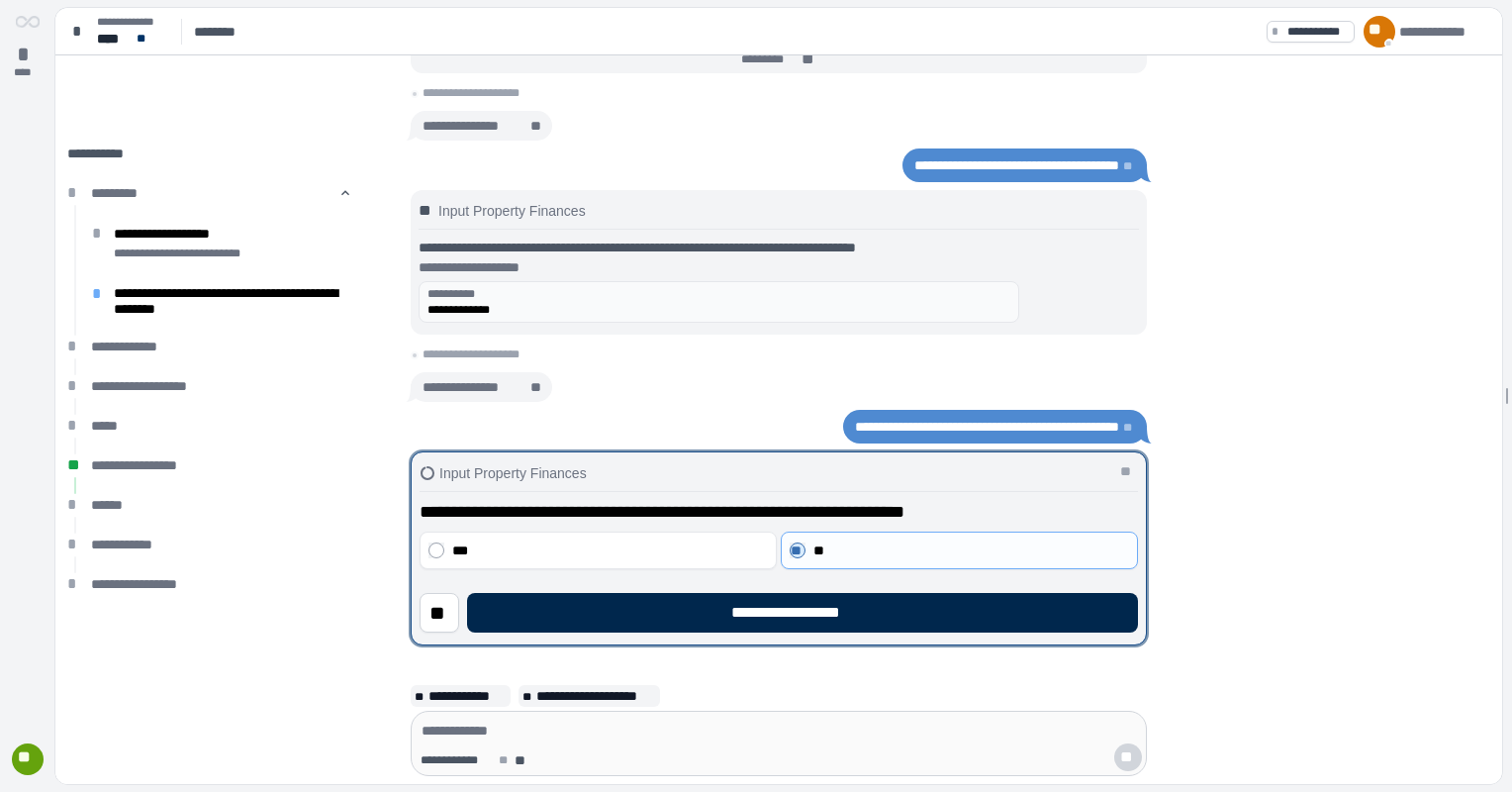 click on "**********" at bounding box center (803, 613) 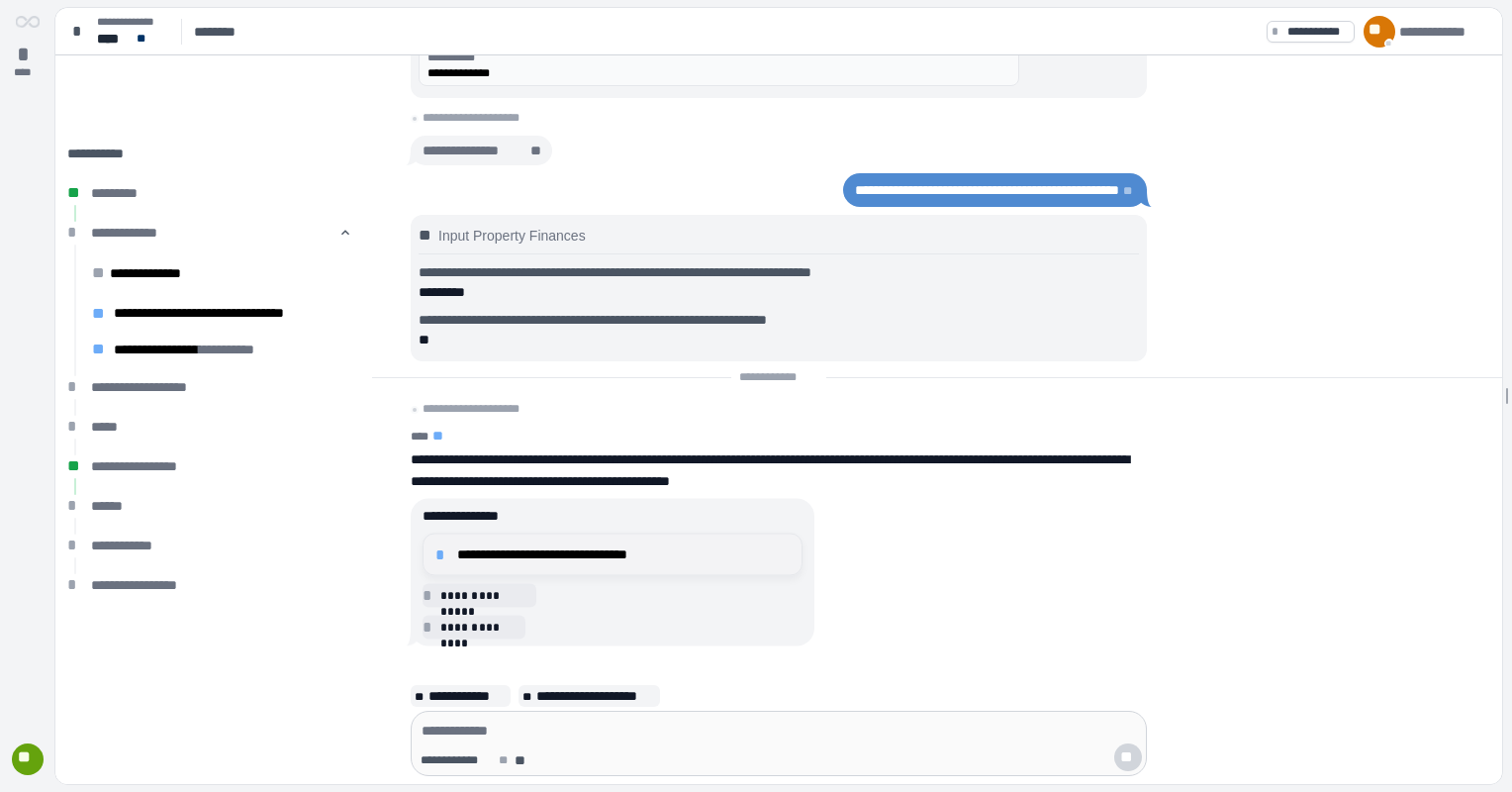click on "**********" at bounding box center [623, 554] 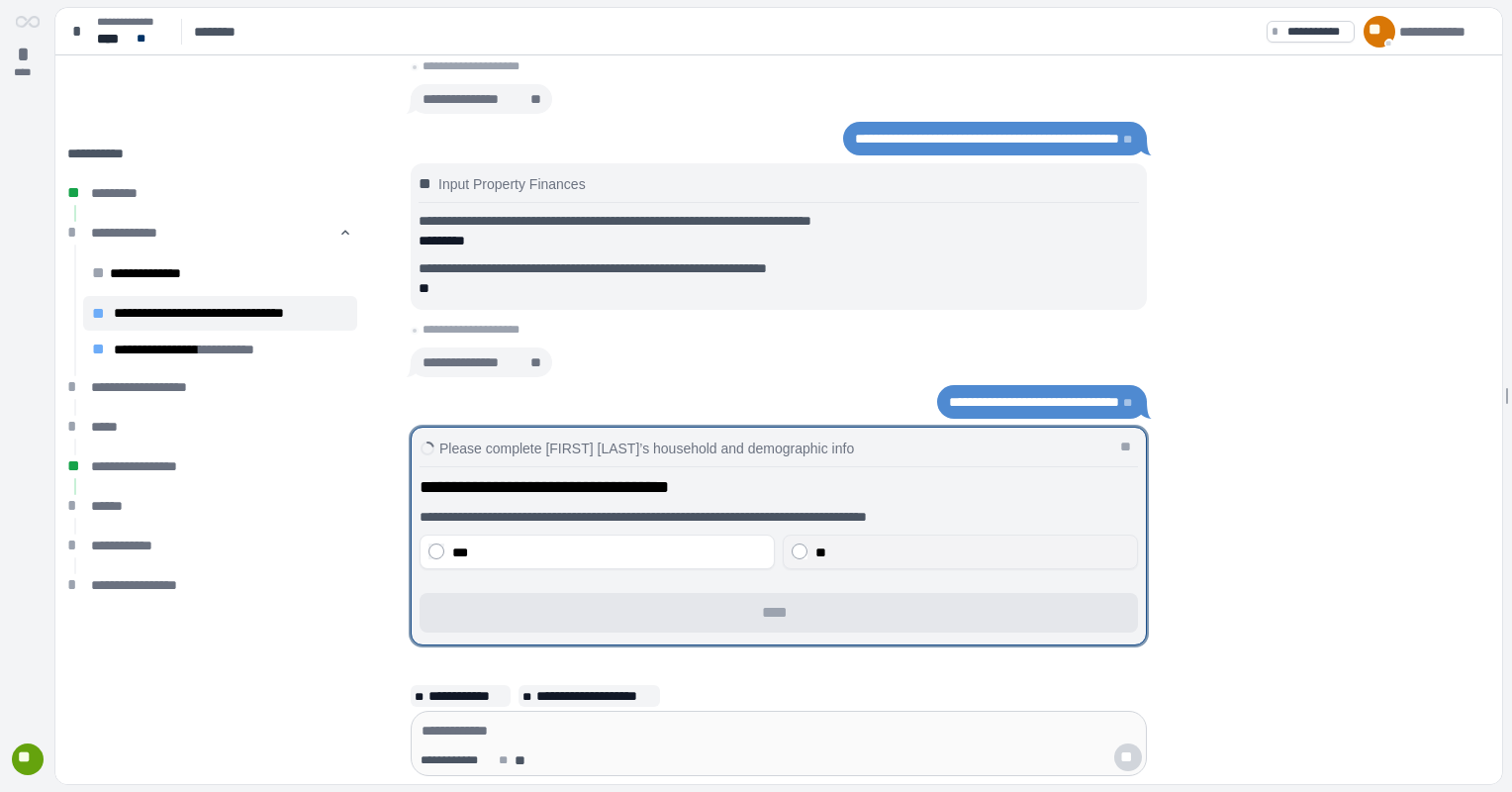 click on "**" at bounding box center [972, 552] 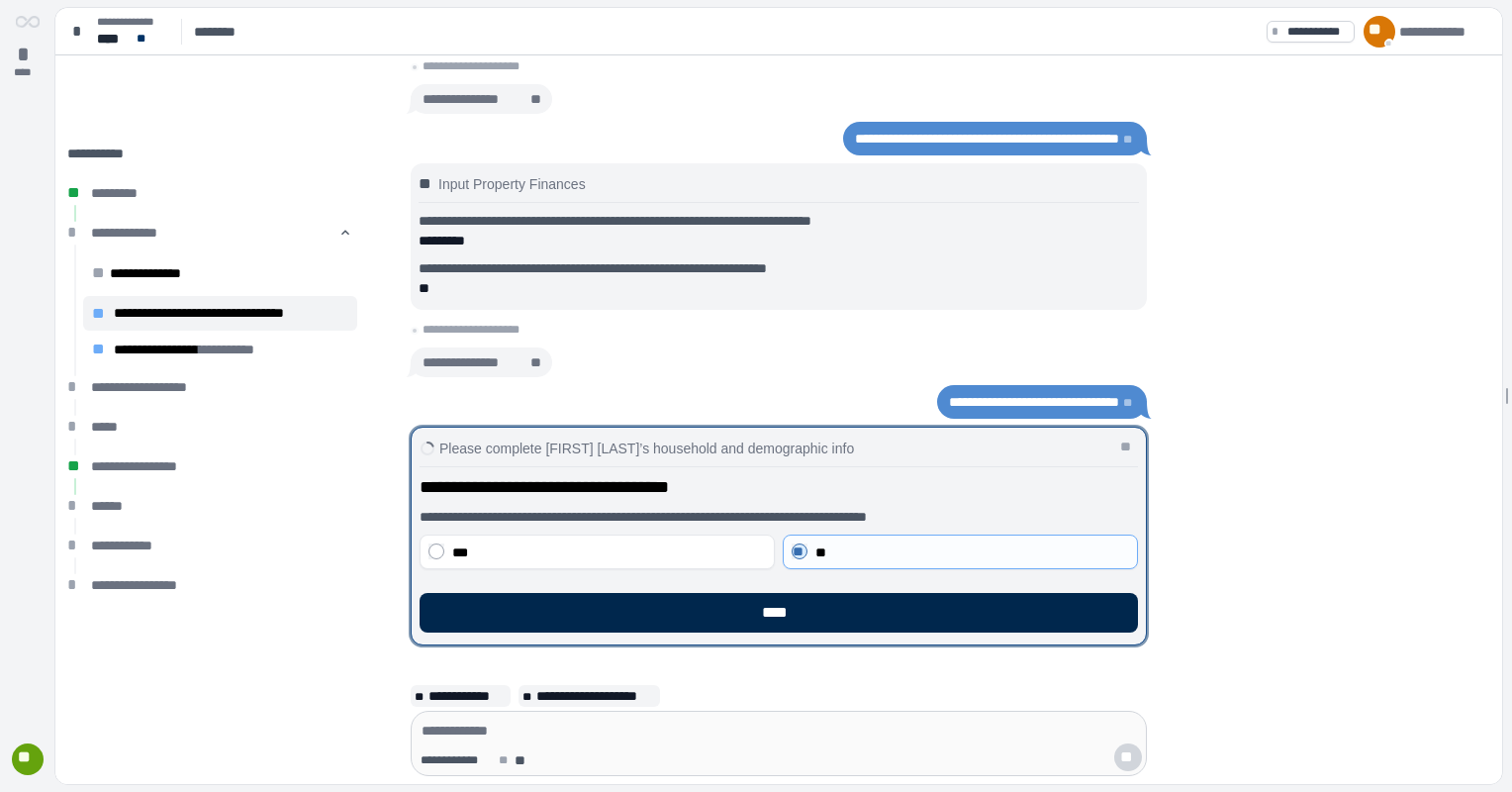 click on "****" at bounding box center [779, 613] 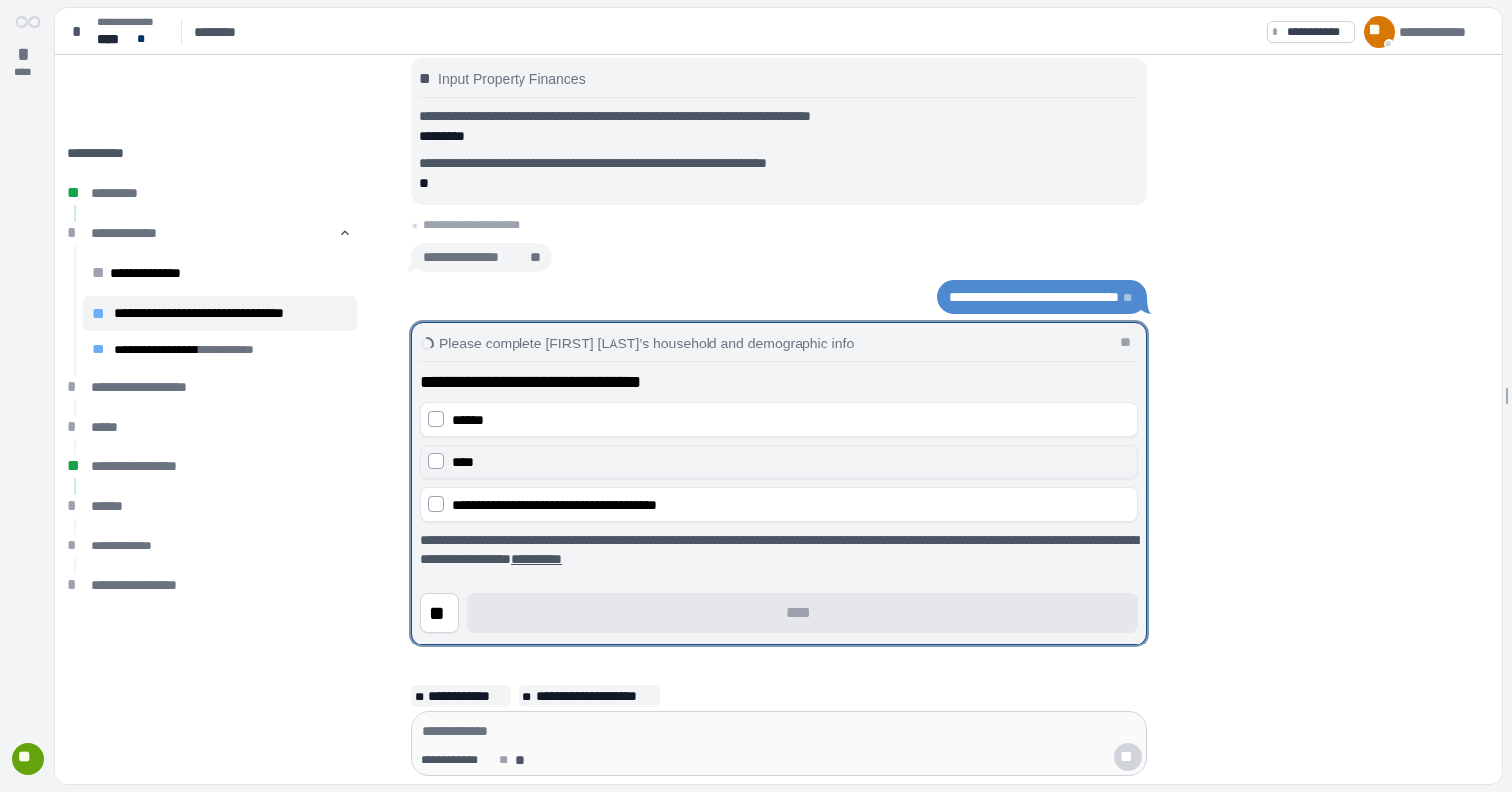 click on "****" at bounding box center (791, 462) 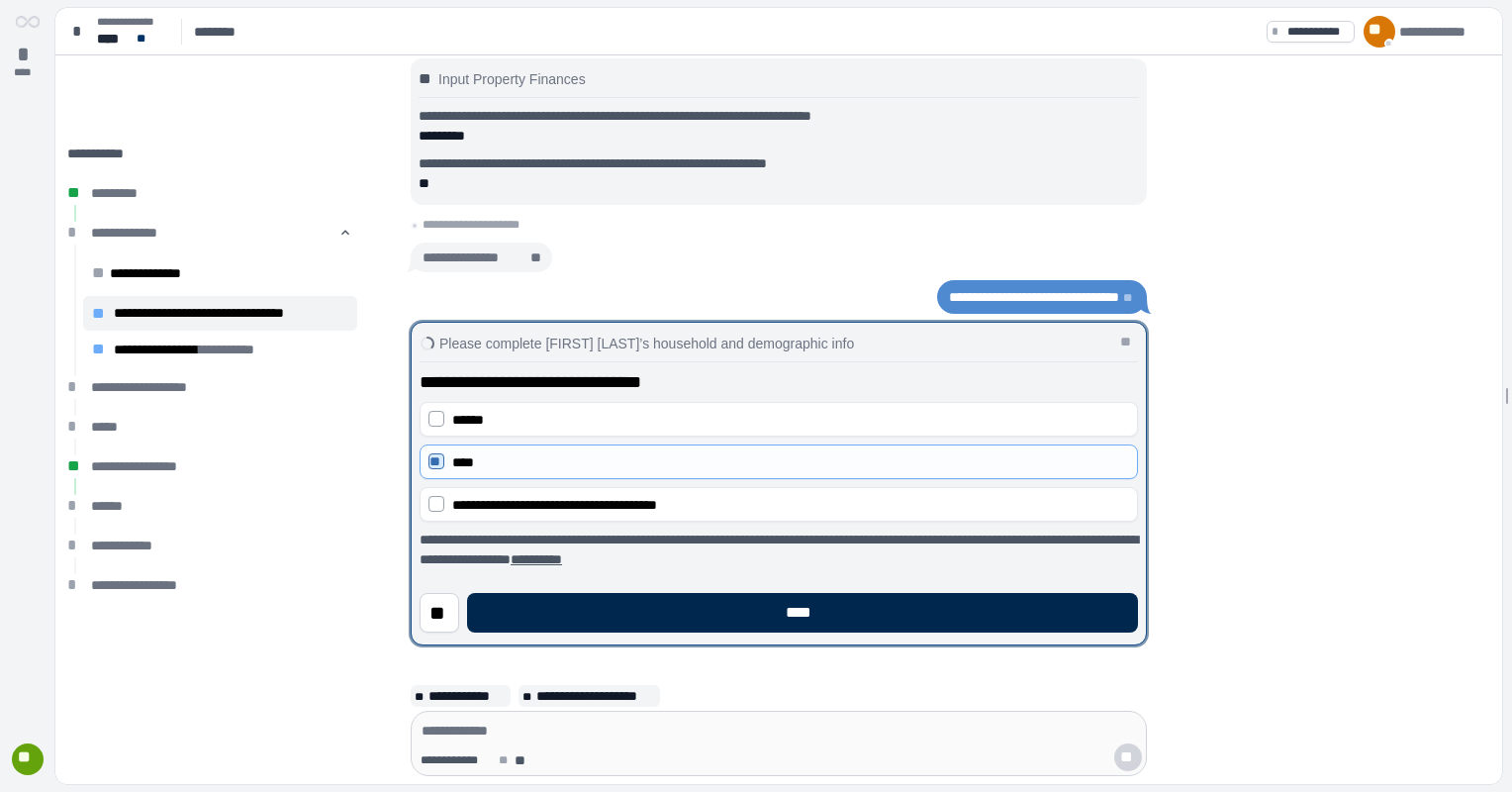 click on "****" at bounding box center (803, 613) 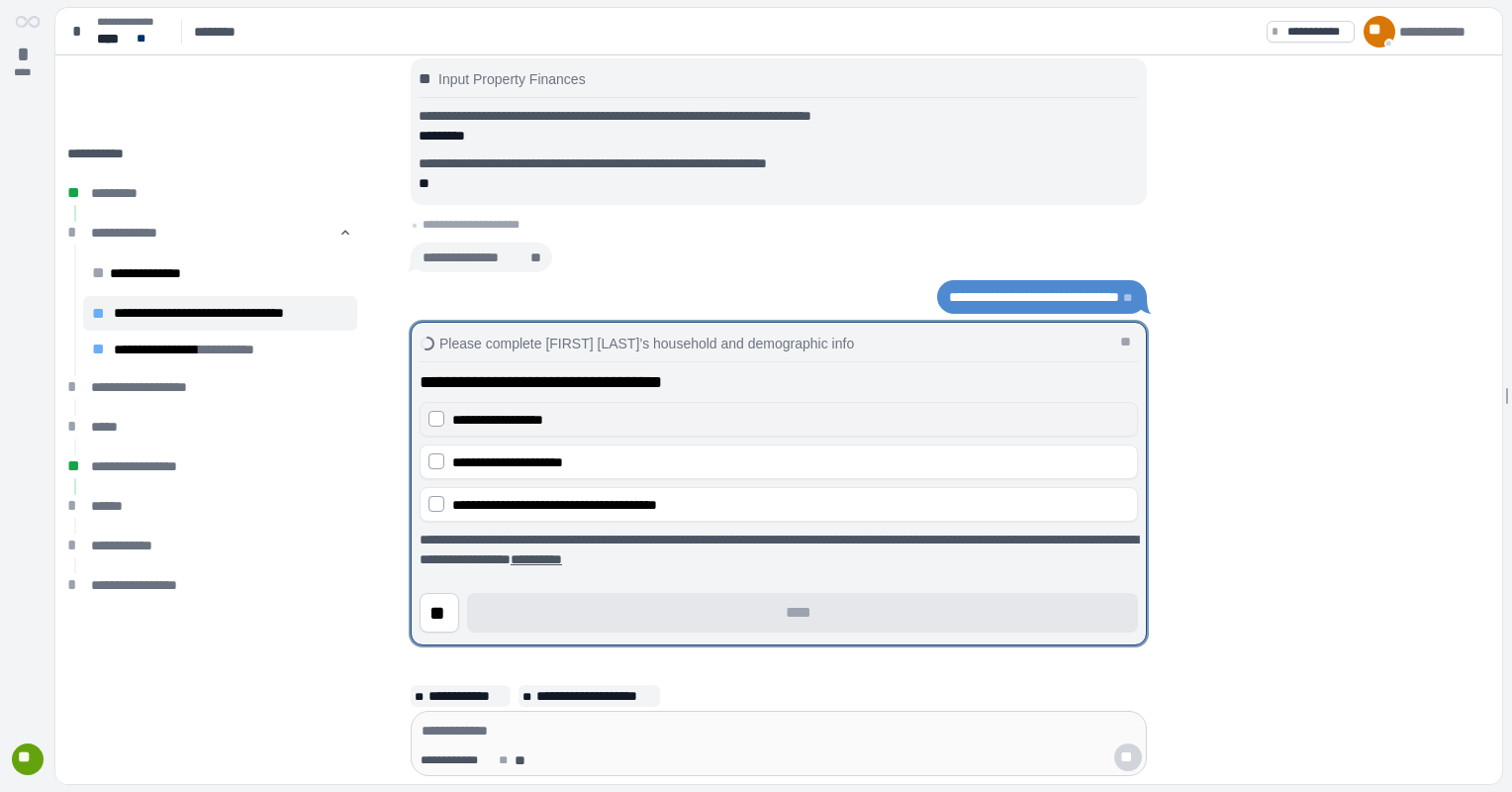 click on "**********" at bounding box center [498, 420] 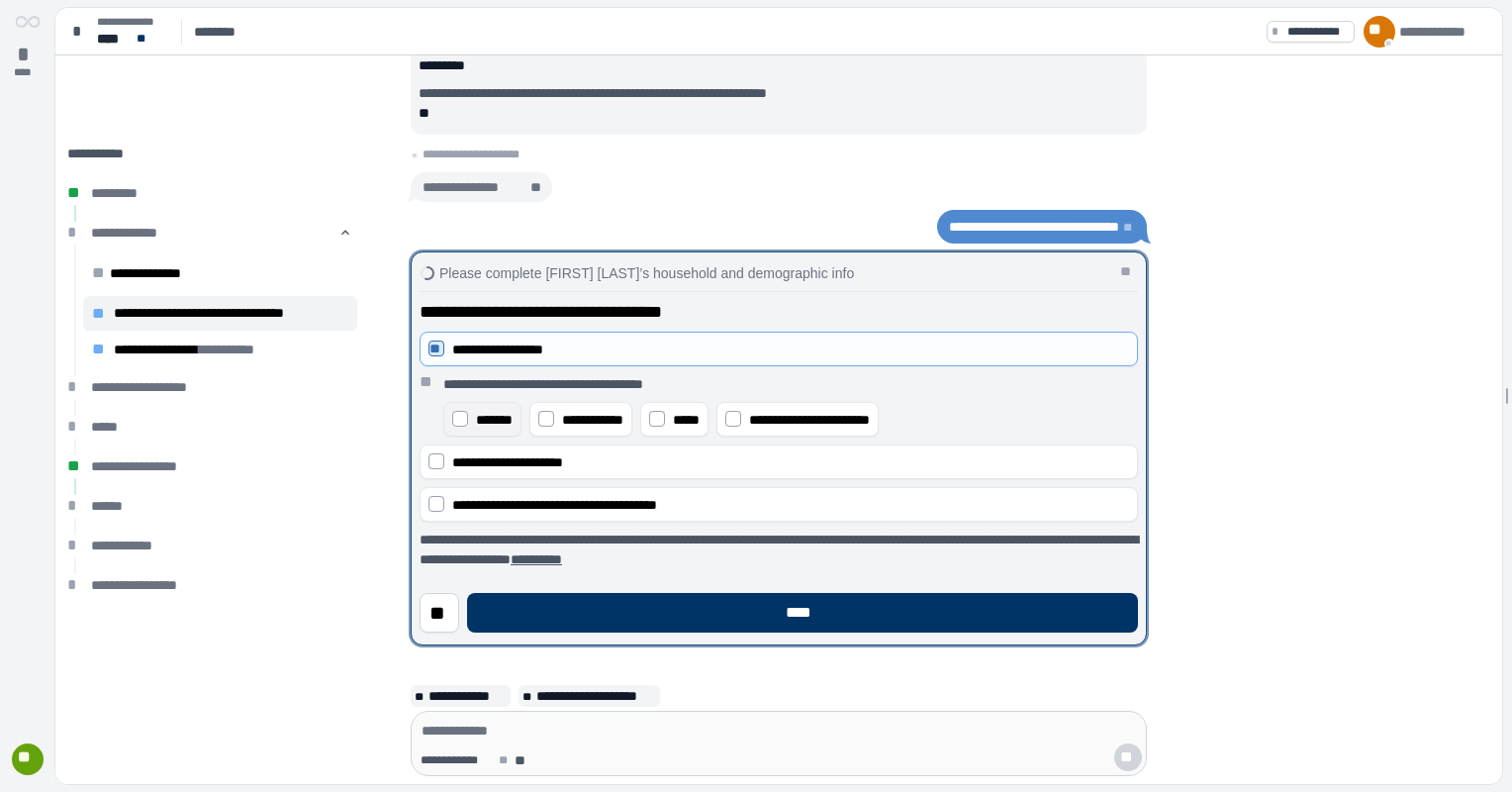 click on "*******" at bounding box center [494, 420] 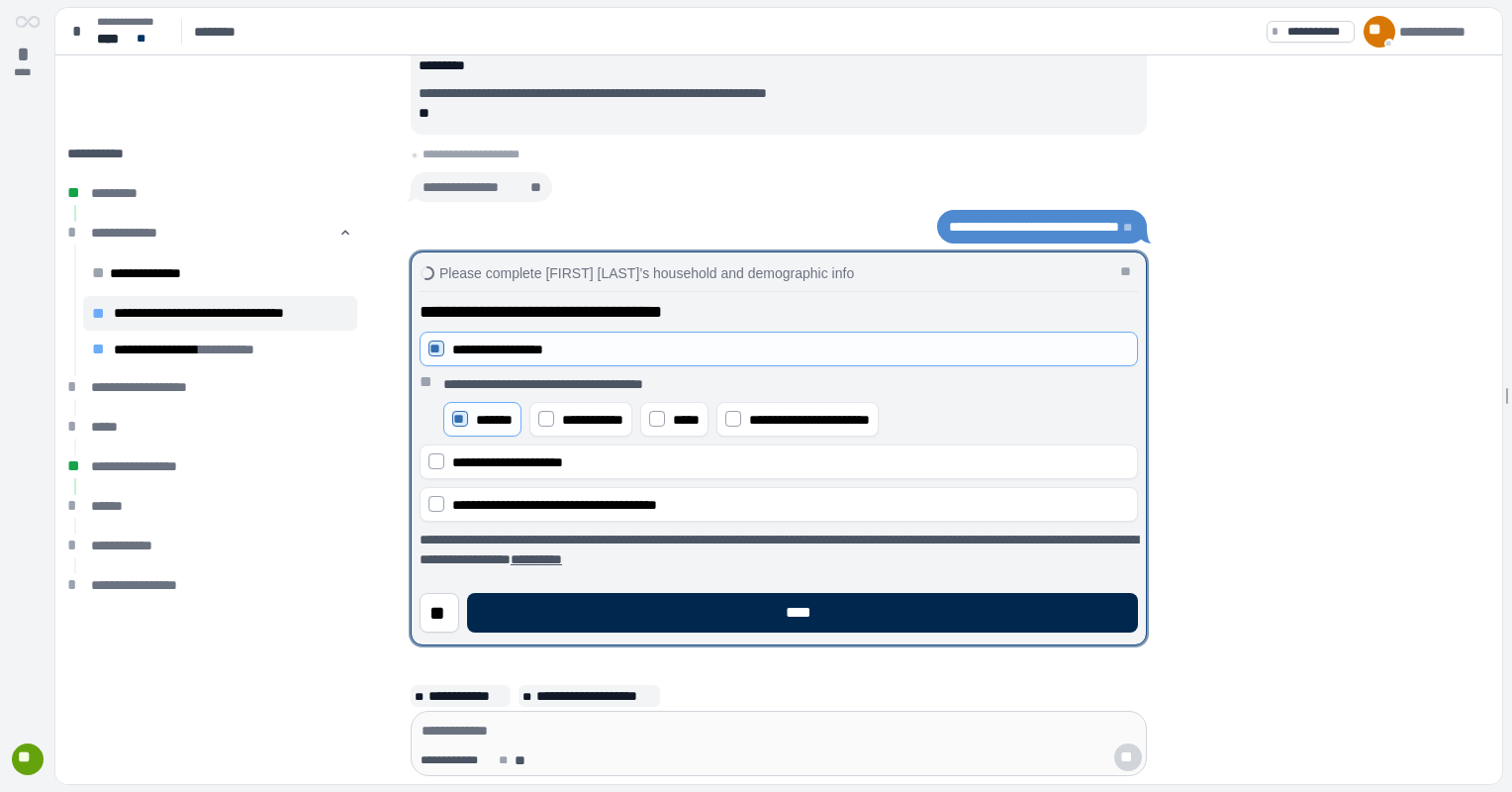 click on "****" at bounding box center (803, 613) 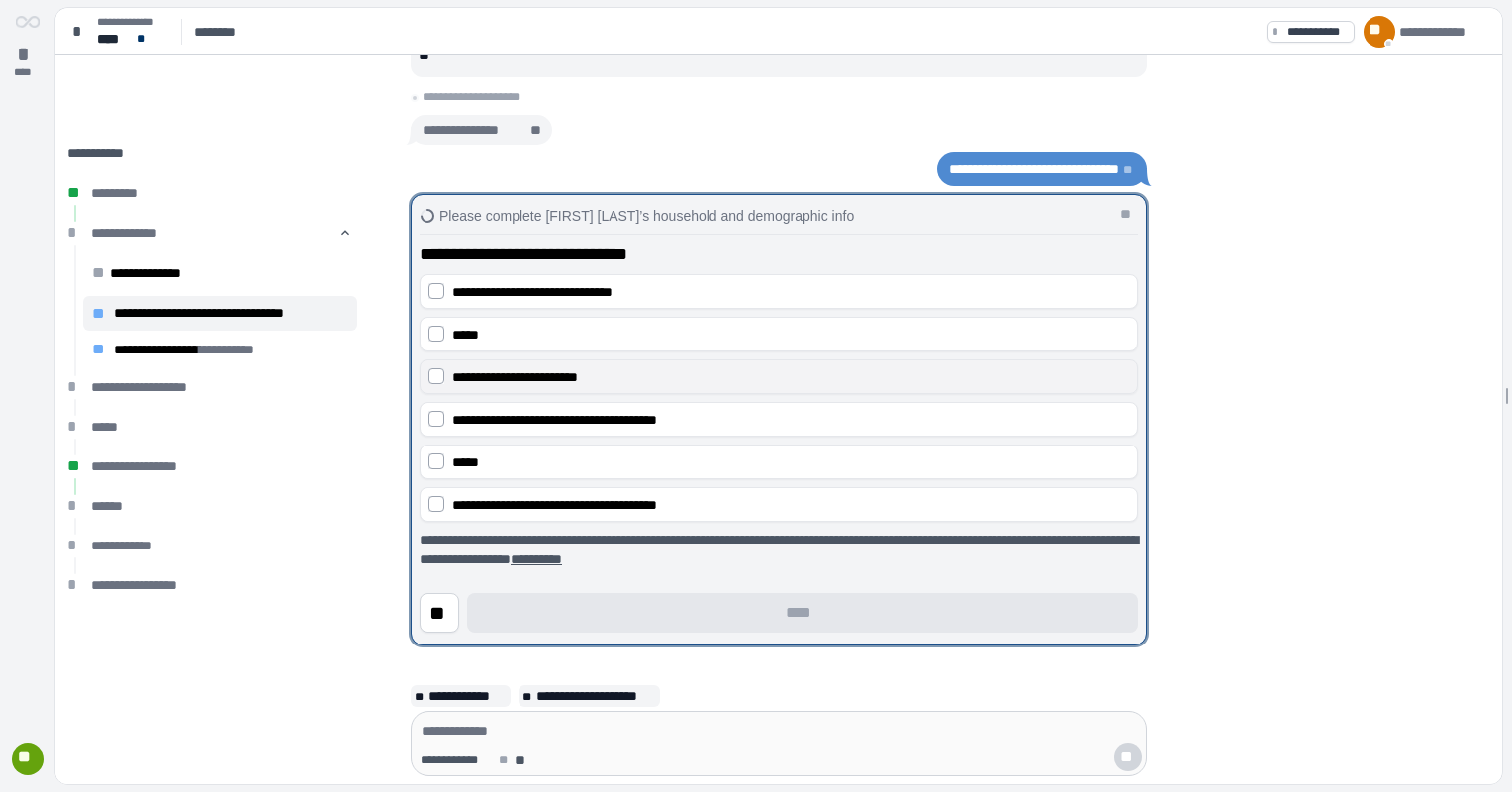 click on "**********" at bounding box center [515, 377] 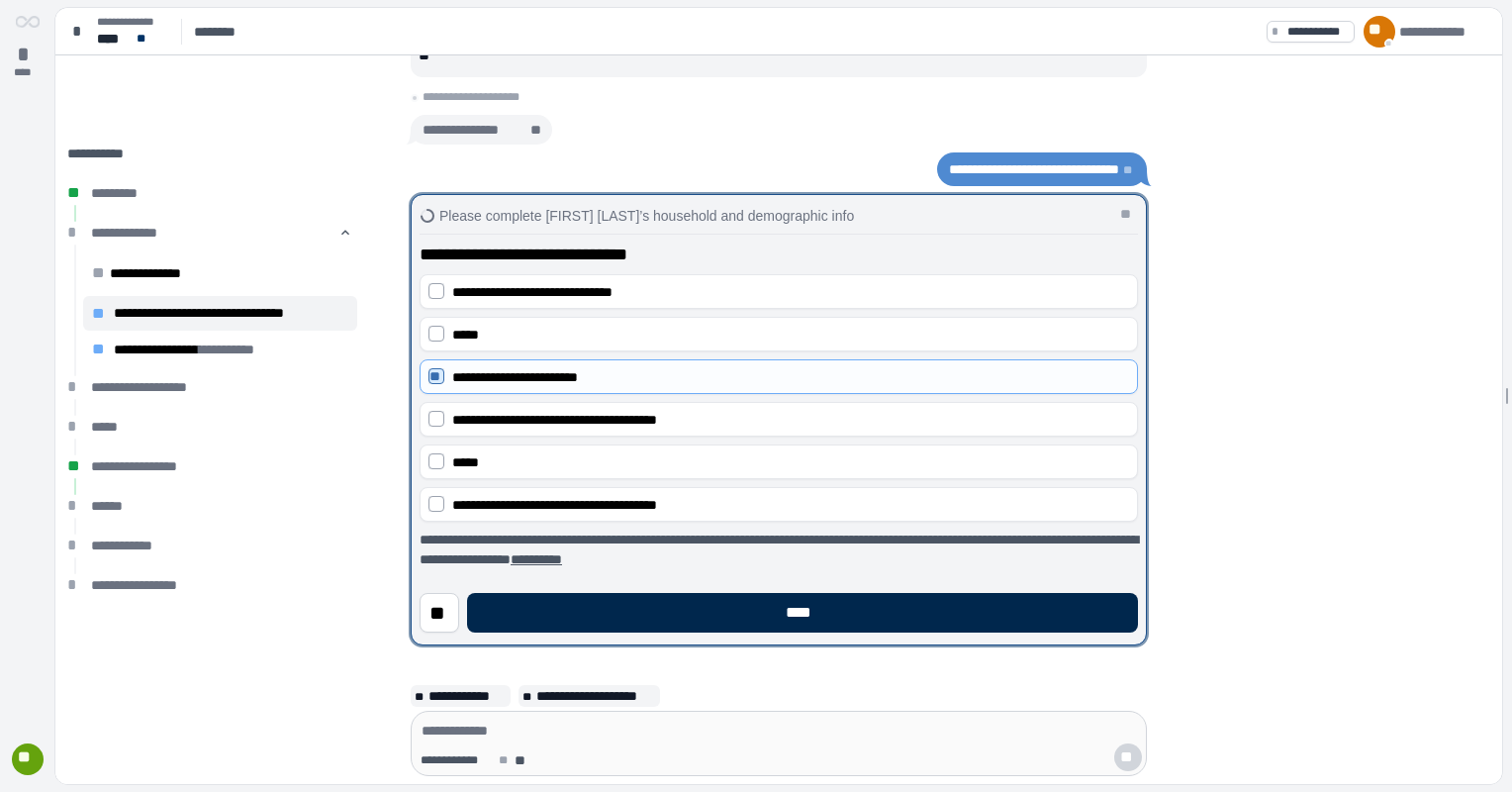 click on "****" at bounding box center [803, 613] 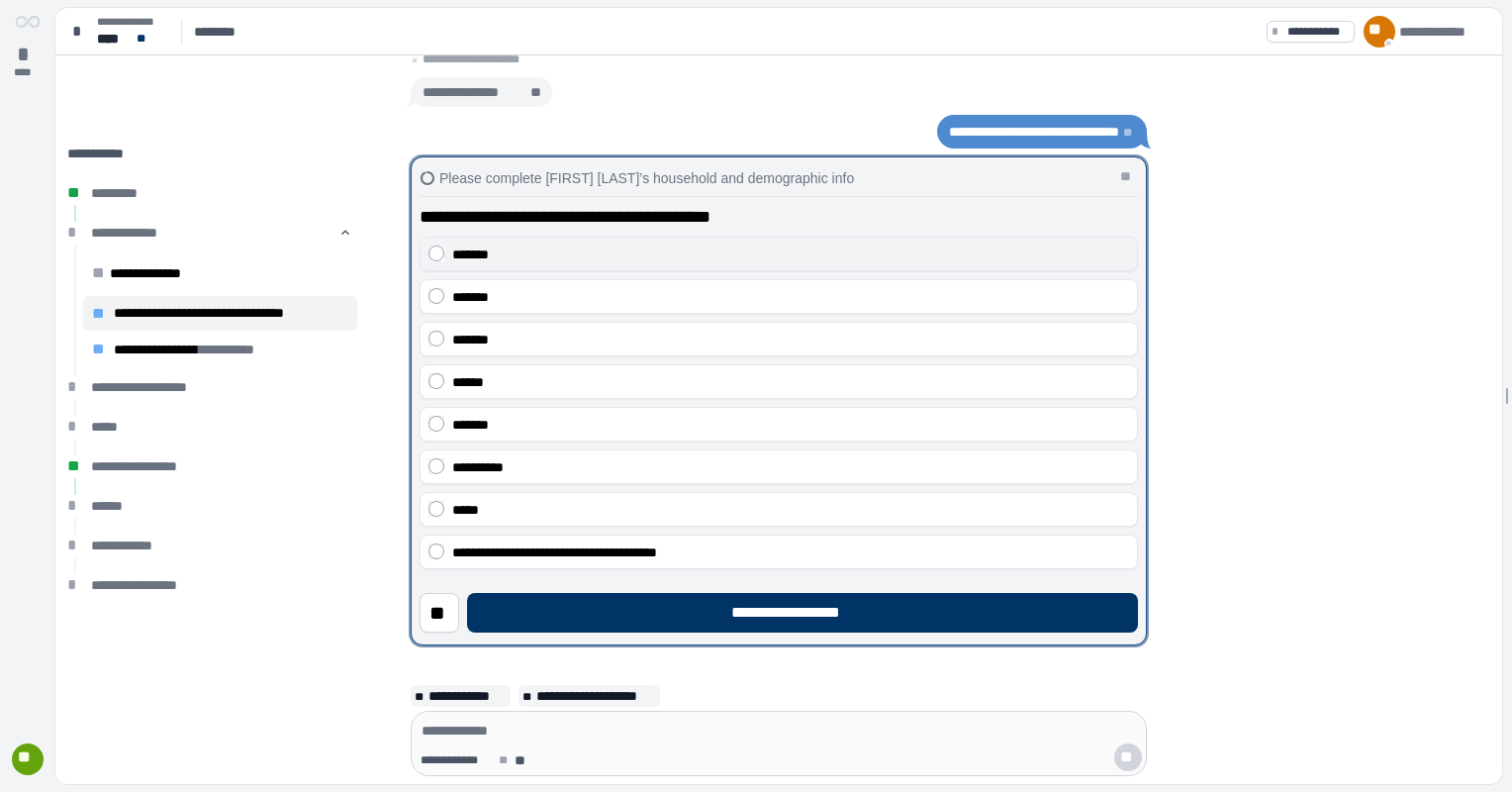click on "*******" at bounding box center (791, 254) 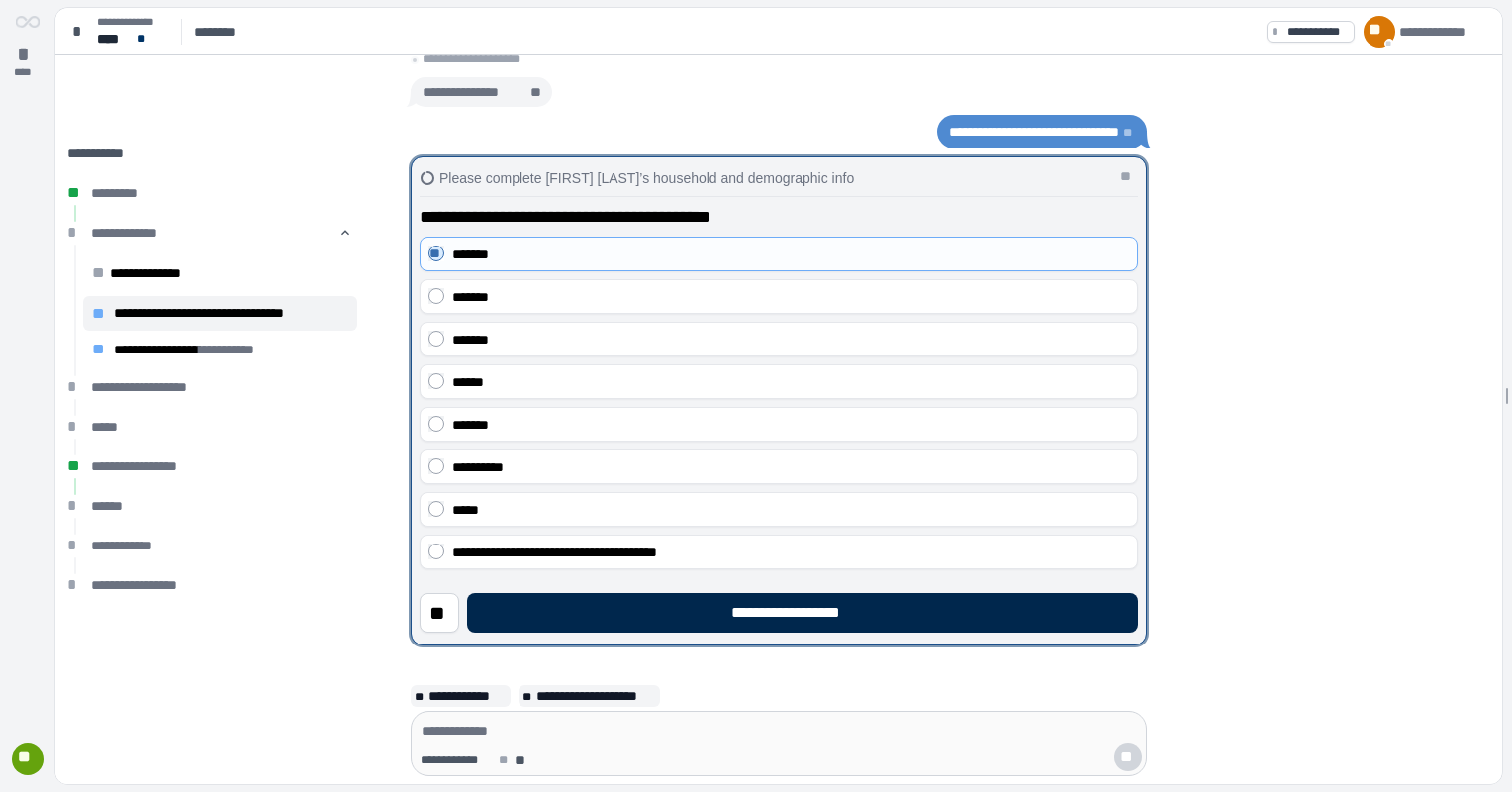 click on "**********" at bounding box center [803, 613] 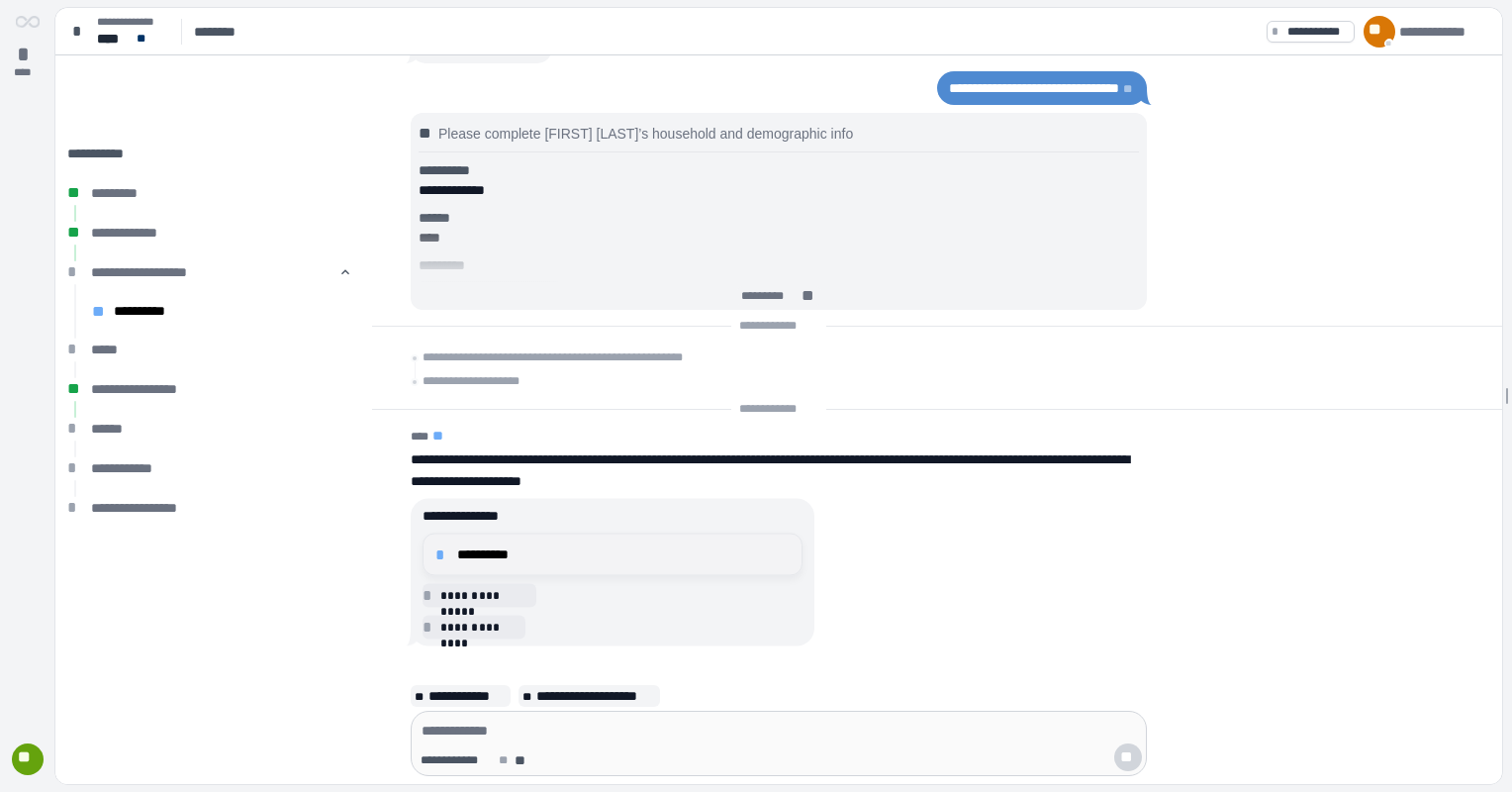 click on "**********" at bounding box center (623, 554) 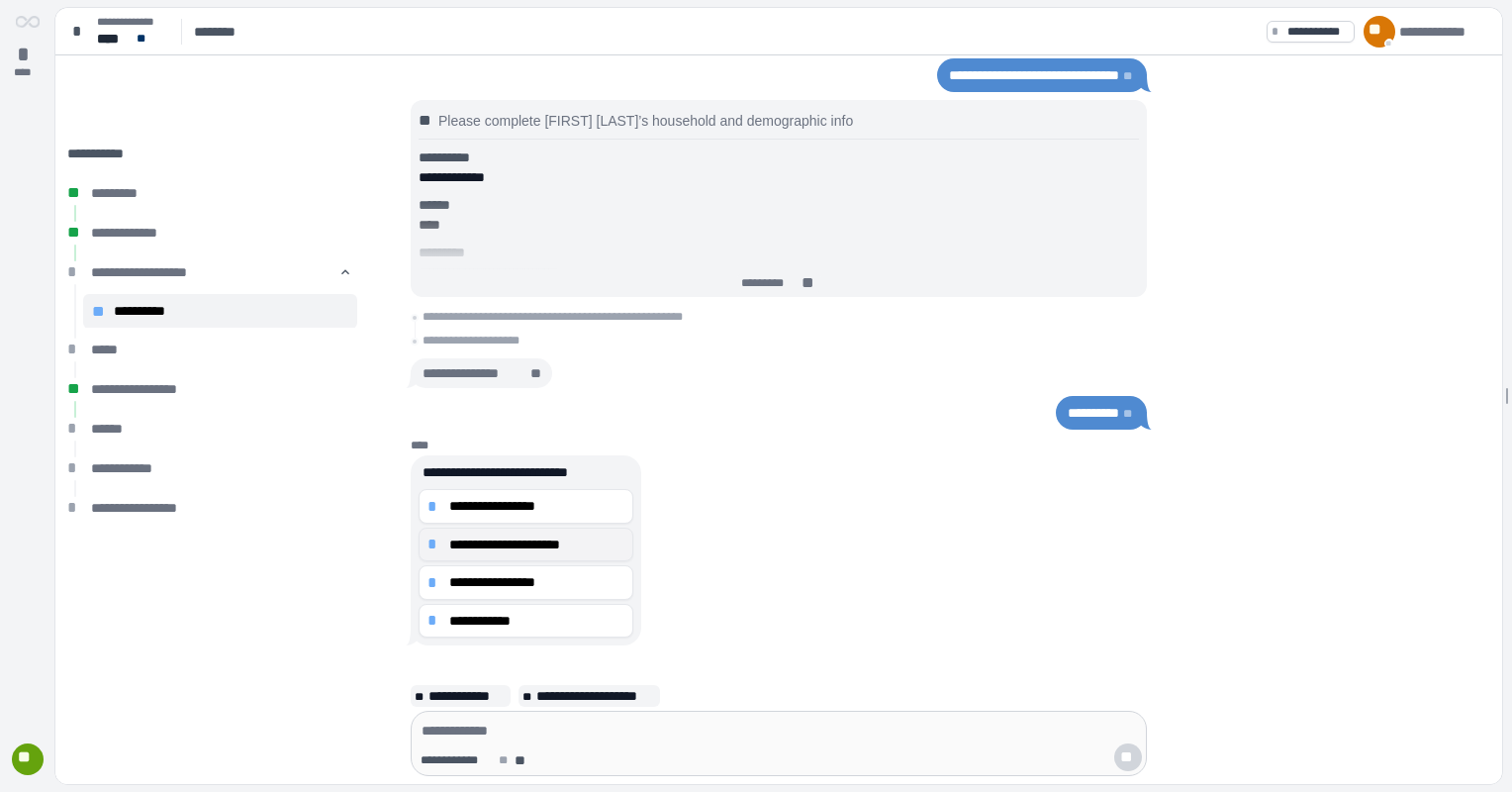 click on "**********" at bounding box center (536, 544) 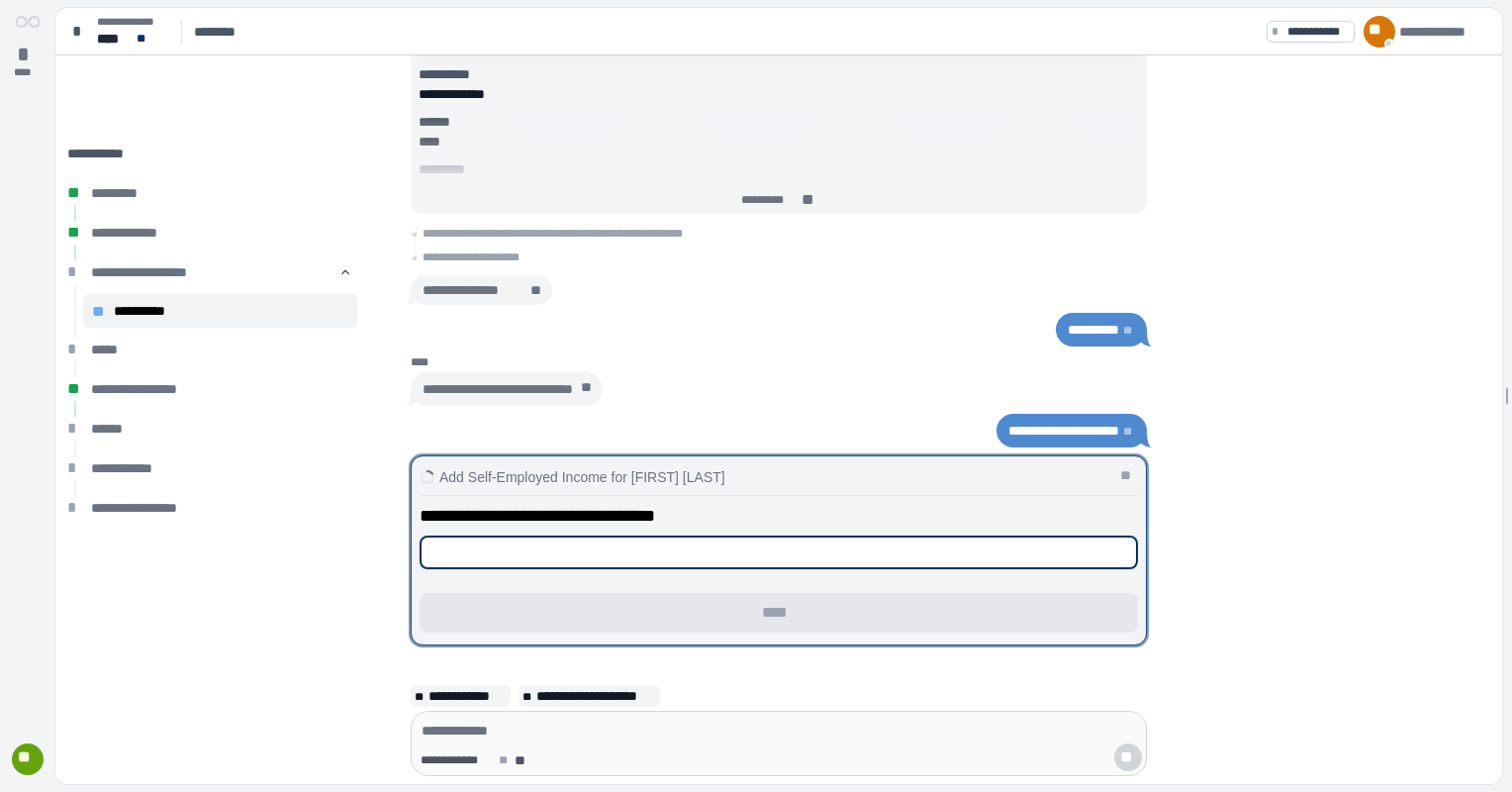 click at bounding box center (779, 552) 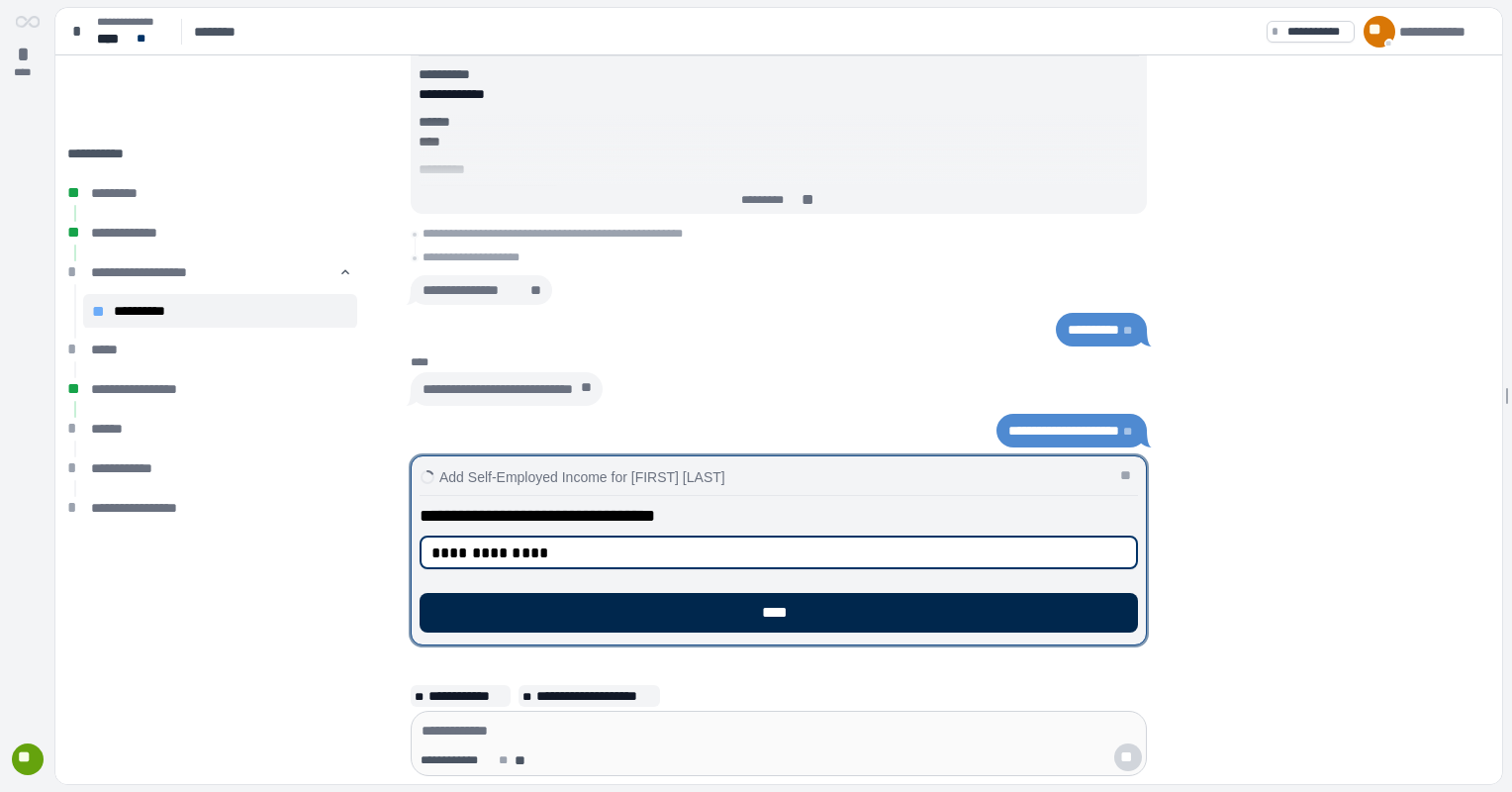 type on "**********" 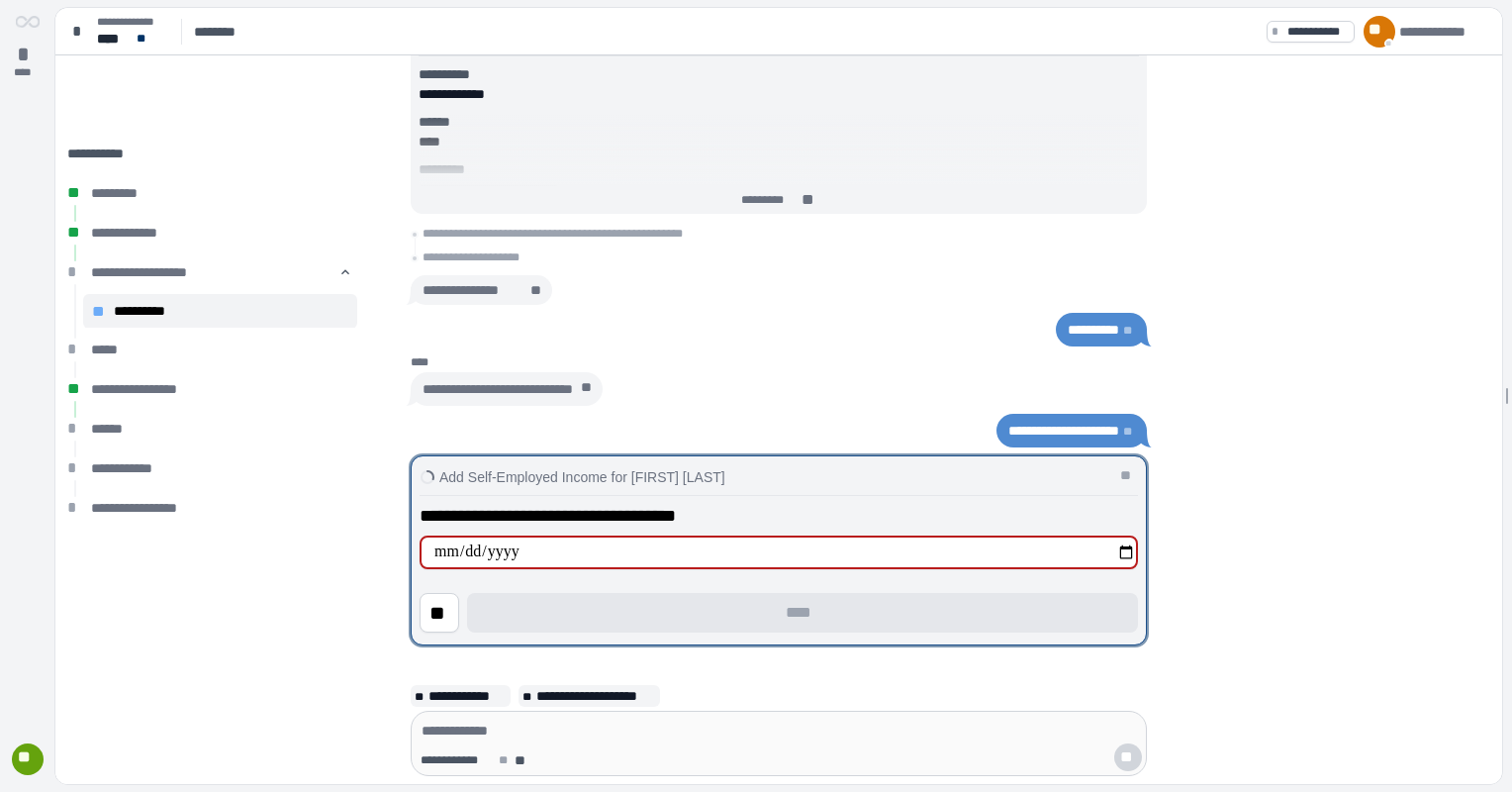 type on "**********" 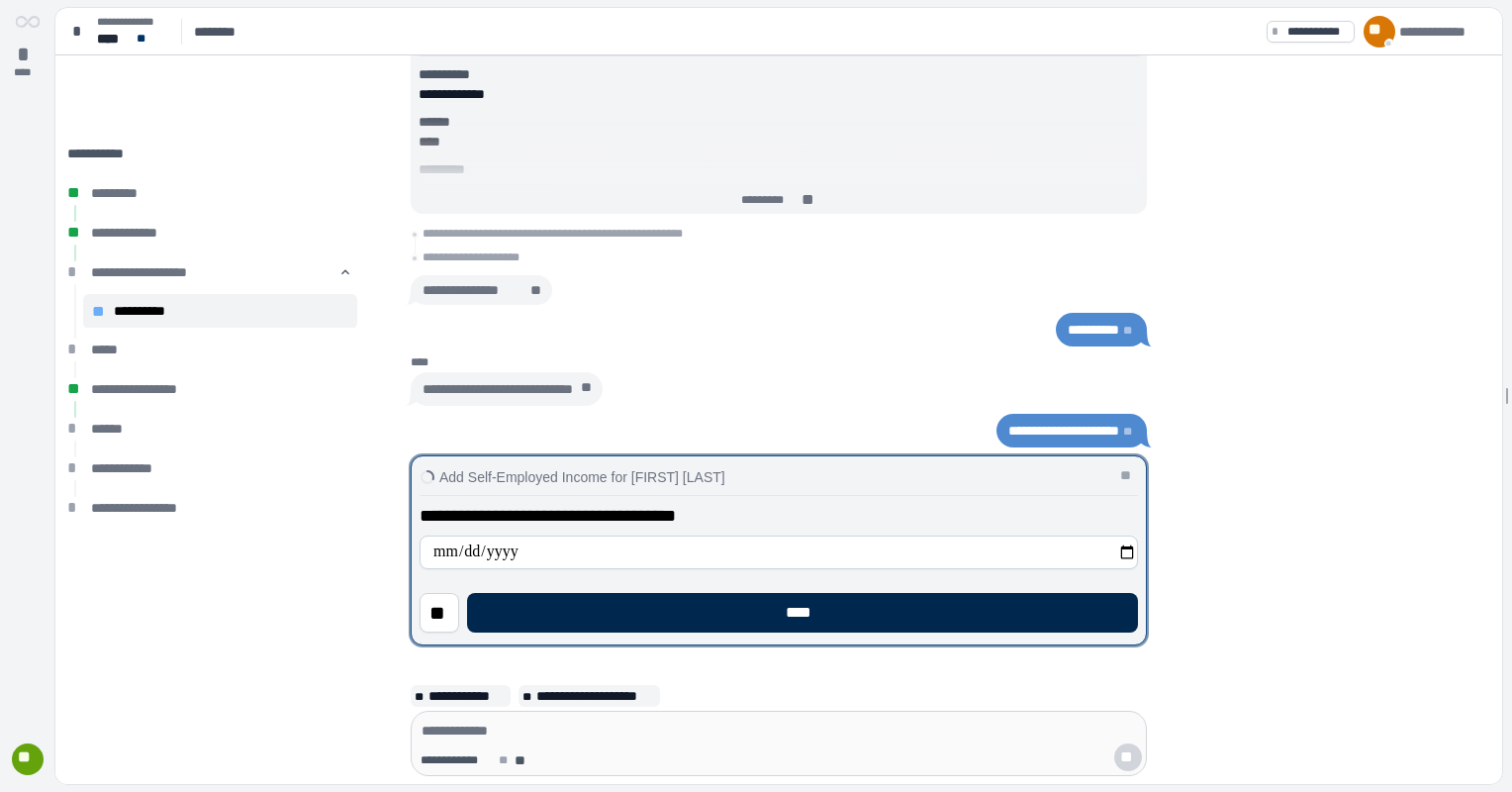 click on "****" at bounding box center (803, 613) 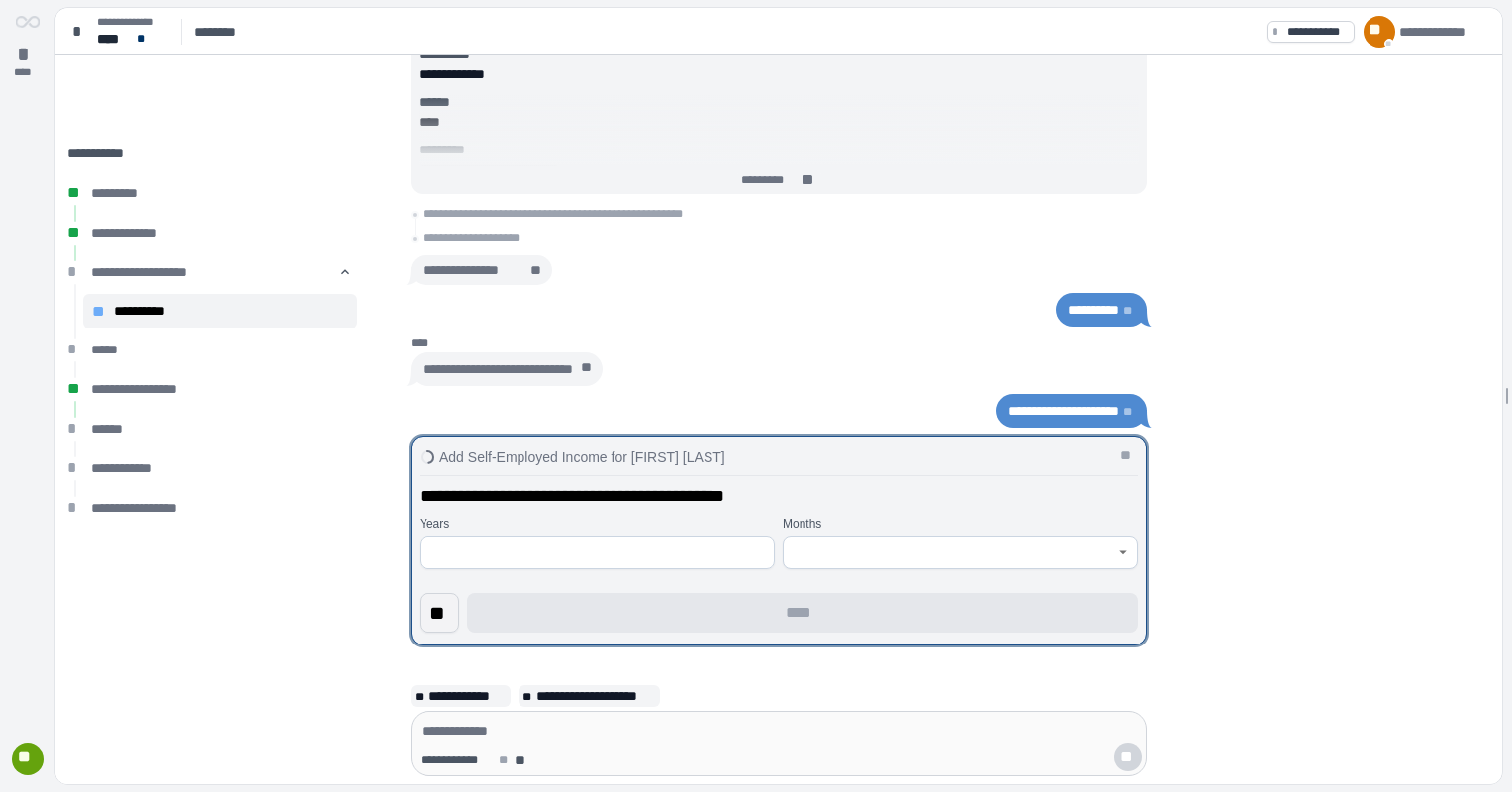 click on "**" at bounding box center (439, 613) 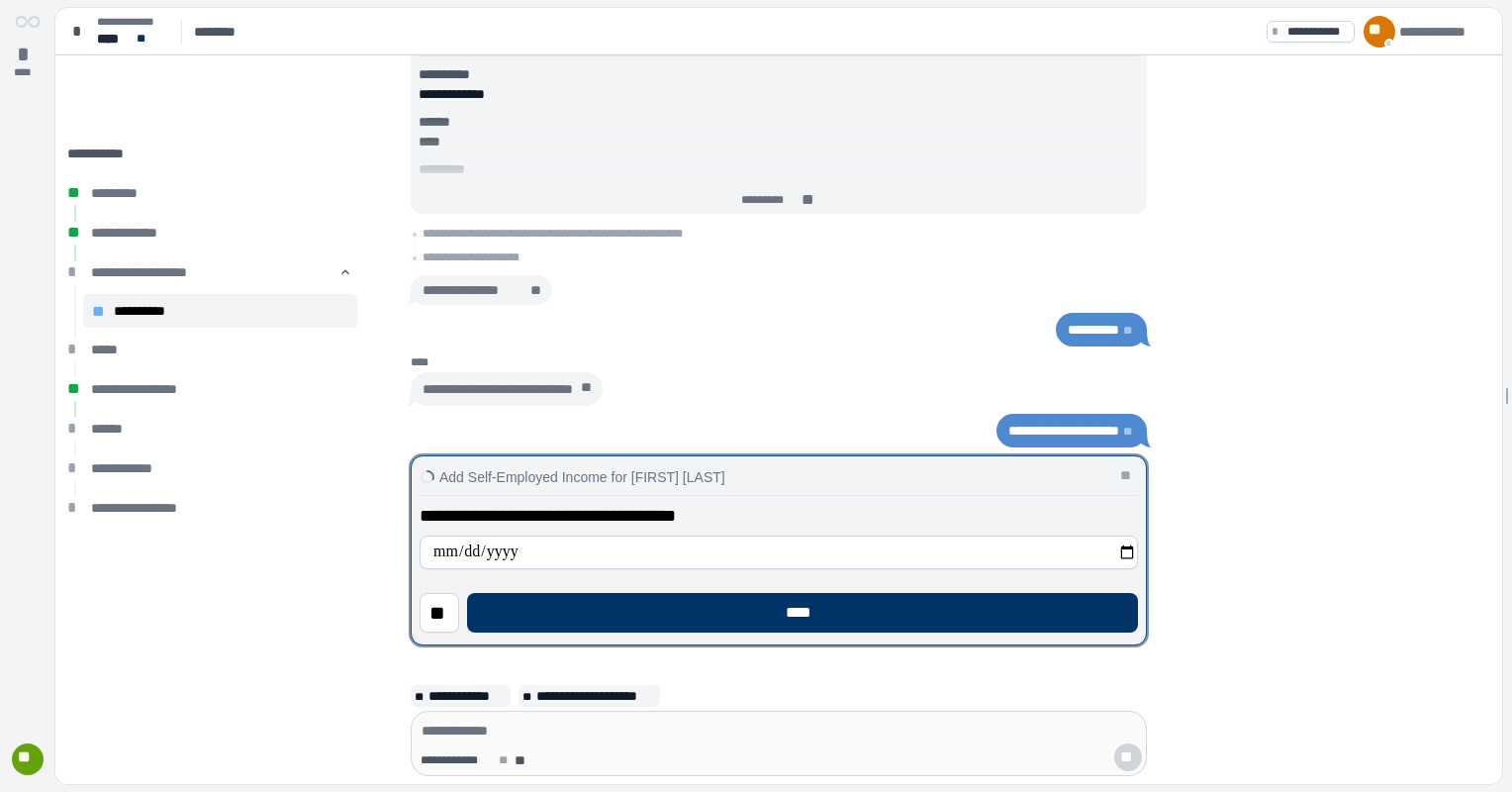 click on "**********" at bounding box center [779, 552] 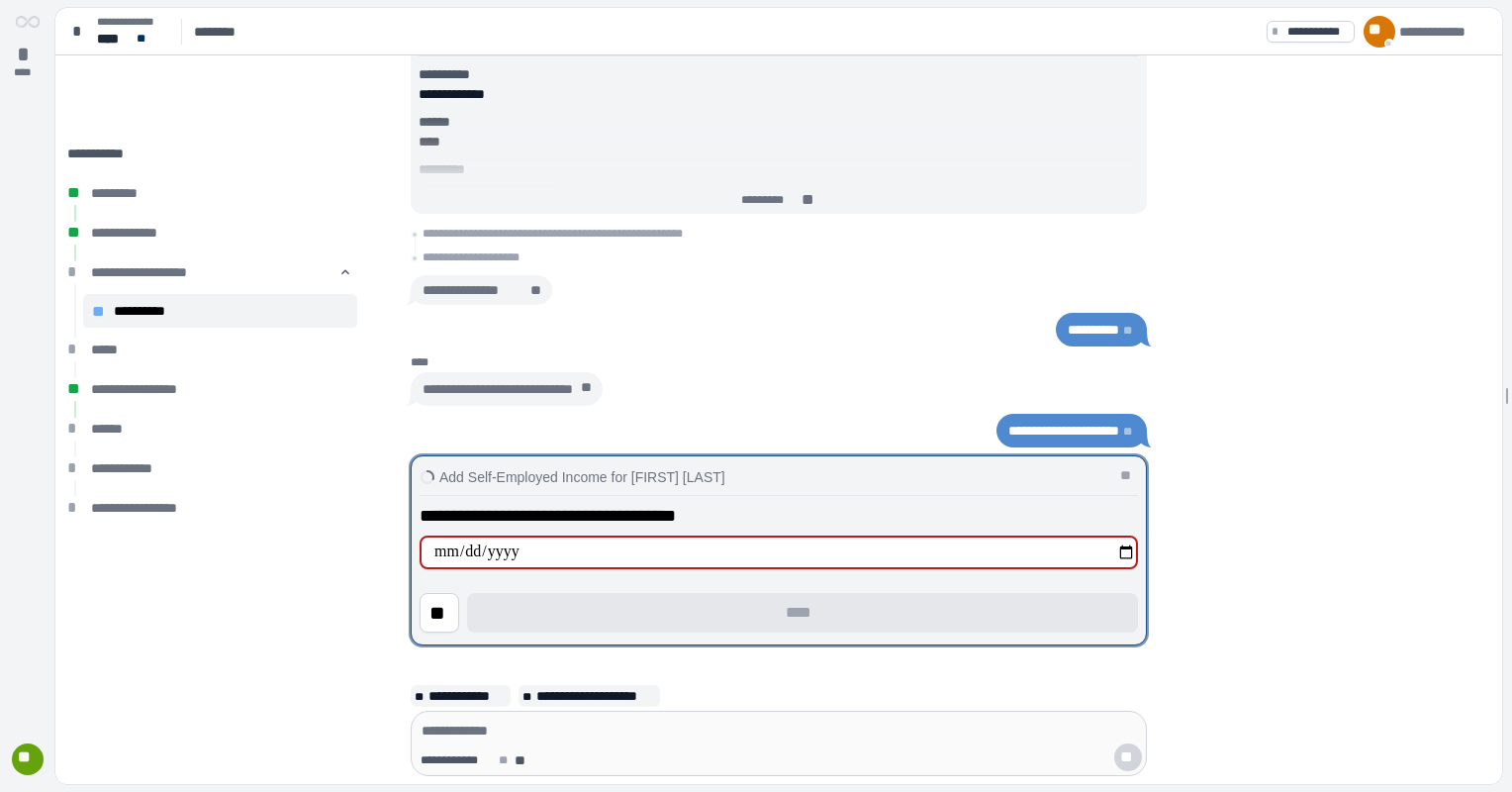 type on "**********" 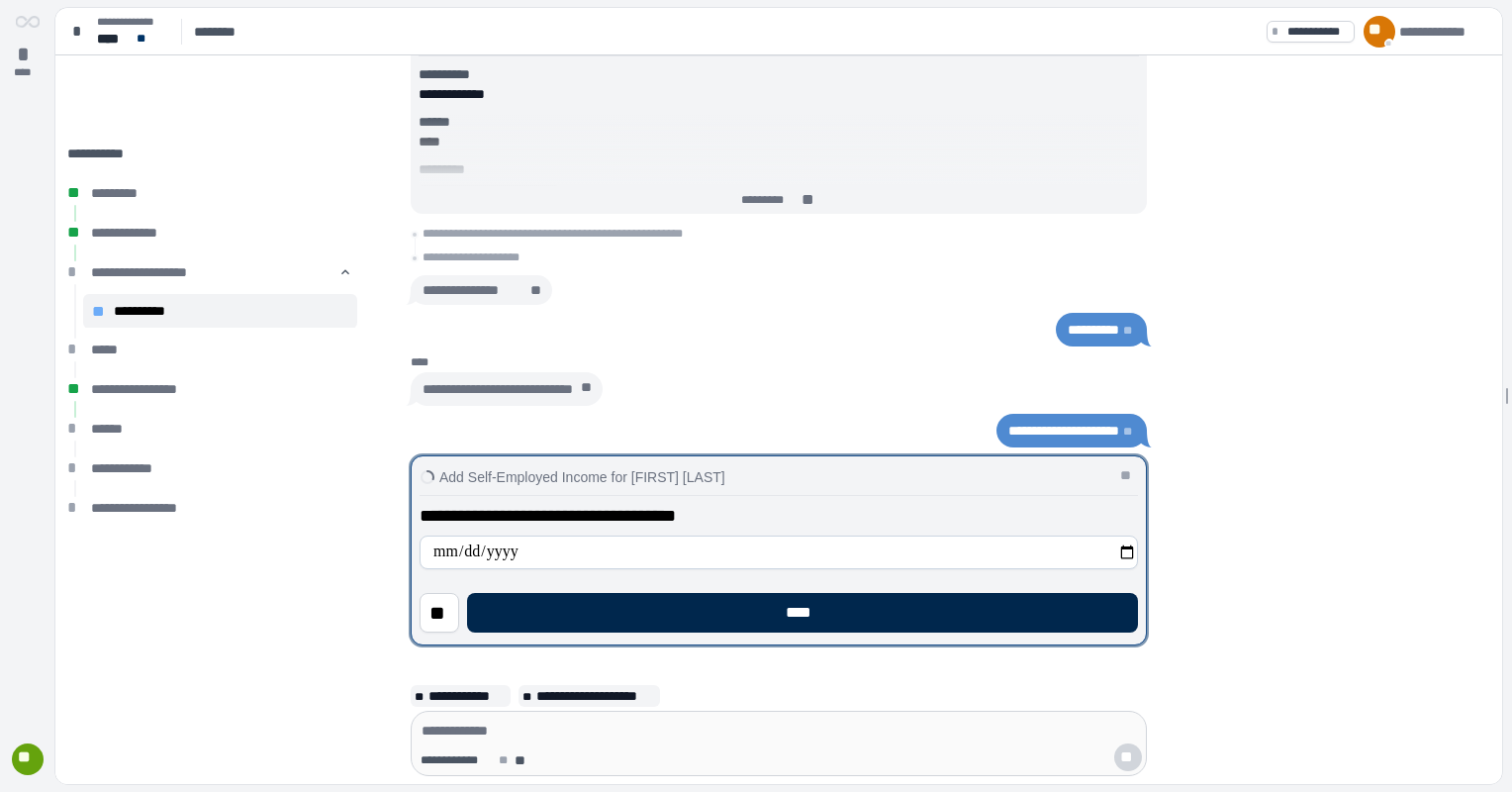 click on "****" at bounding box center [803, 613] 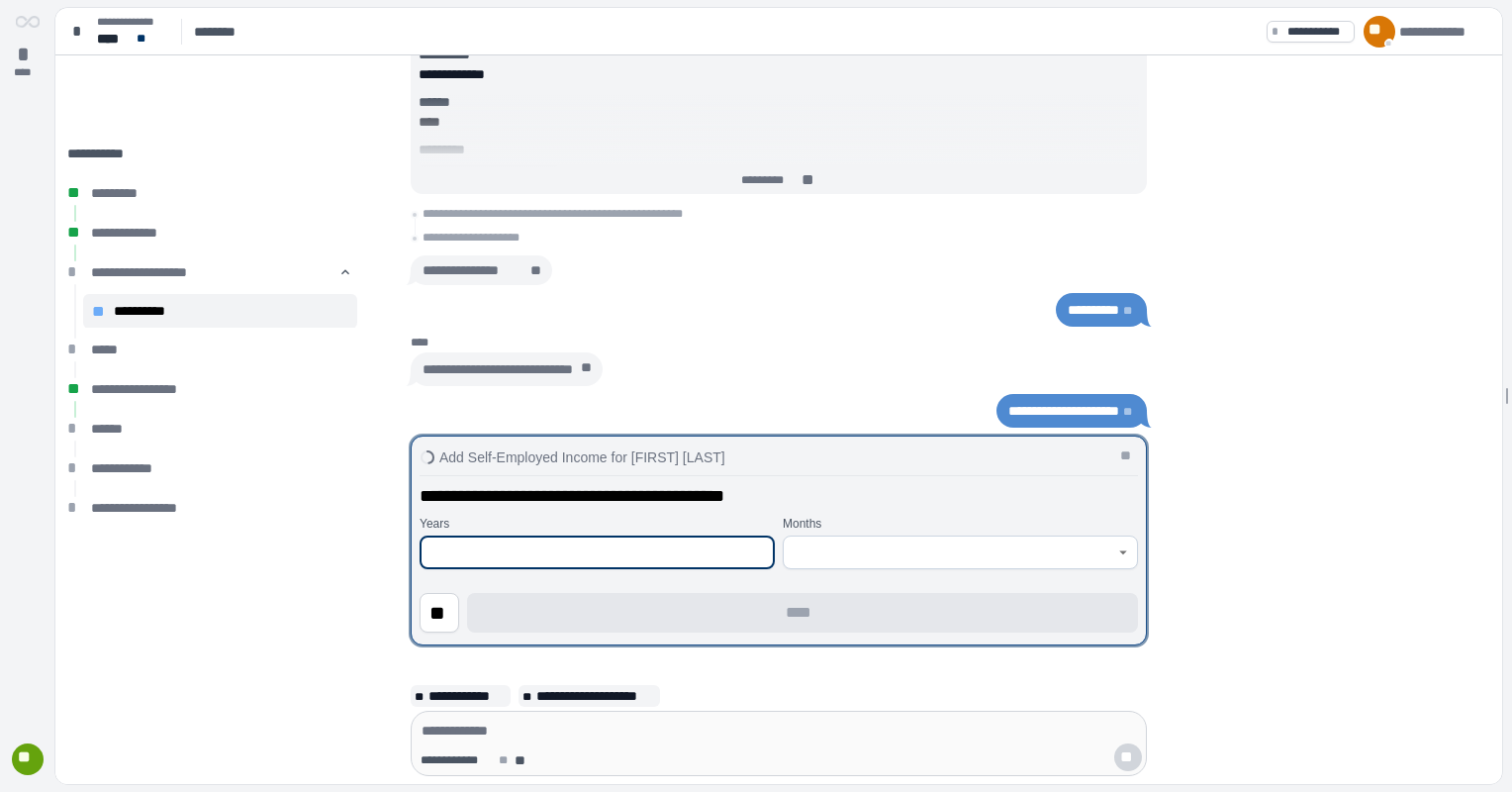 click at bounding box center (597, 552) 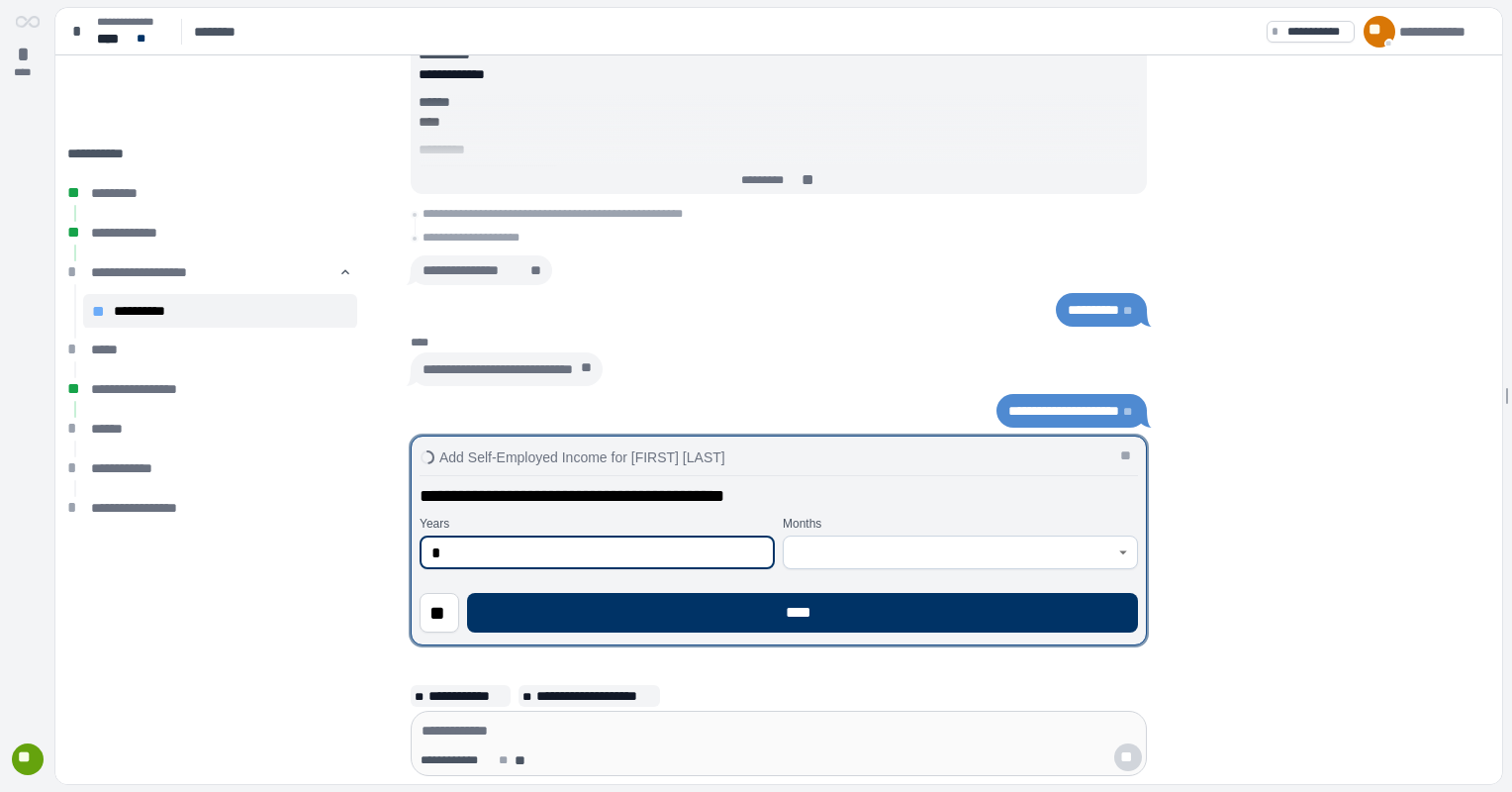 type on "*" 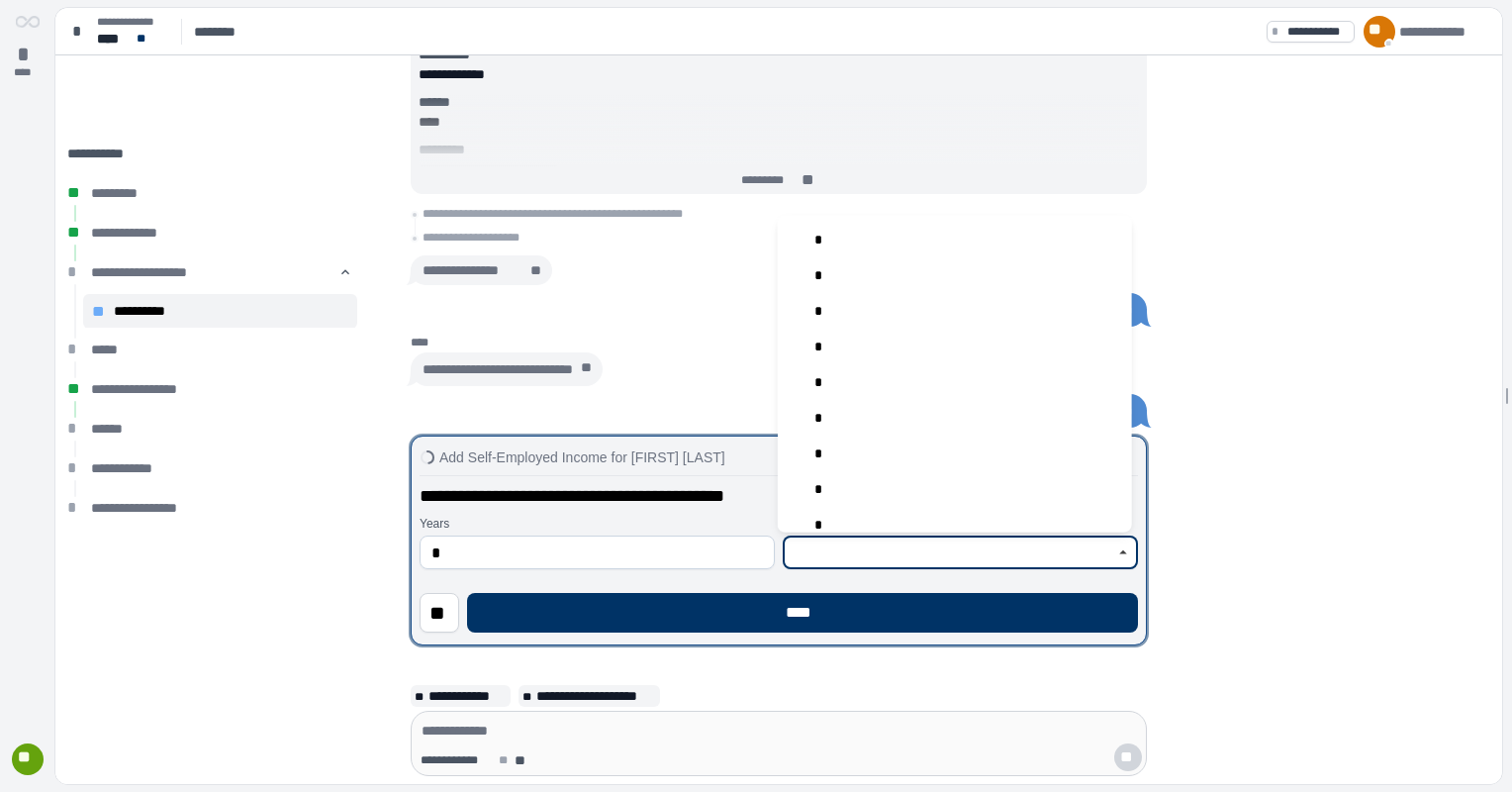click at bounding box center (949, 552) 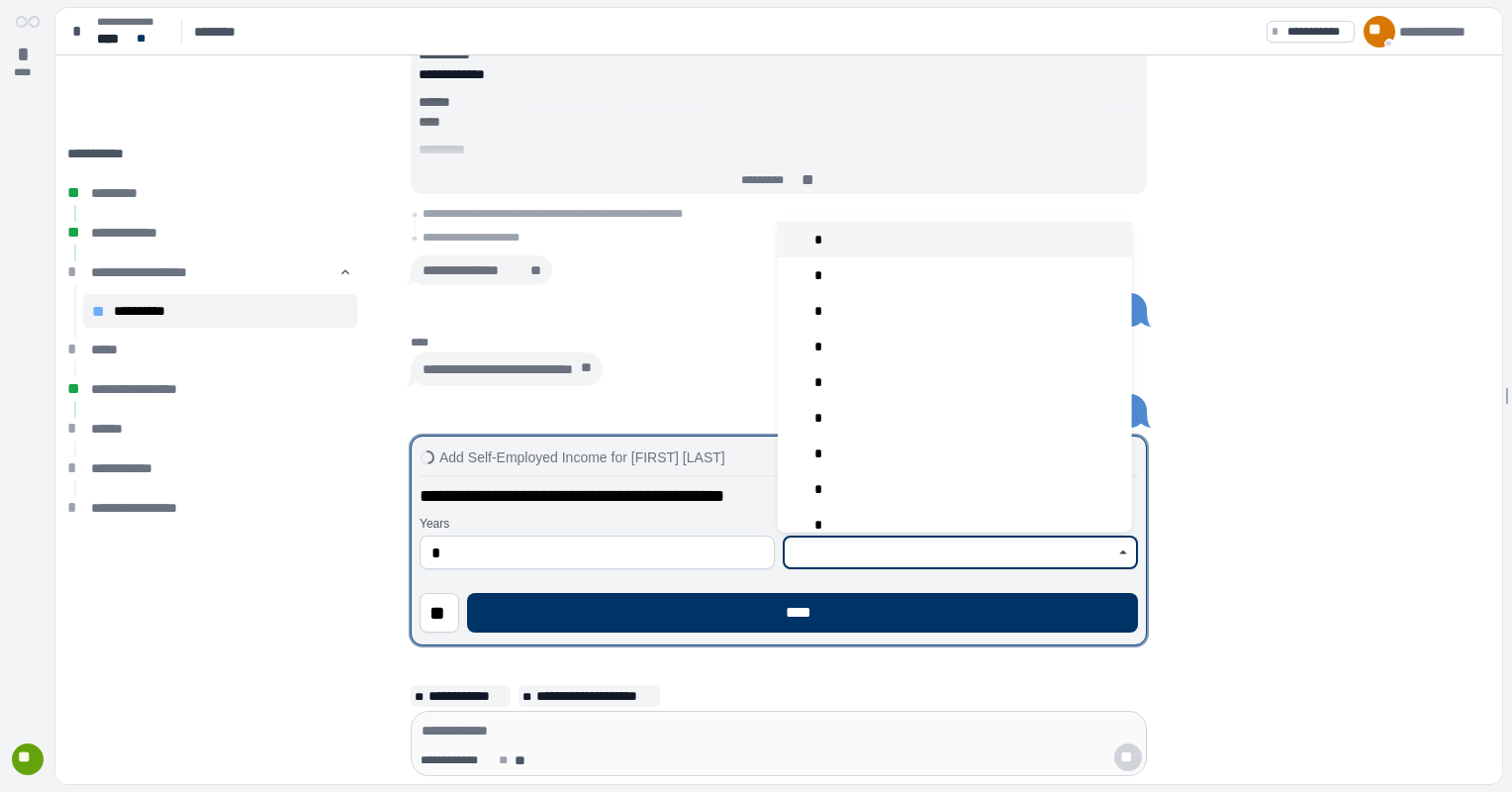 click on "*" at bounding box center (955, 240) 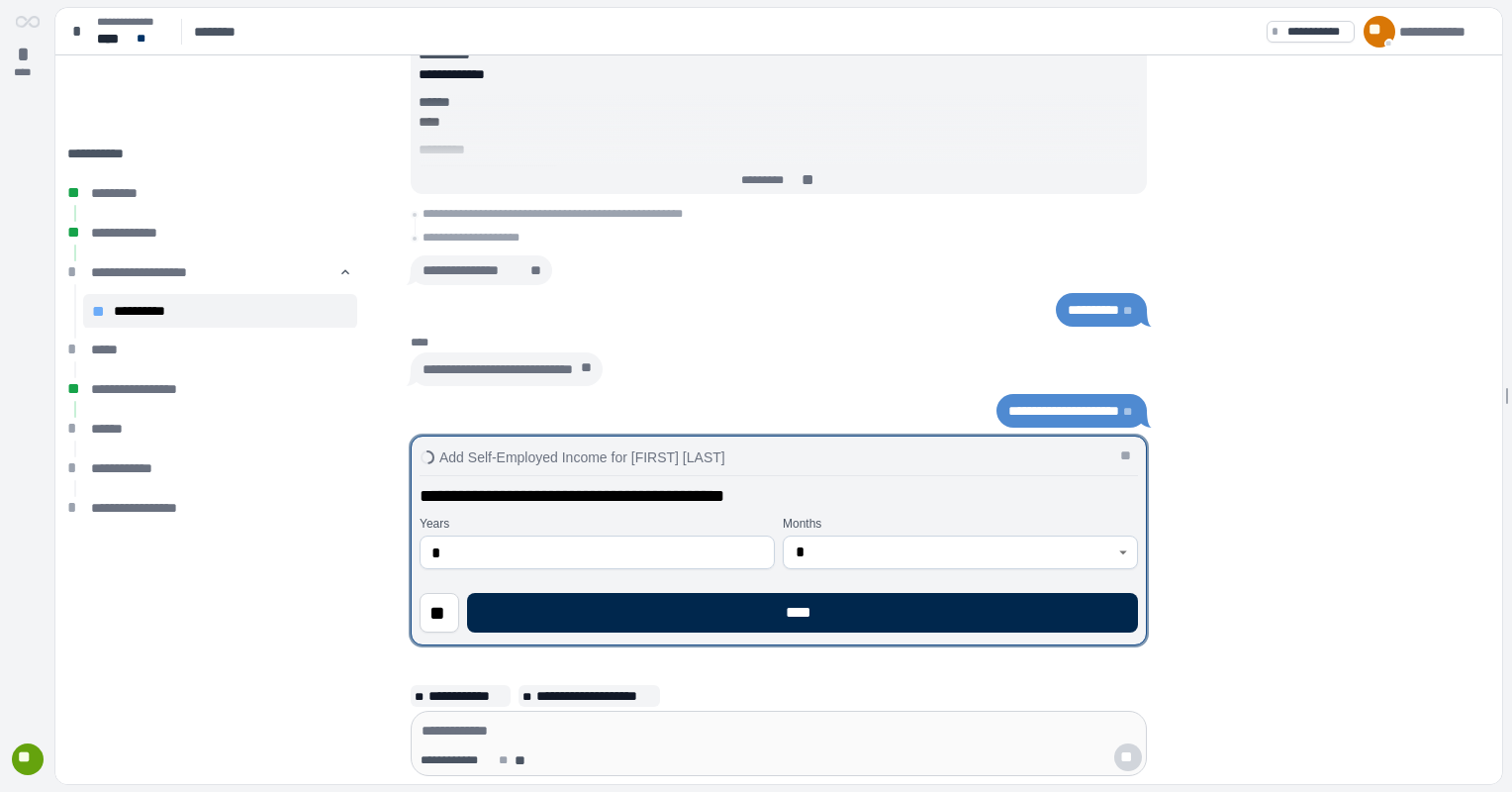 click on "****" at bounding box center (803, 613) 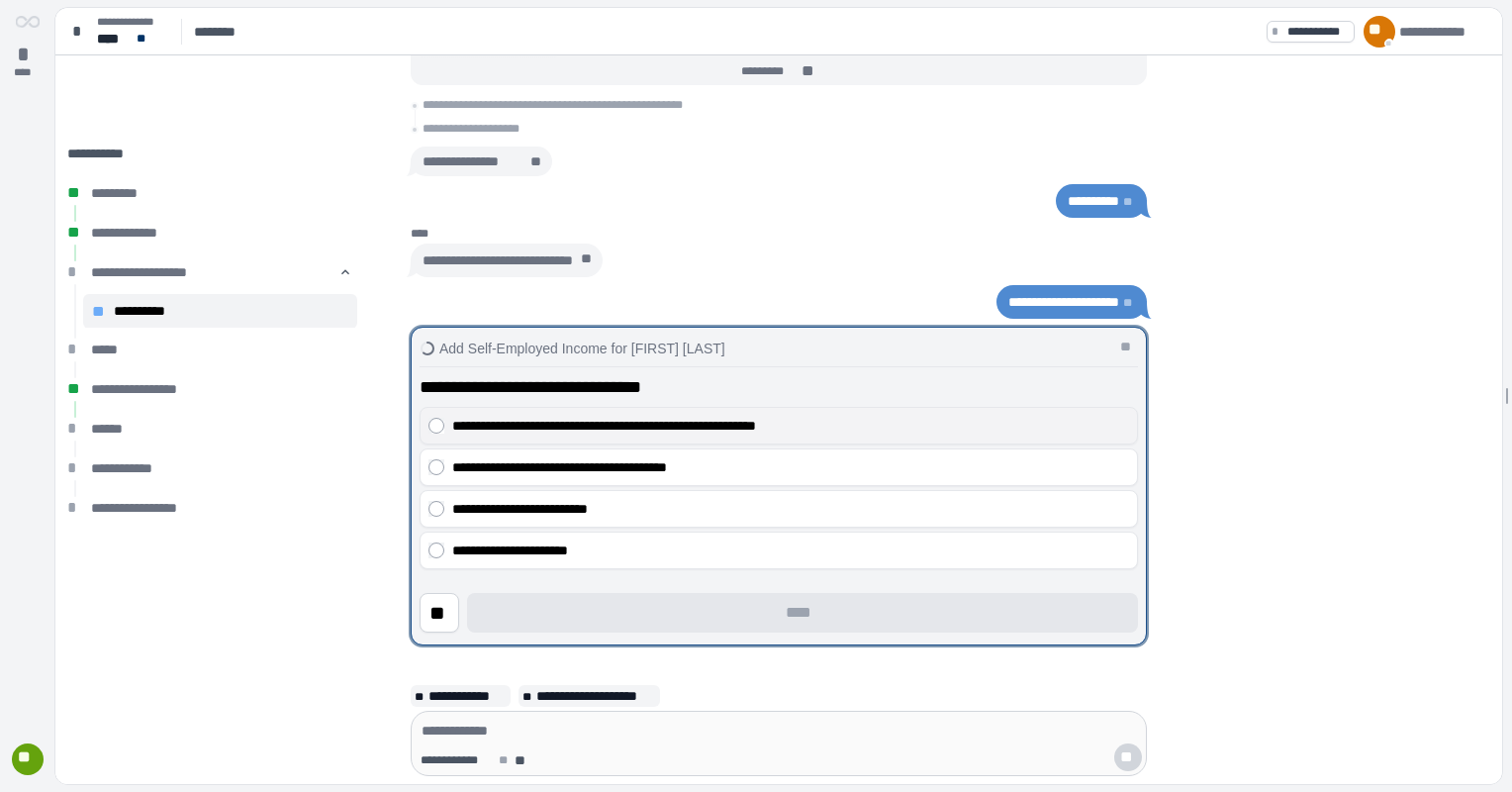 click on "**********" at bounding box center (791, 426) 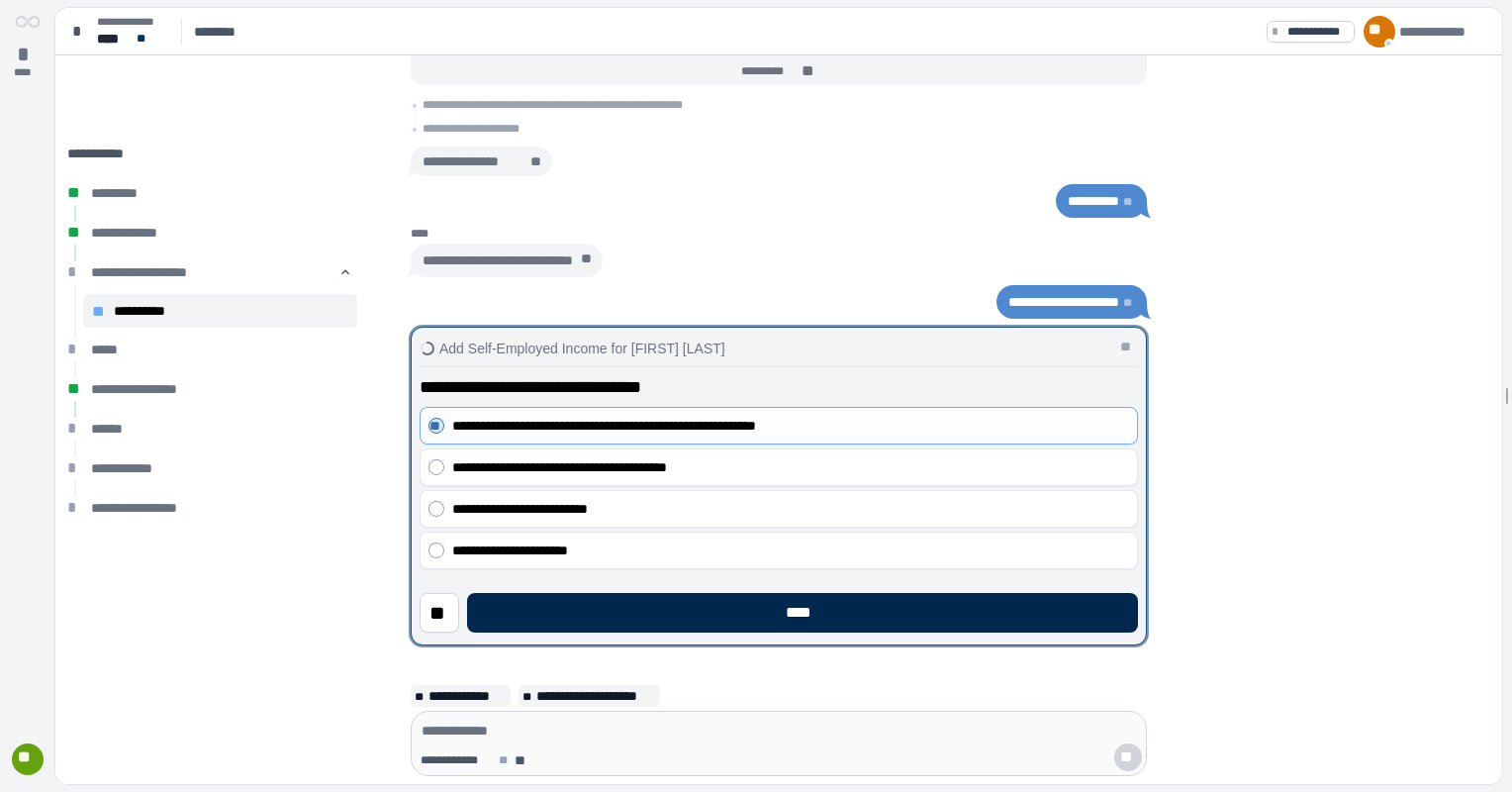 click on "****" at bounding box center (803, 613) 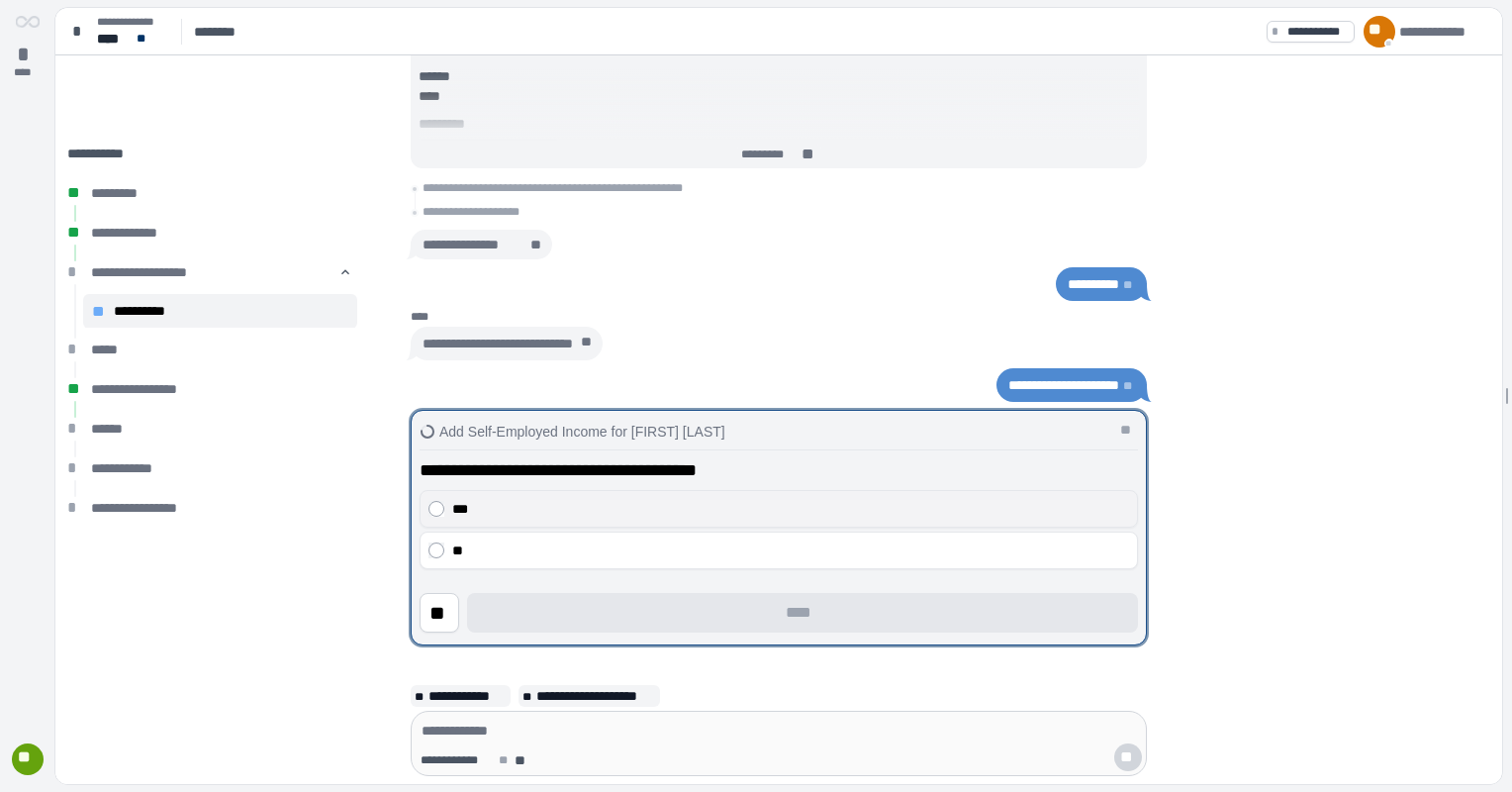 click on "***" at bounding box center (791, 509) 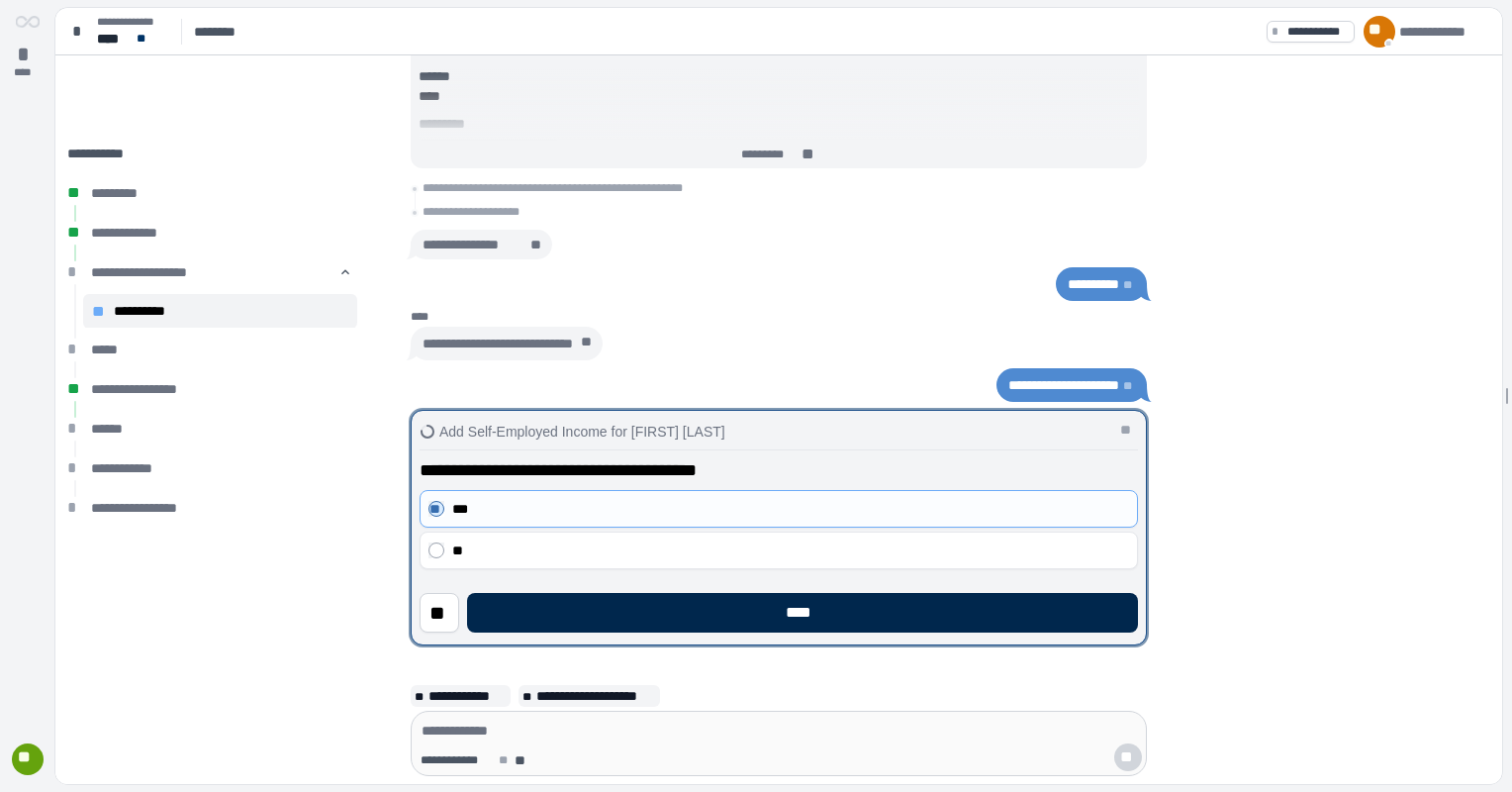 click on "****" at bounding box center [803, 613] 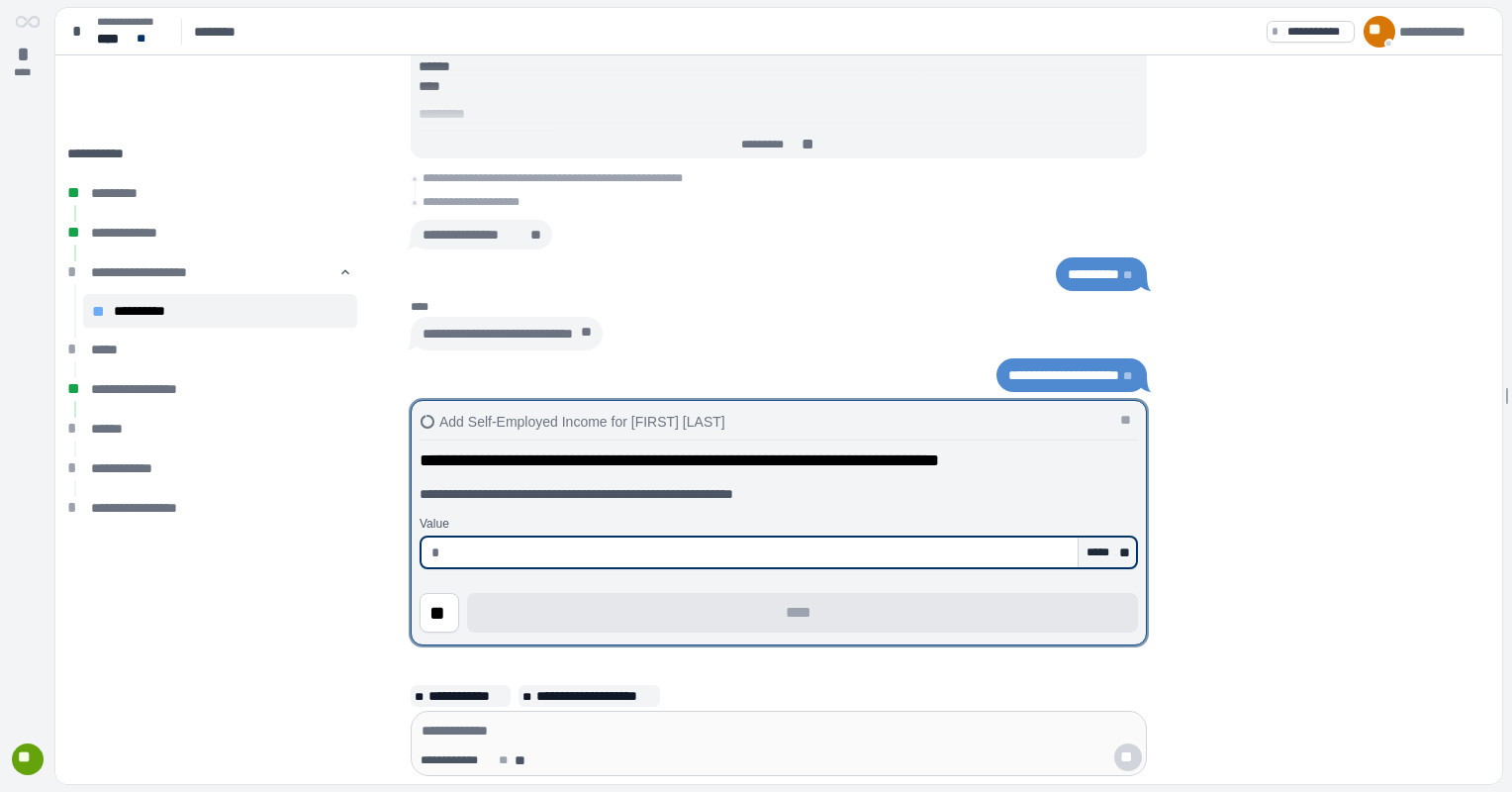 click at bounding box center [759, 552] 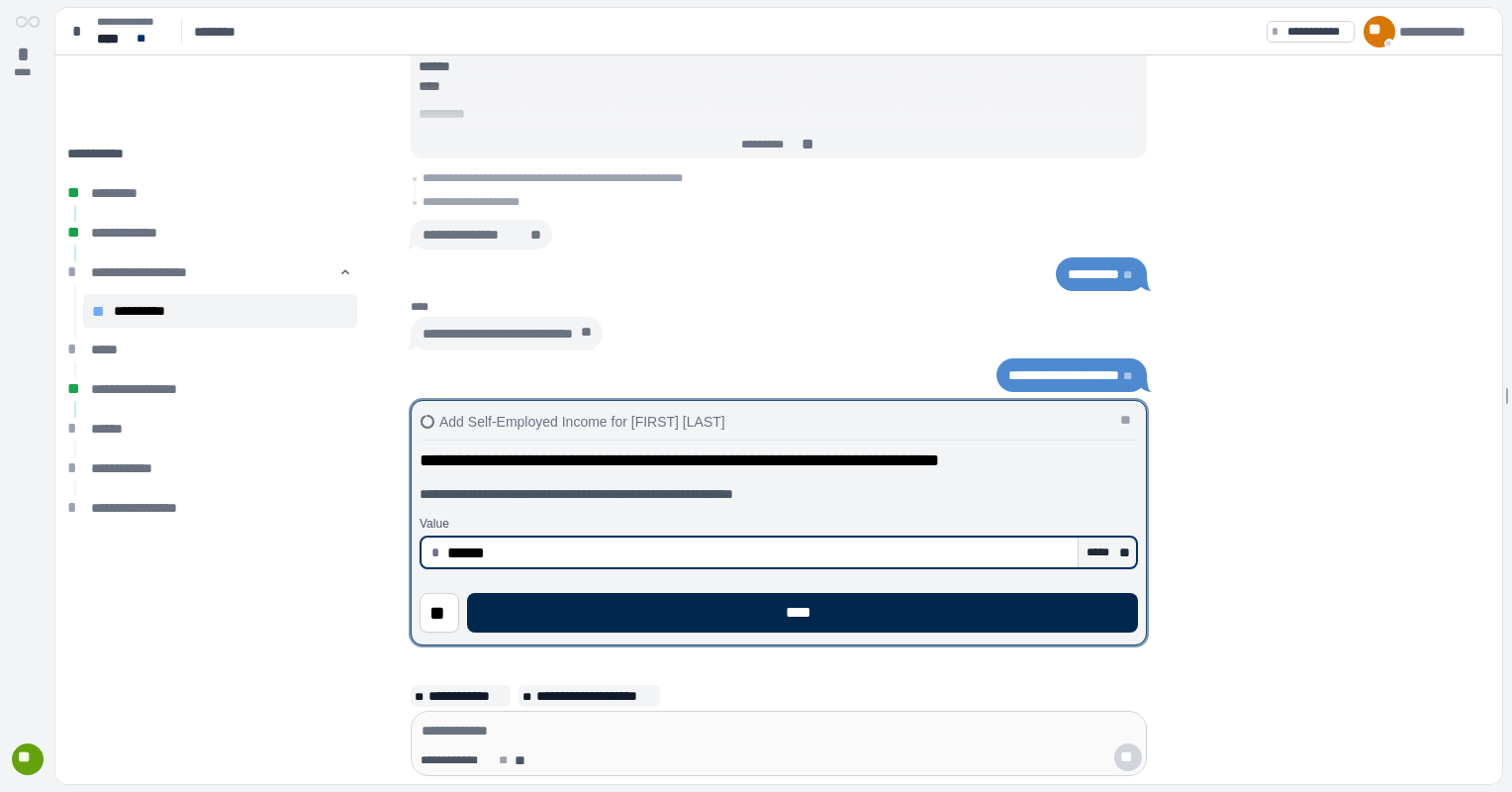 type on "*********" 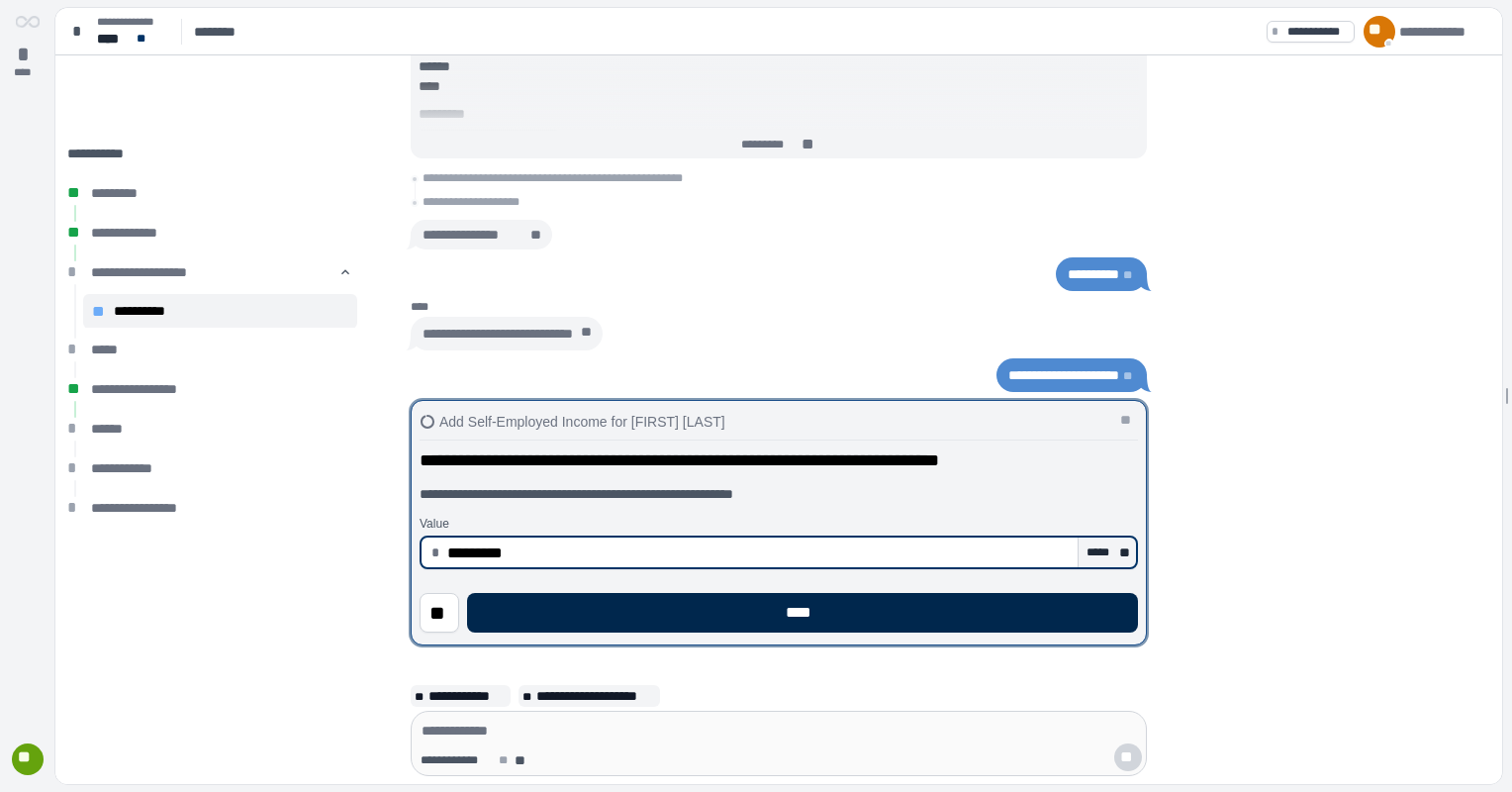 click on "****" at bounding box center [803, 613] 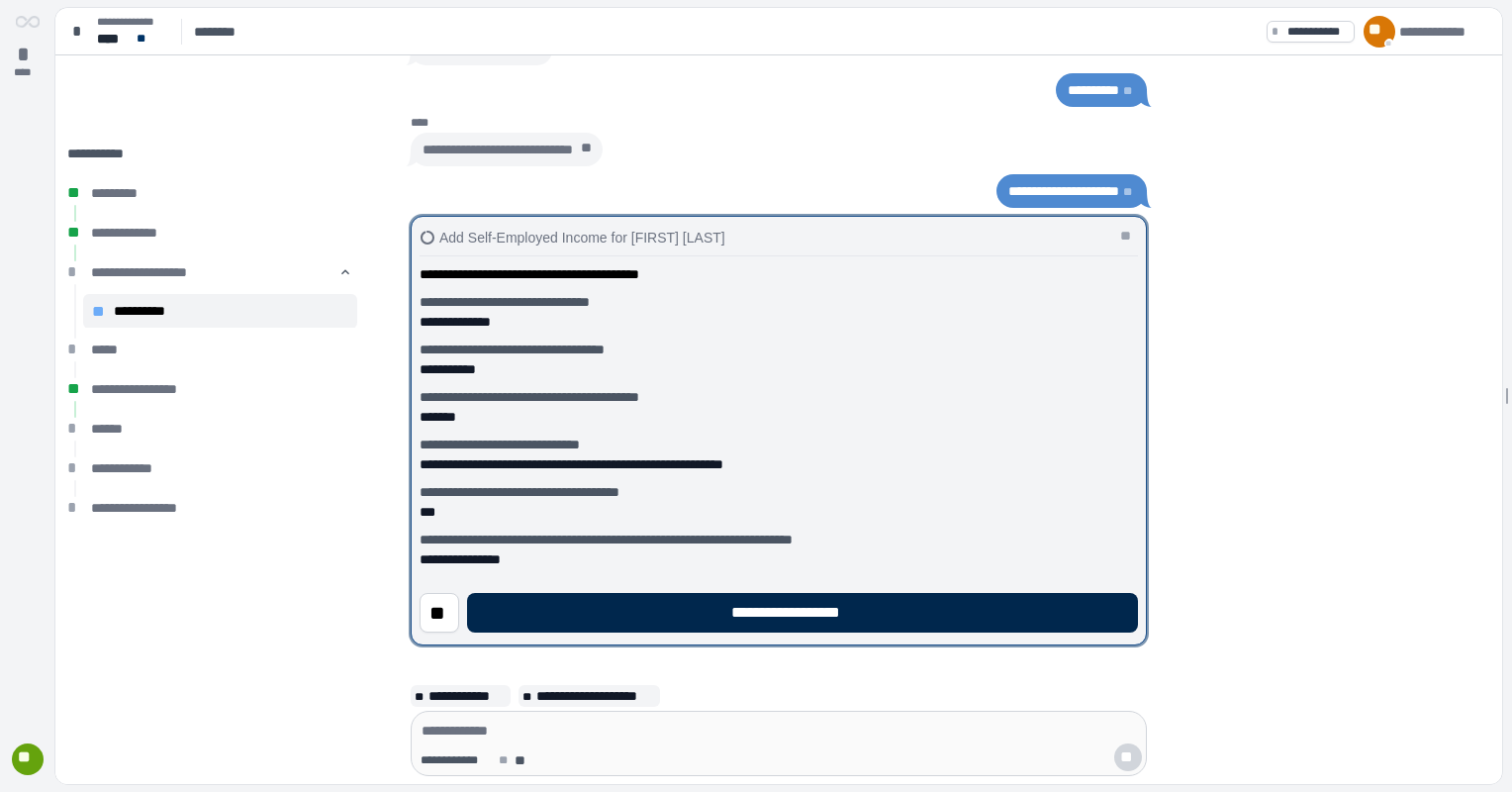 click on "**********" at bounding box center (803, 613) 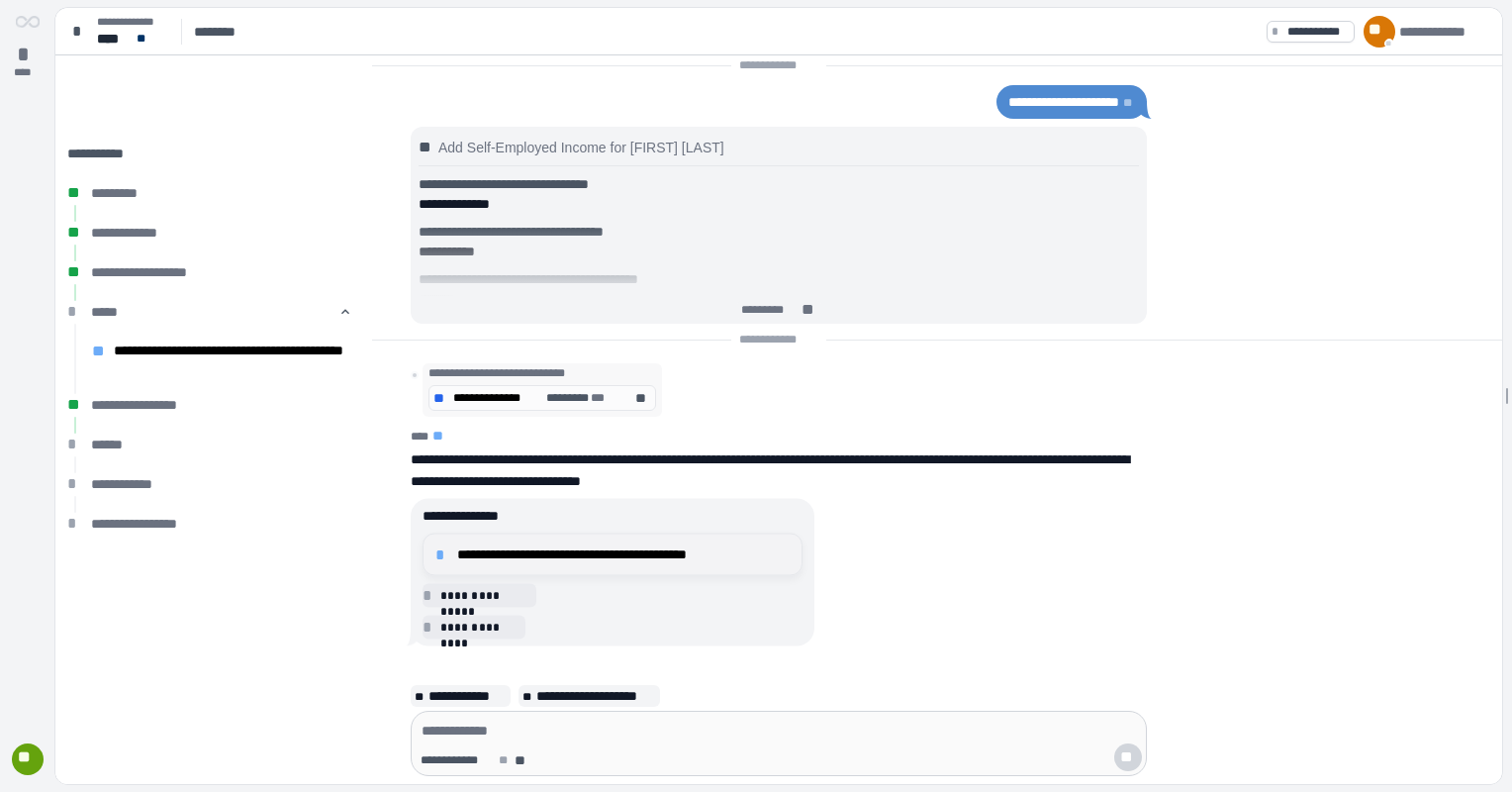 click on "**********" at bounding box center (623, 554) 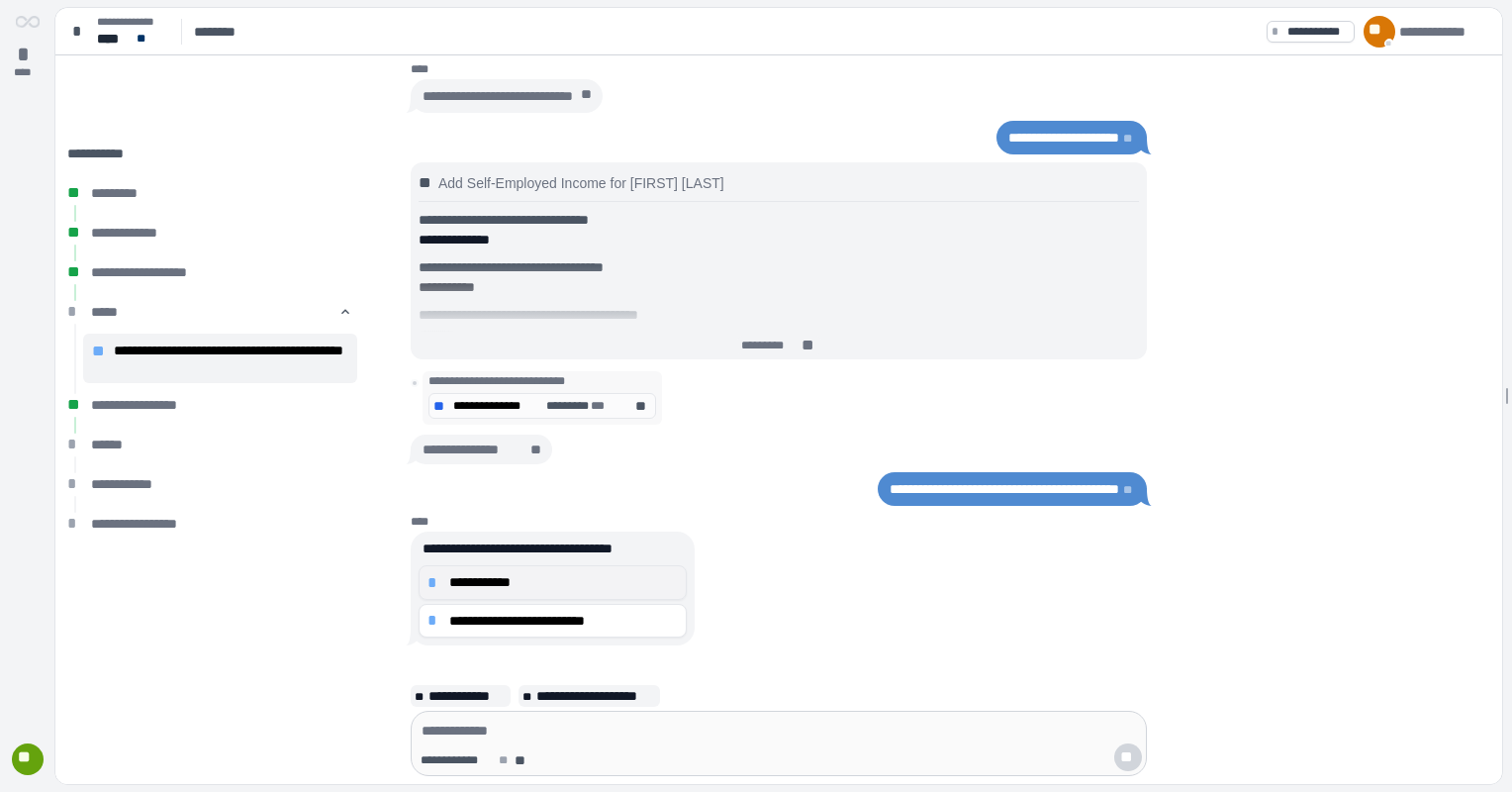 click on "**********" at bounding box center (563, 582) 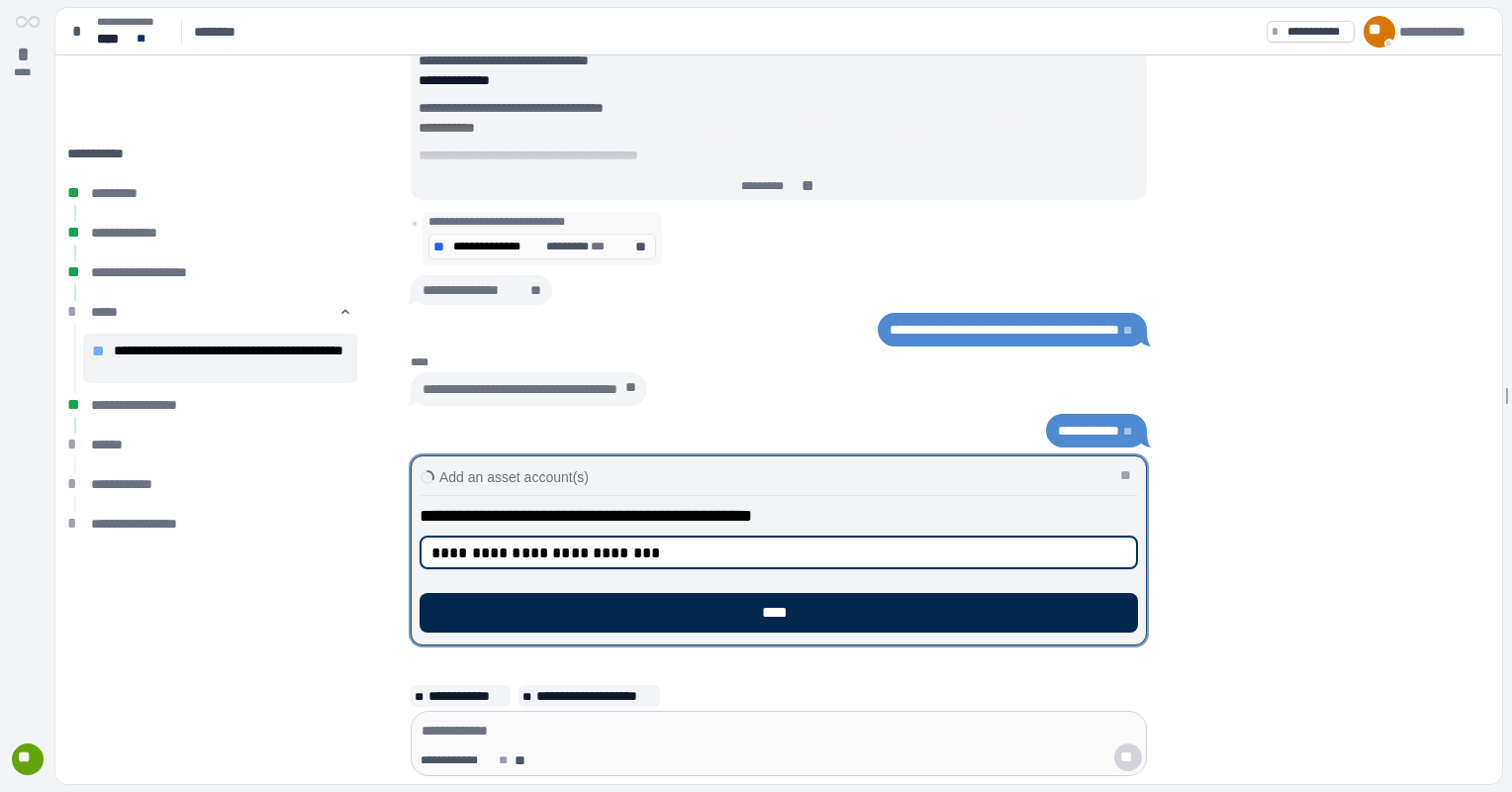 type on "**********" 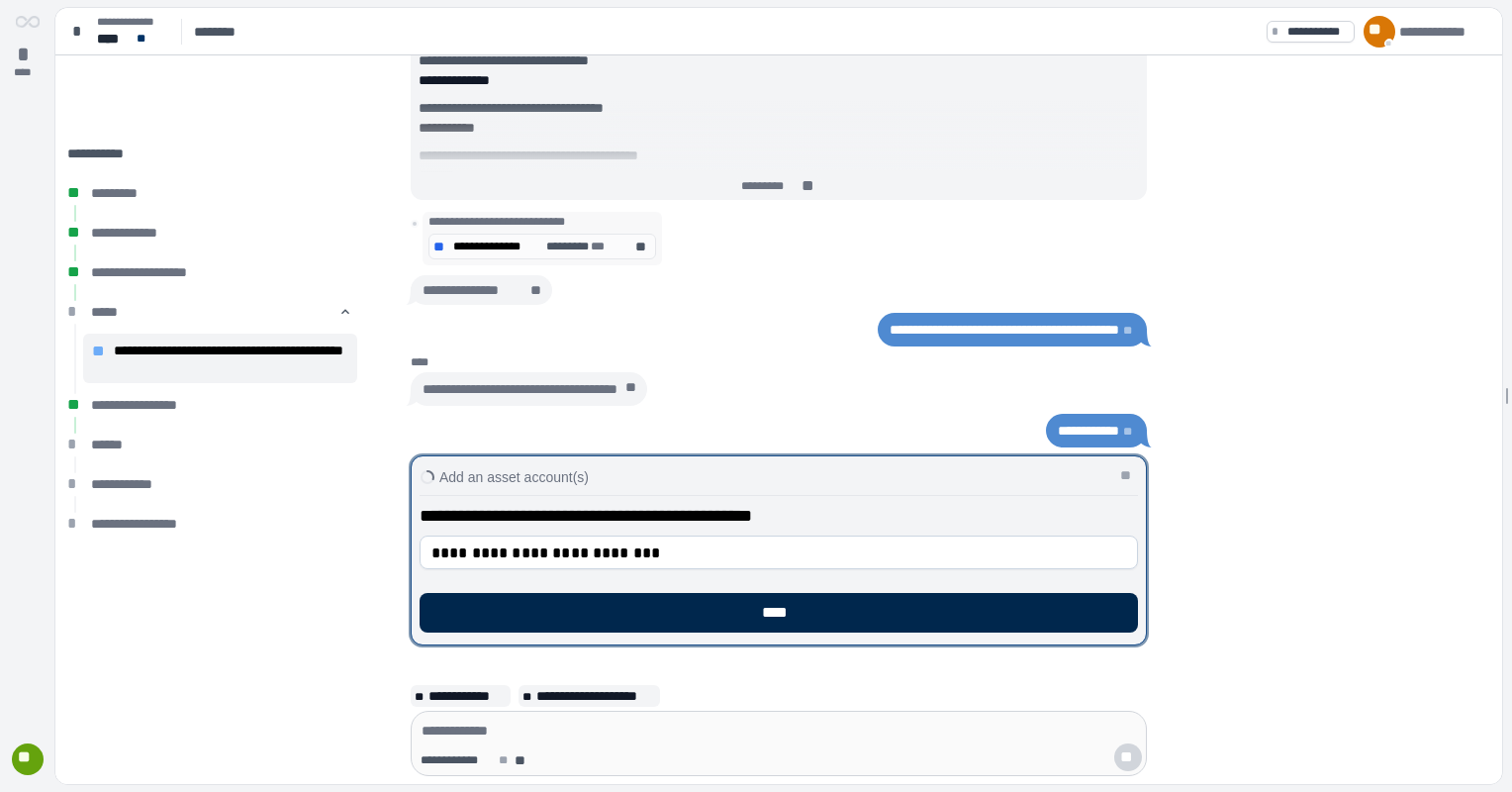 click on "****" at bounding box center (779, 613) 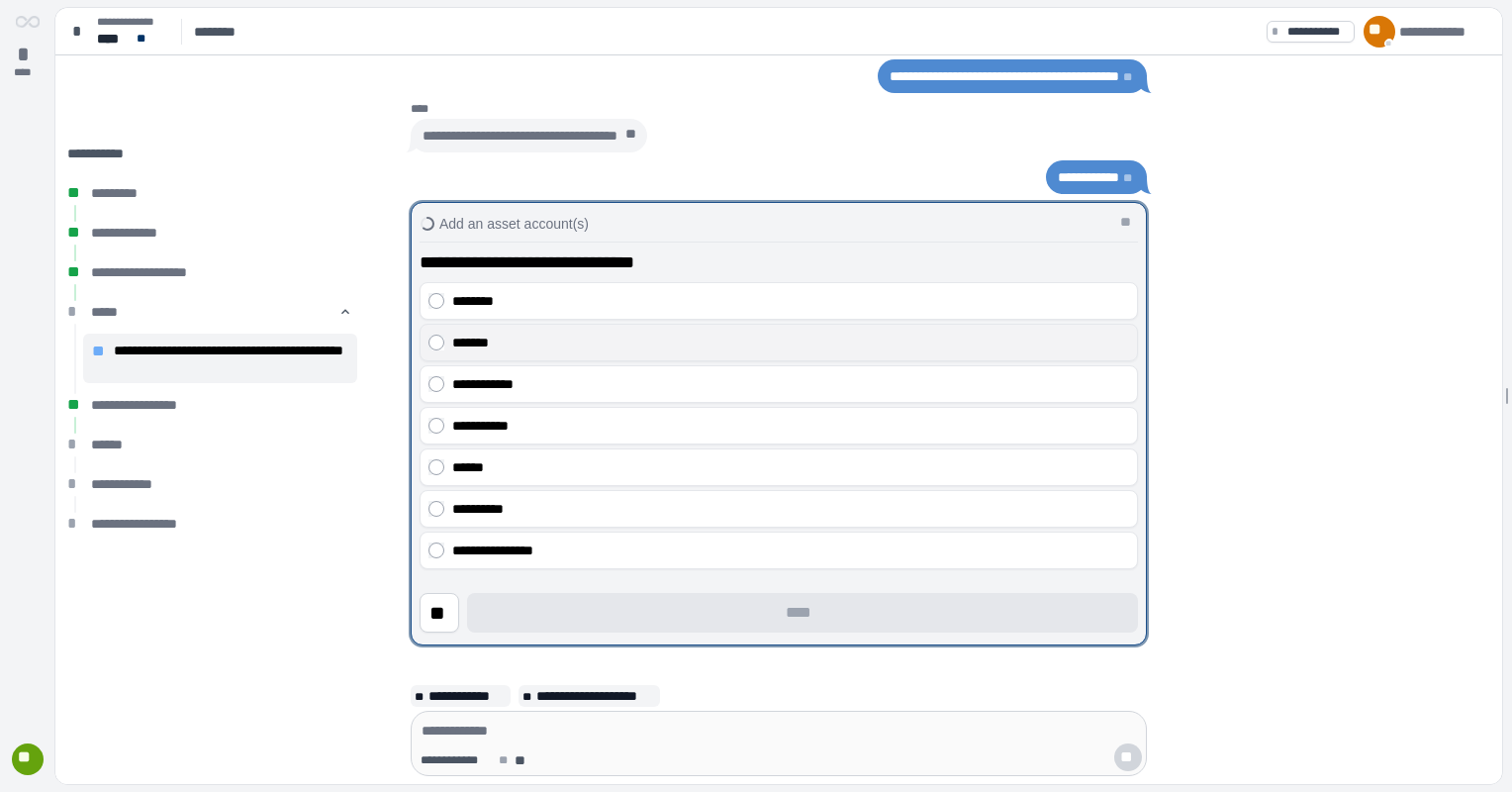 click on "*******" at bounding box center [791, 343] 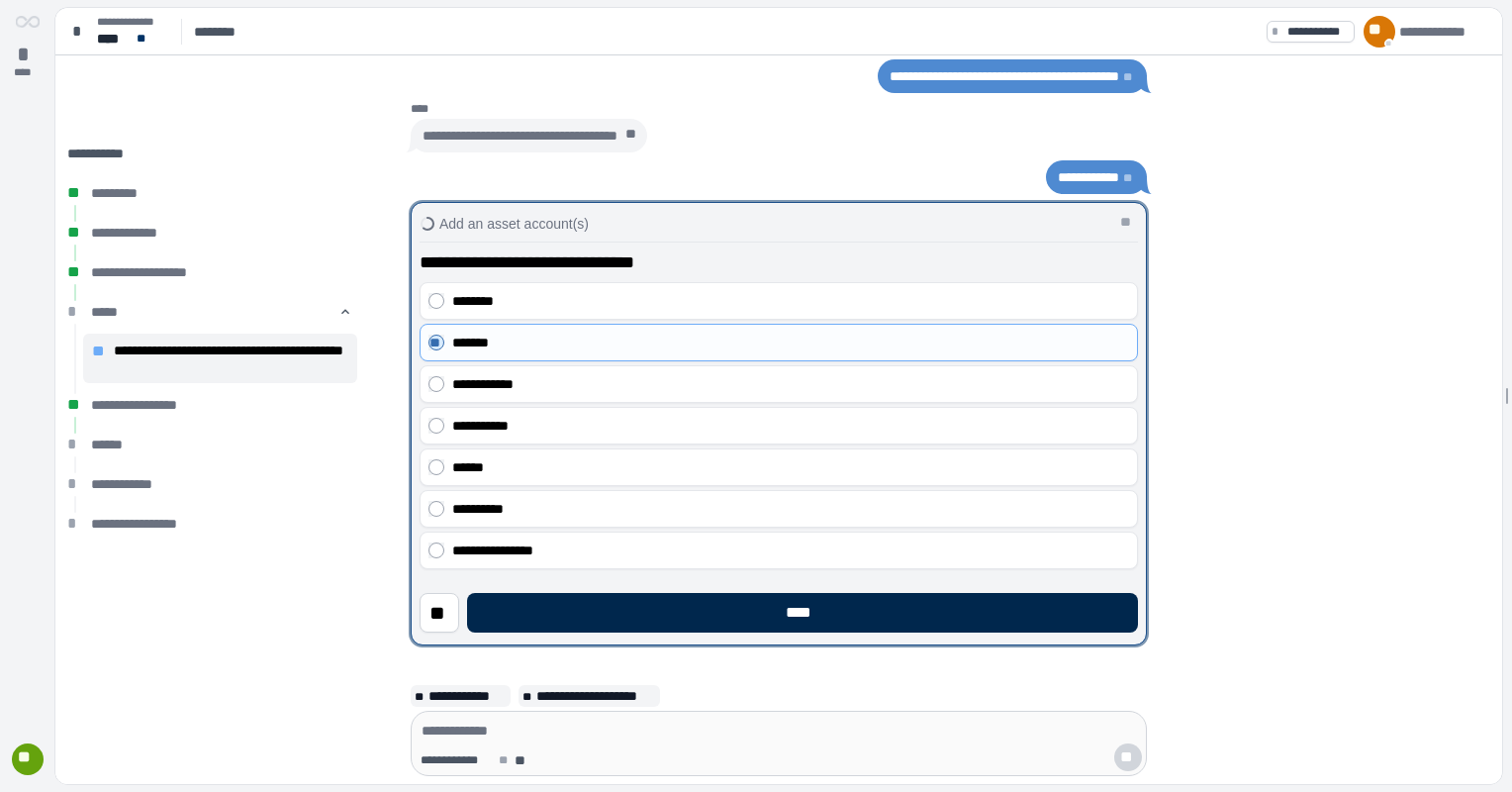 click on "****" at bounding box center [803, 613] 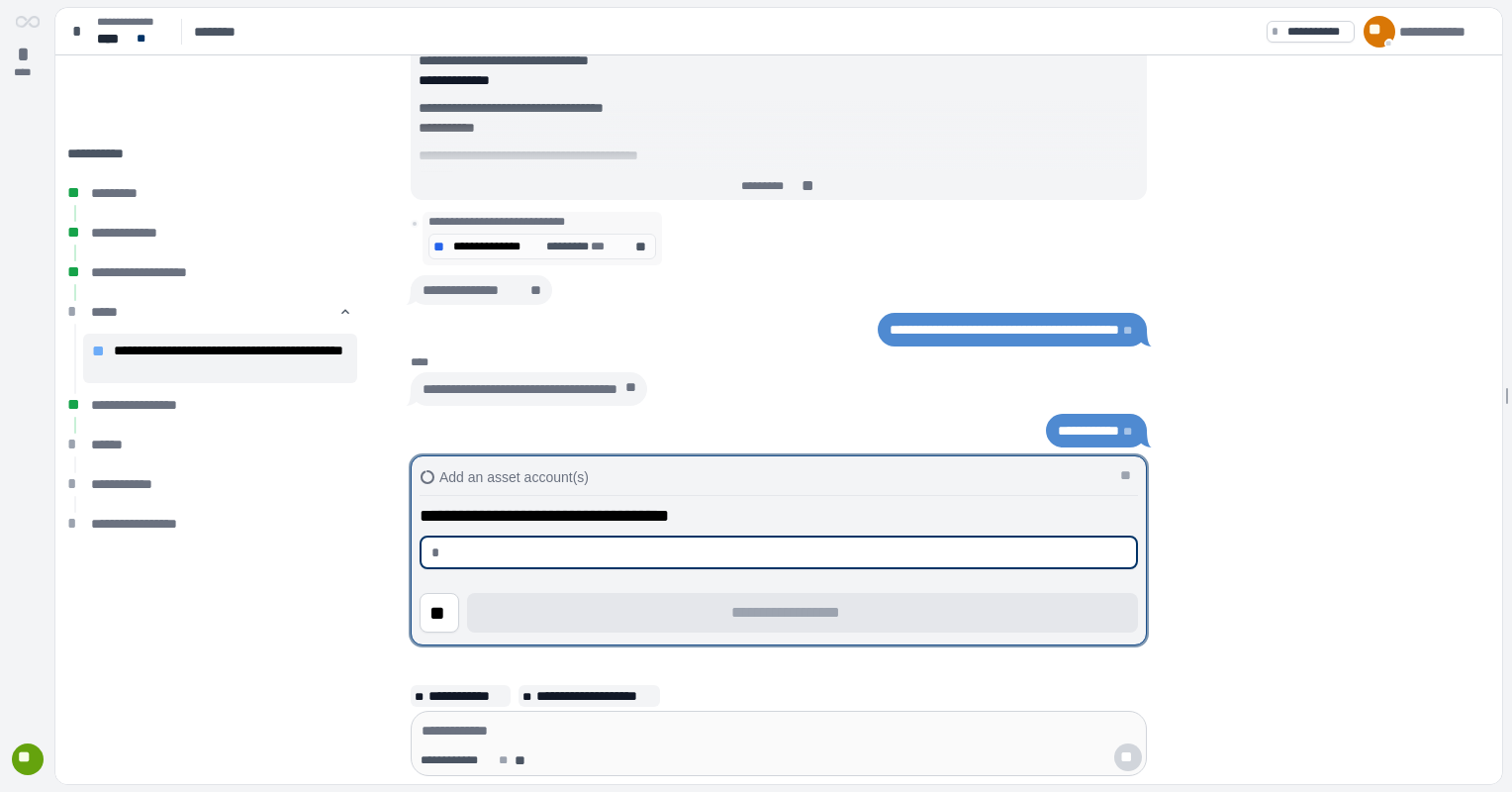 click at bounding box center (787, 552) 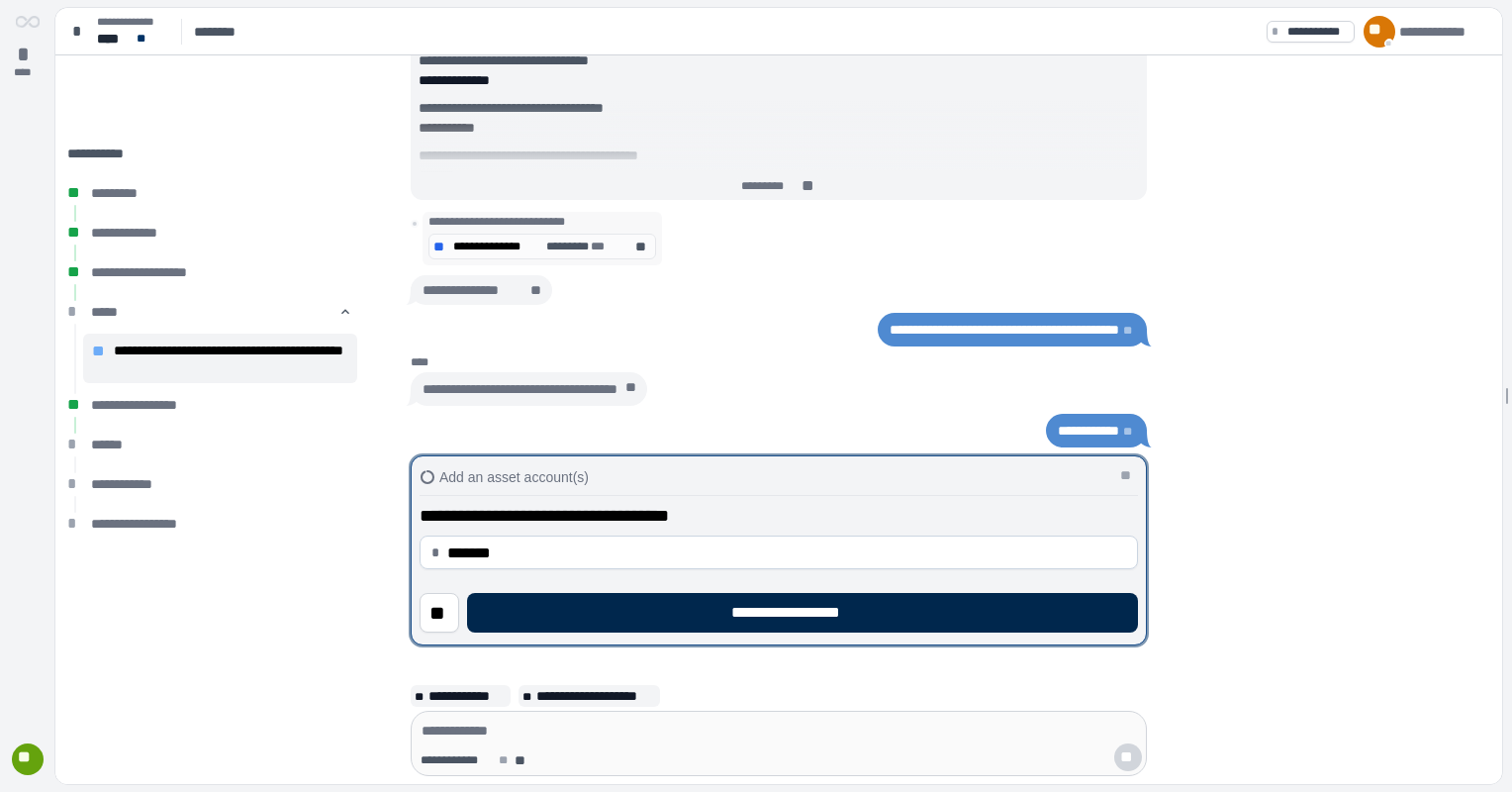 type on "**********" 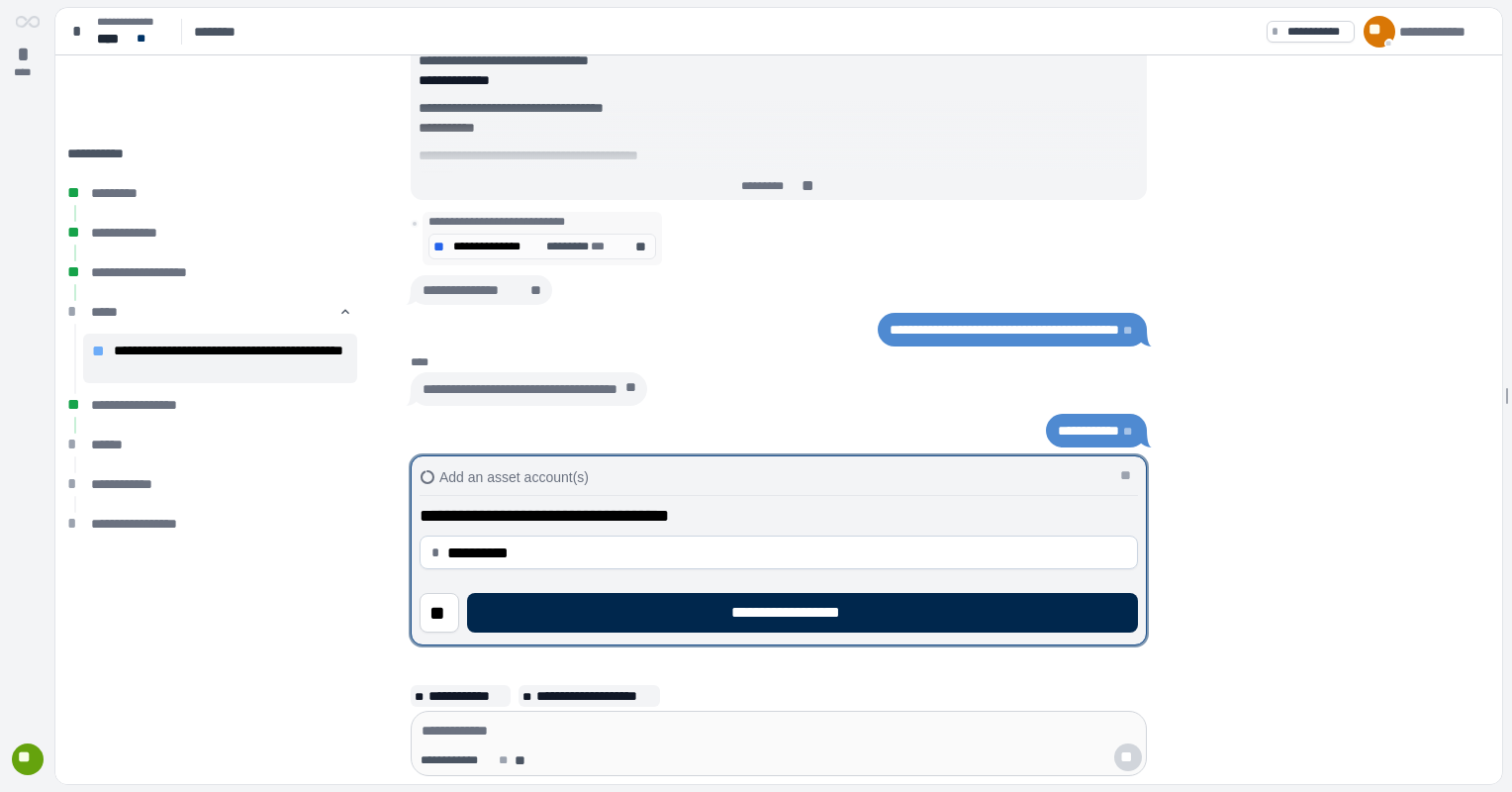 click on "**********" at bounding box center [803, 613] 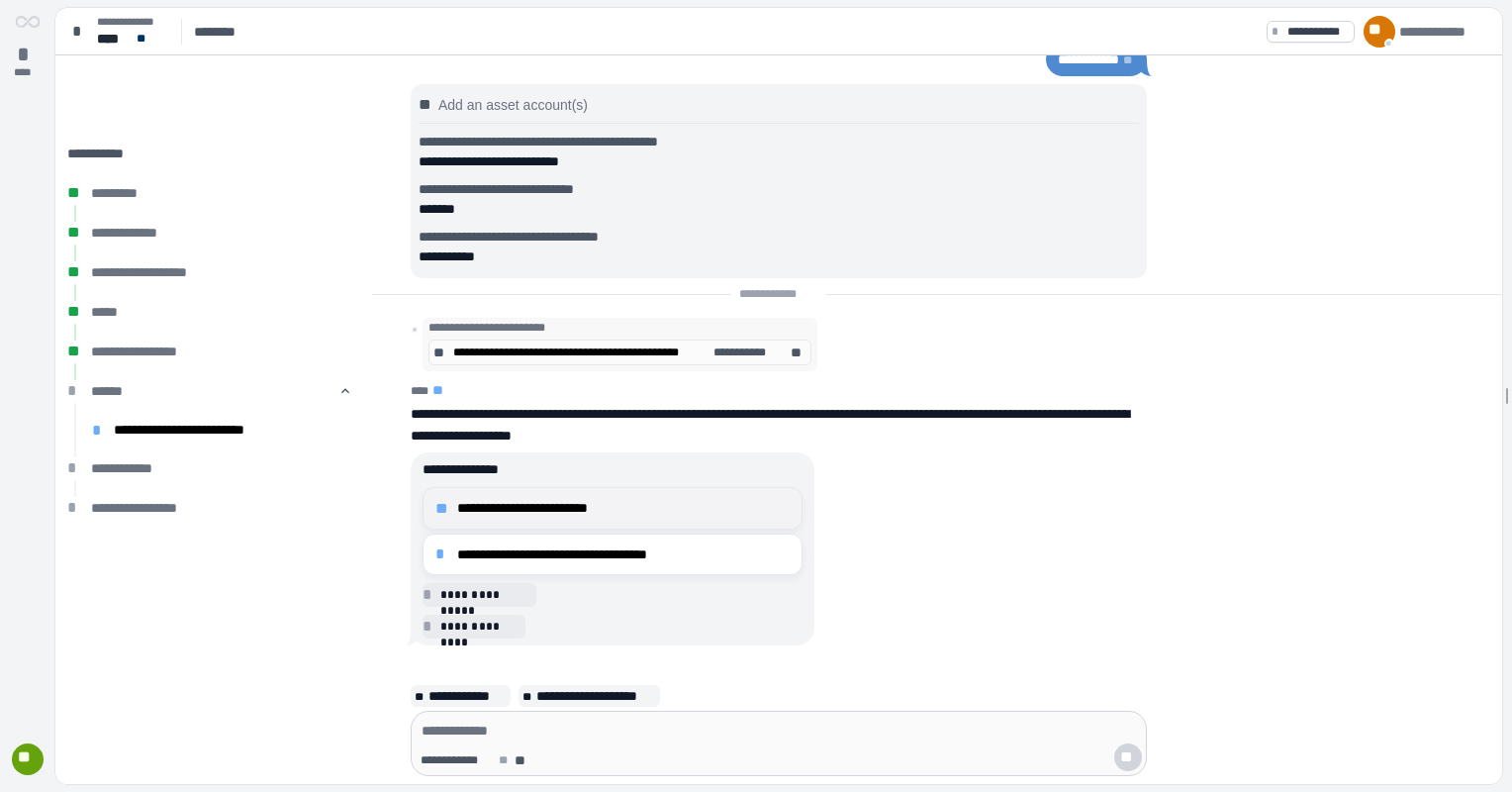 click on "**********" at bounding box center (613, 508) 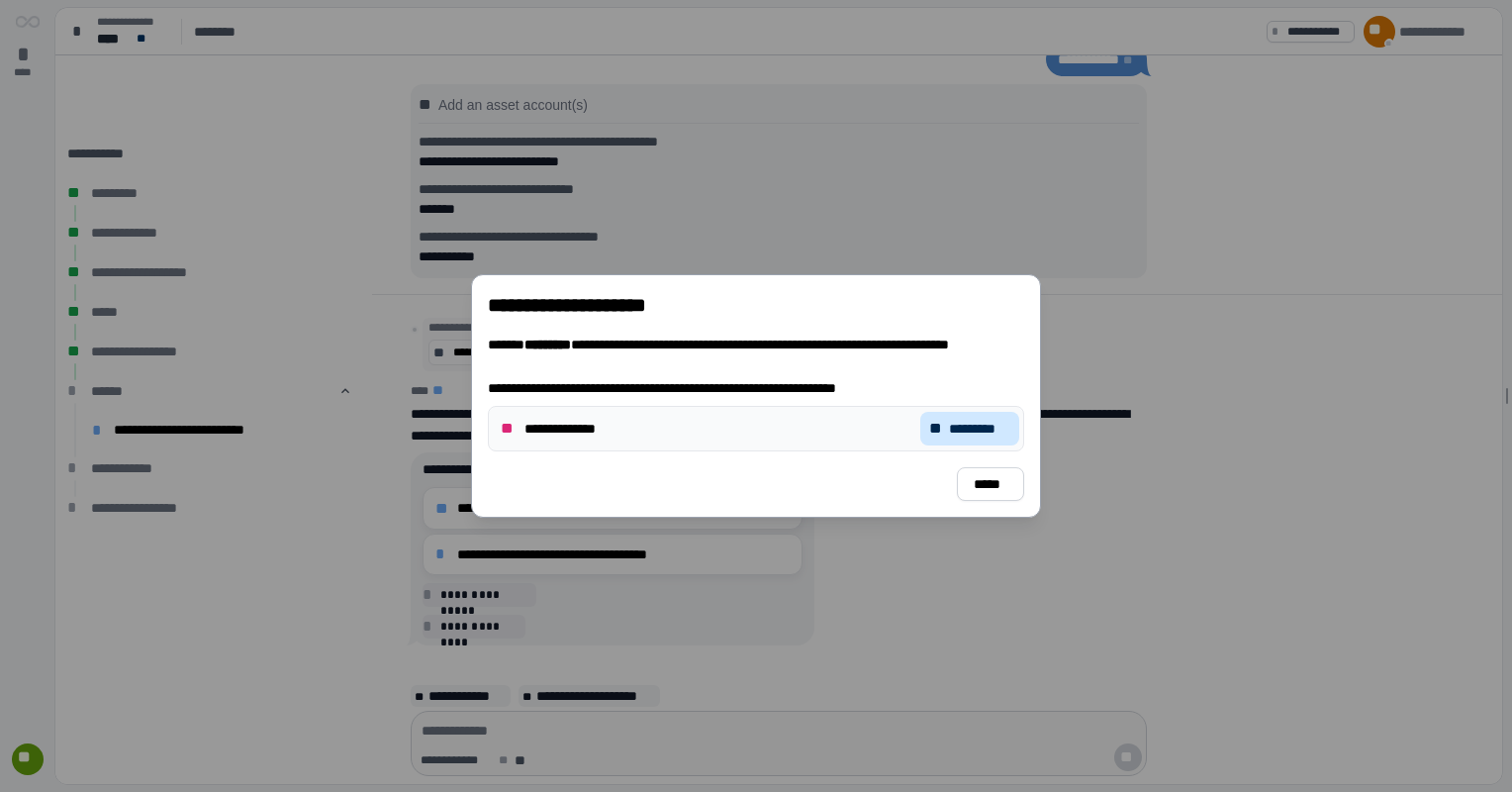 click on "*********" at bounding box center [980, 429] 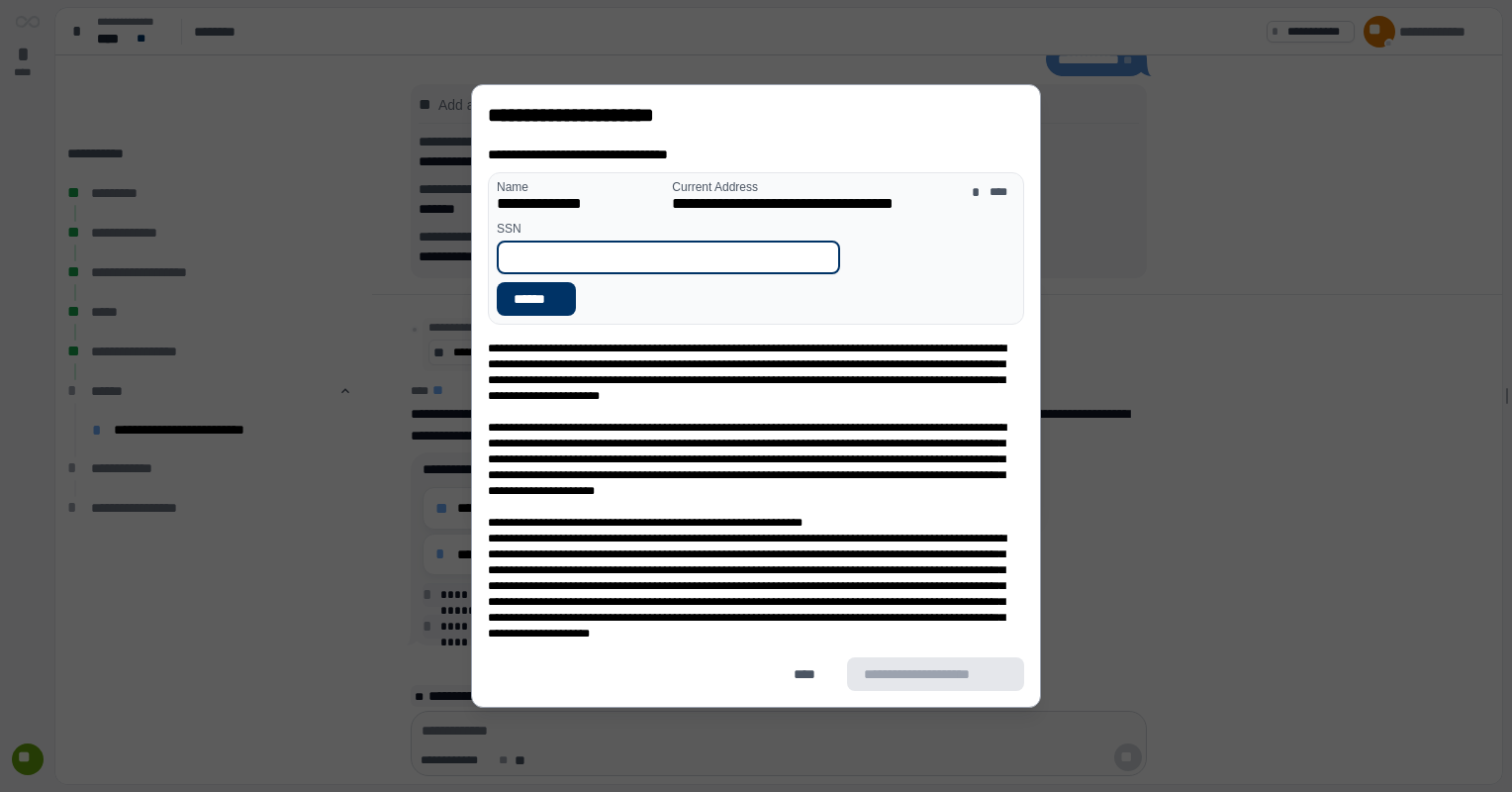 click at bounding box center (668, 257) 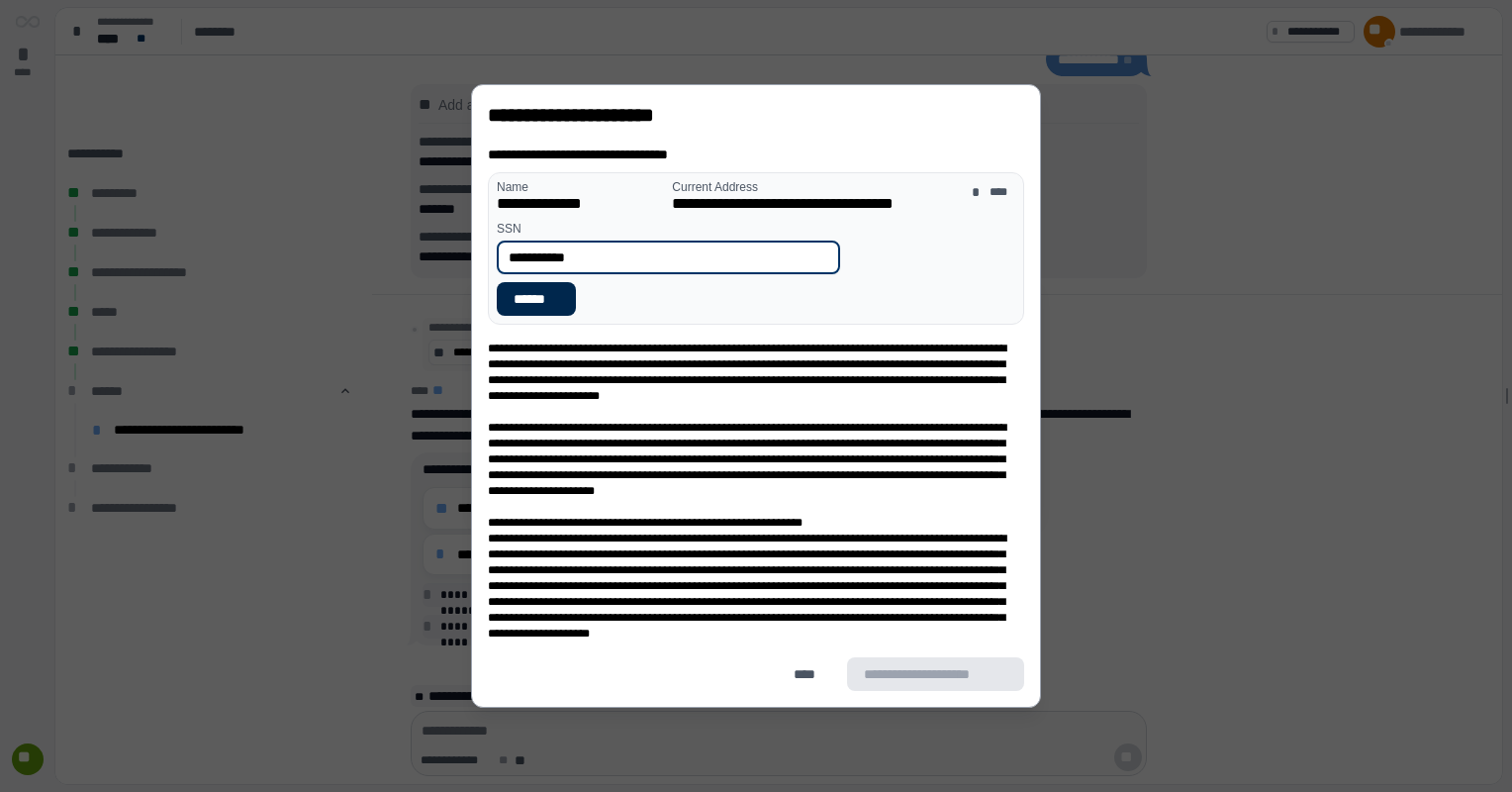type on "**********" 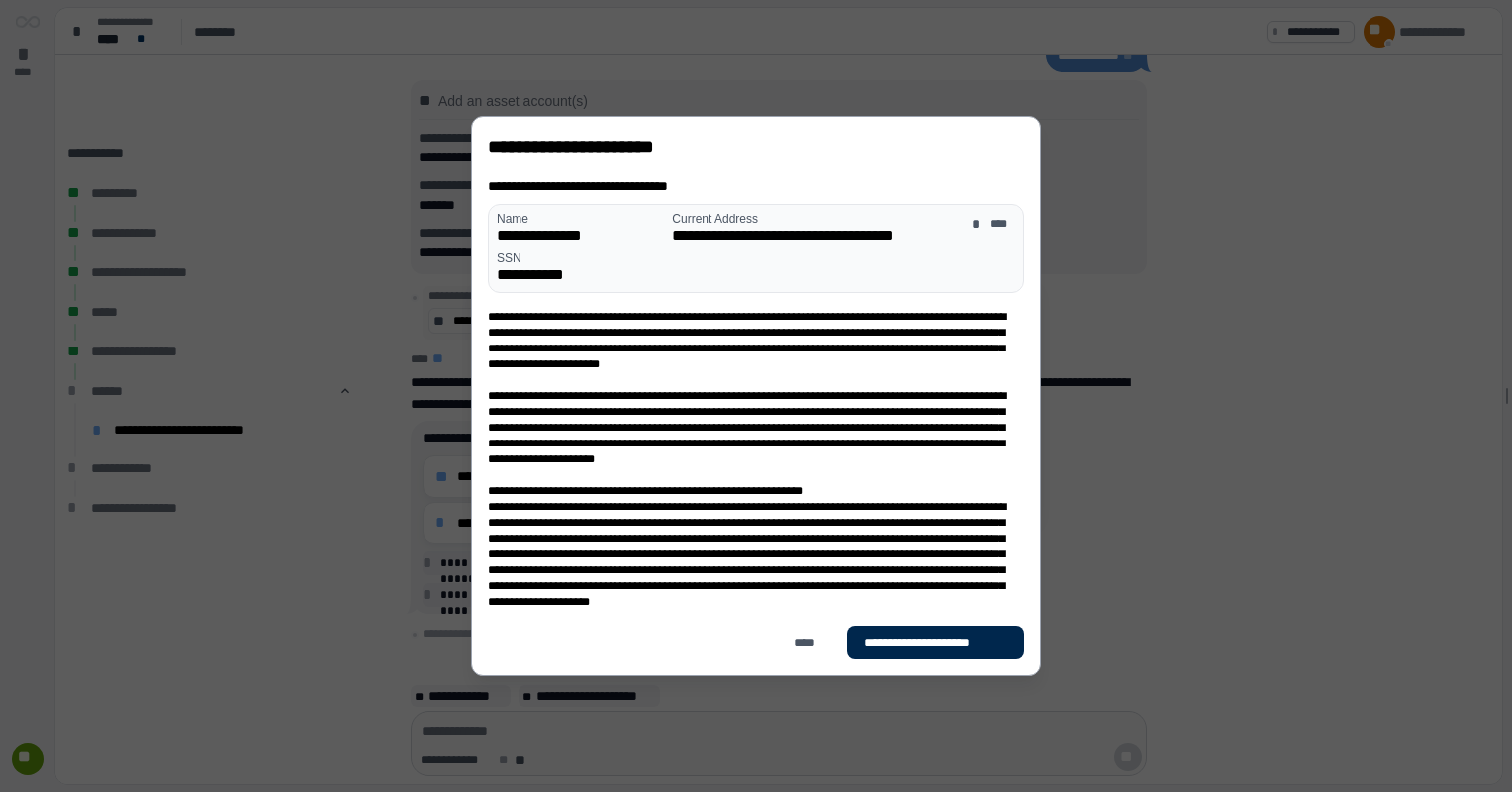 click on "**********" at bounding box center (935, 643) 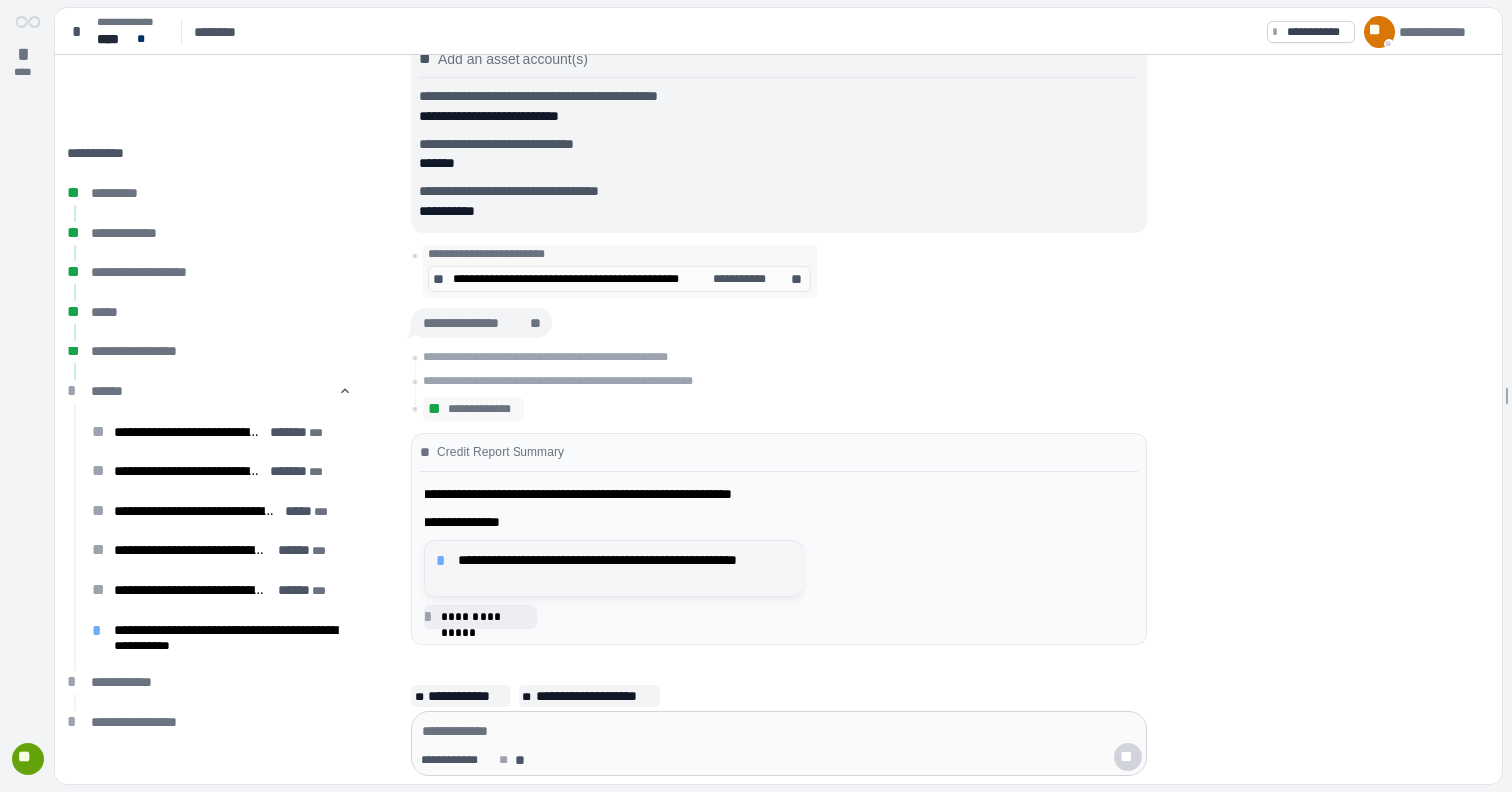 click on "**********" at bounding box center (624, 568) 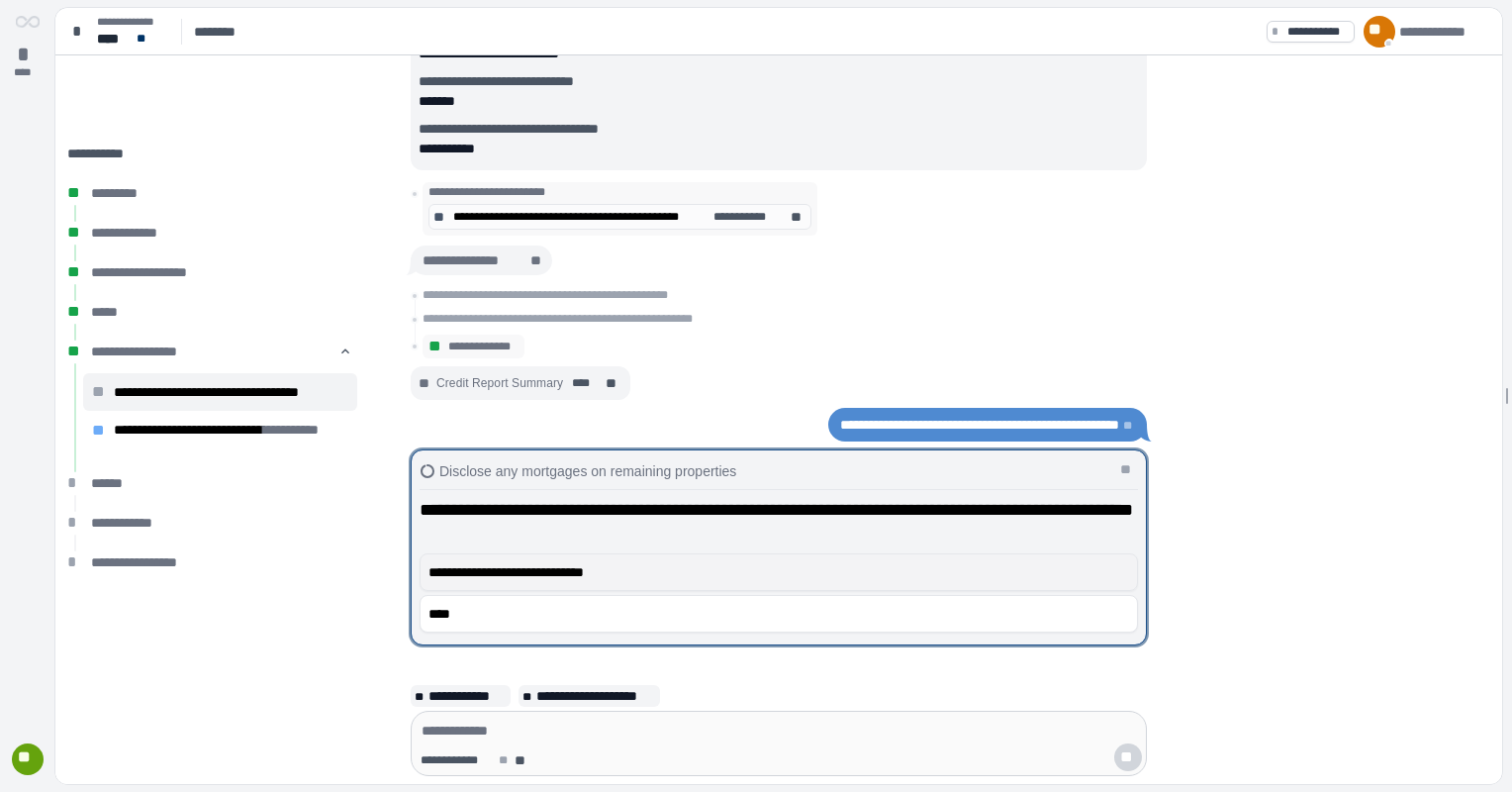 click on "**********" at bounding box center (779, 572) 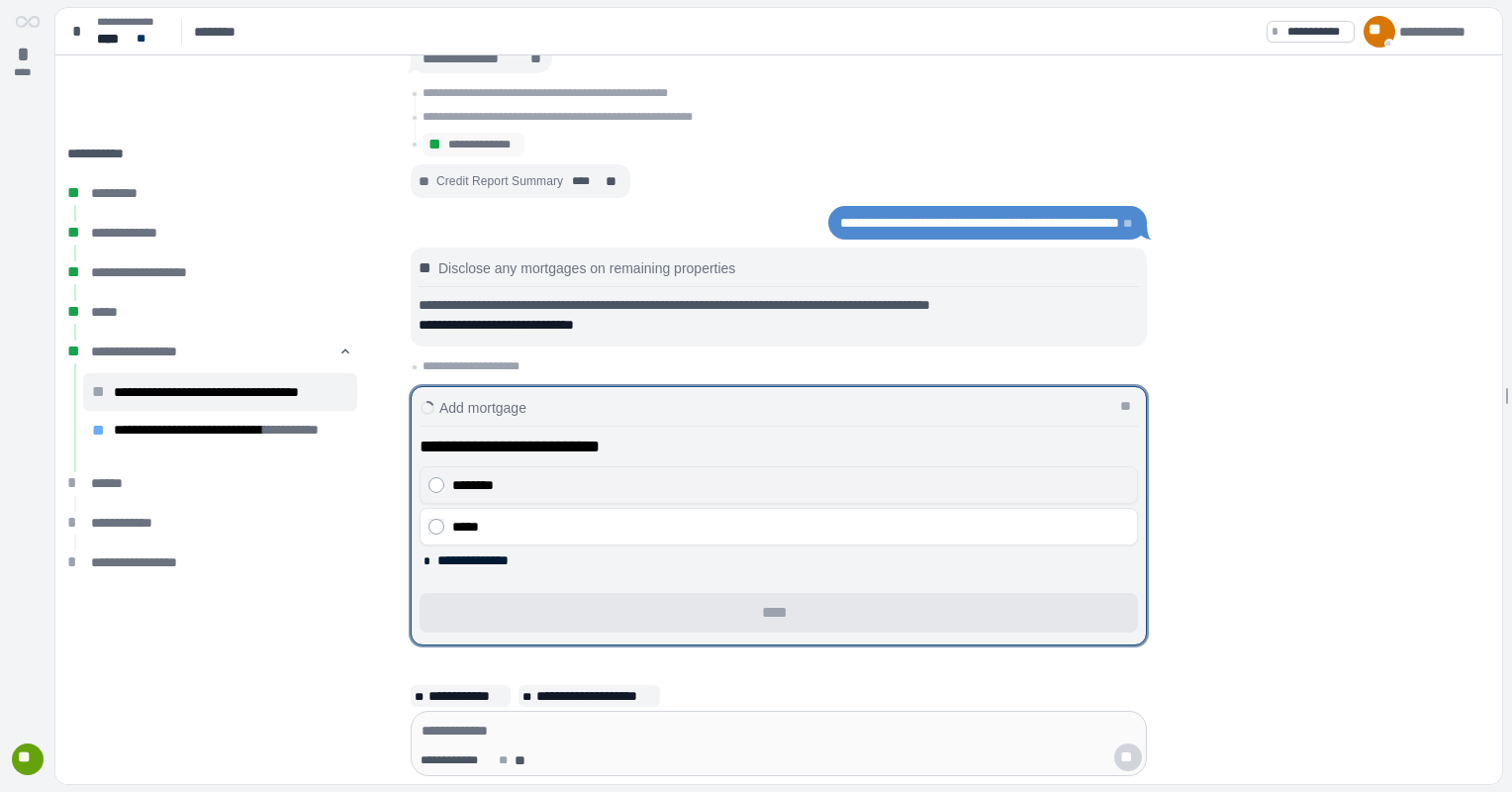 click on "********" at bounding box center (791, 485) 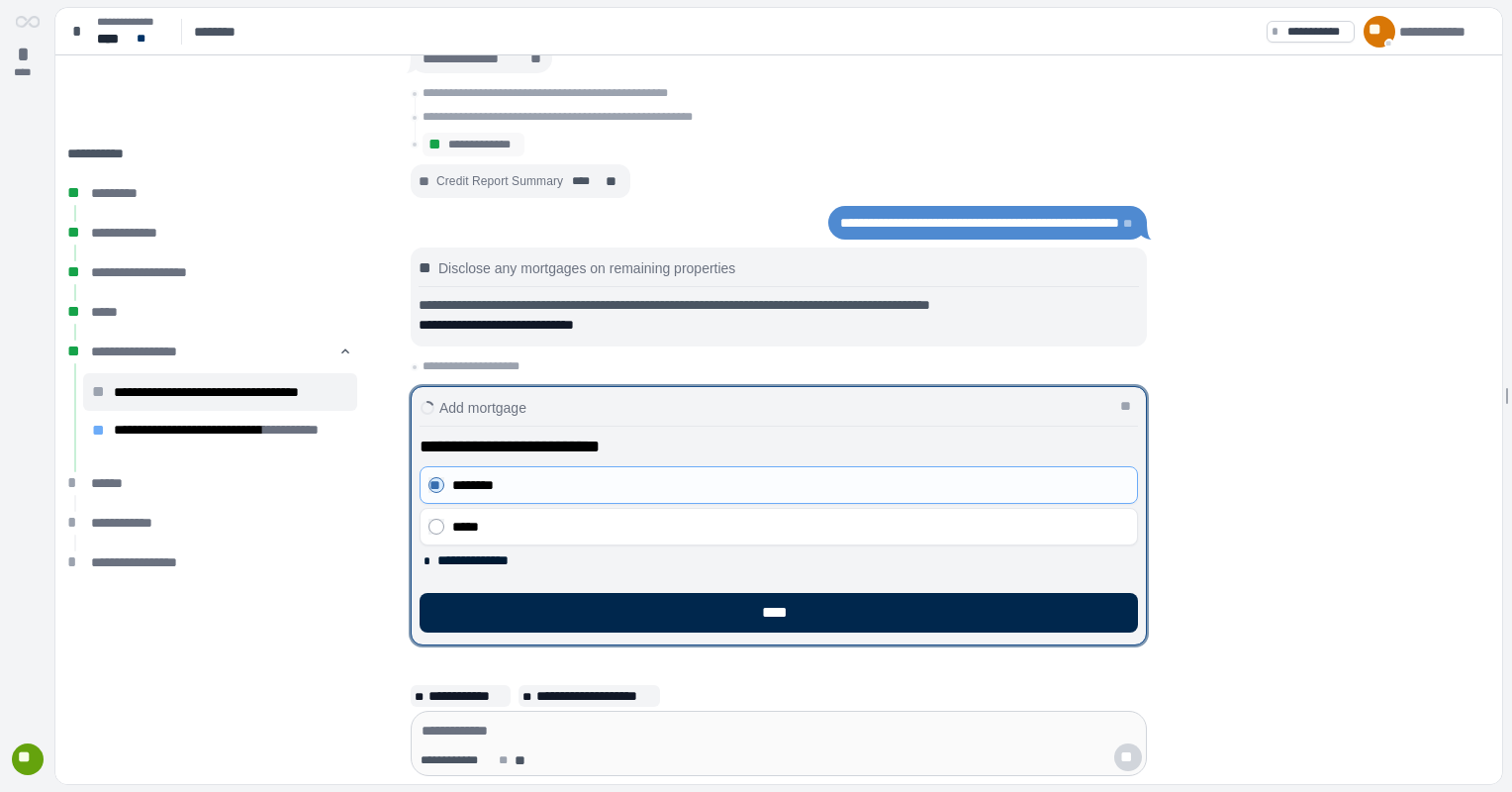 click on "****" at bounding box center (779, 613) 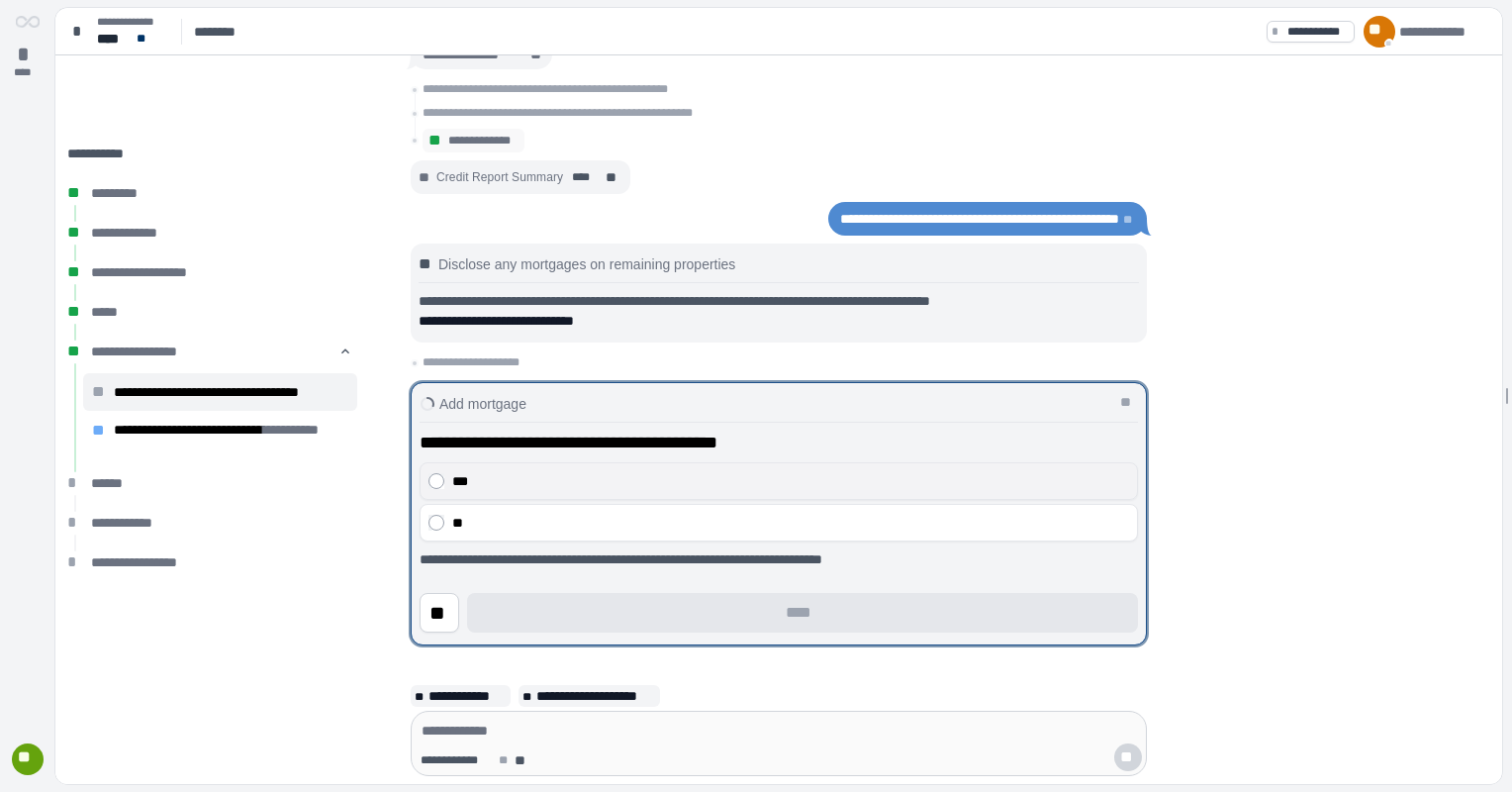 click on "***" at bounding box center (791, 481) 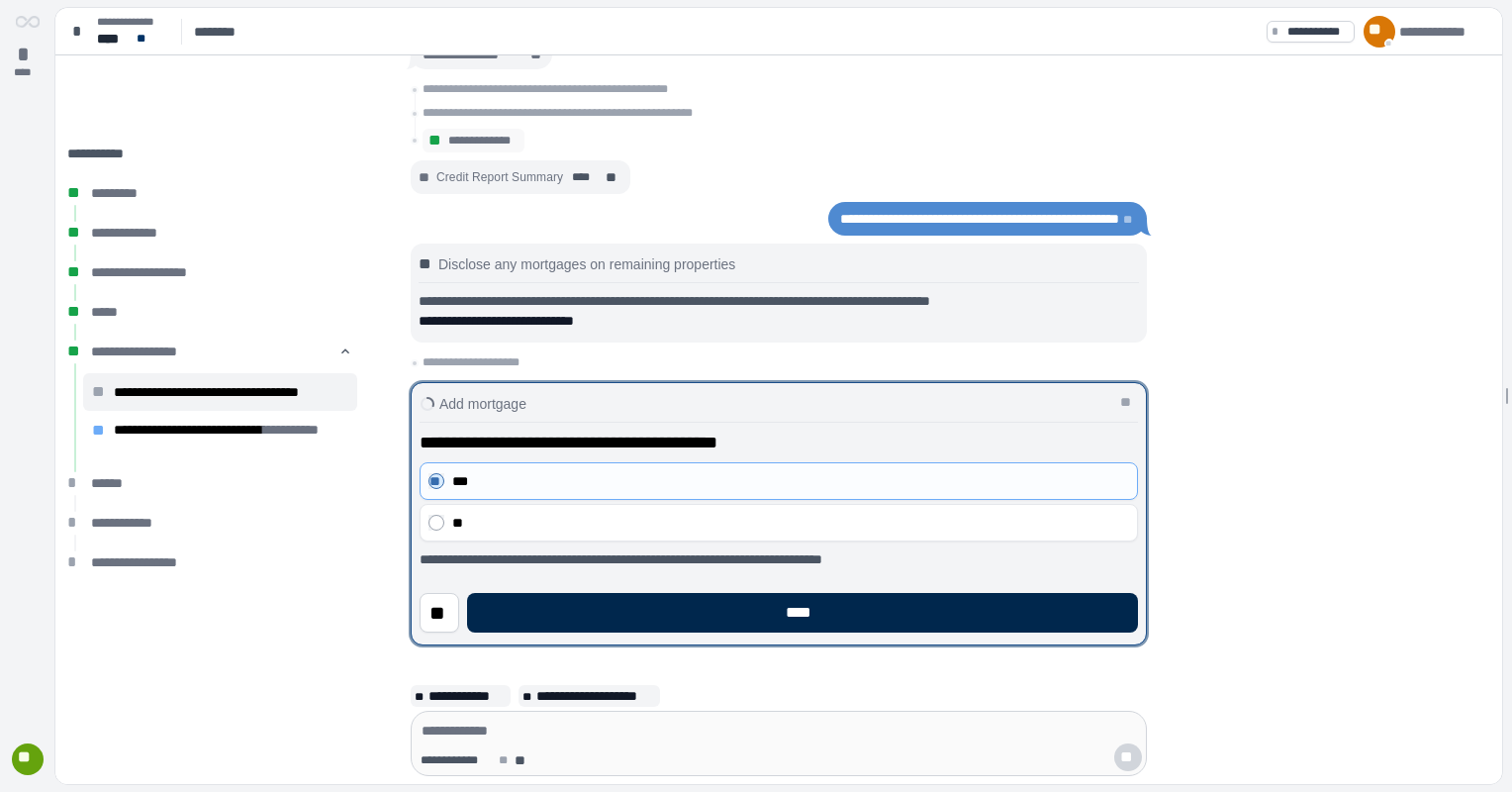 click on "****" at bounding box center (803, 613) 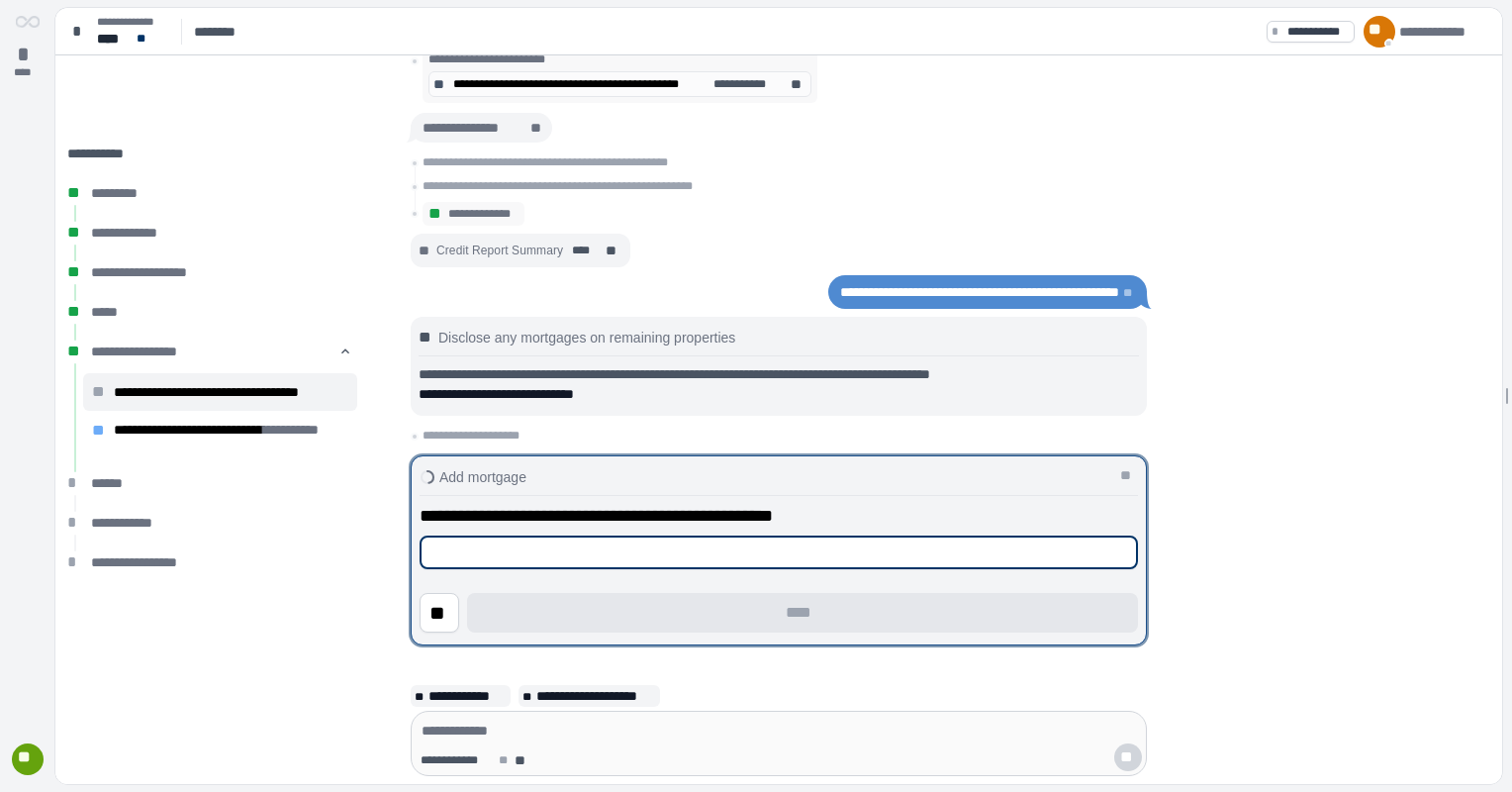 click at bounding box center [779, 552] 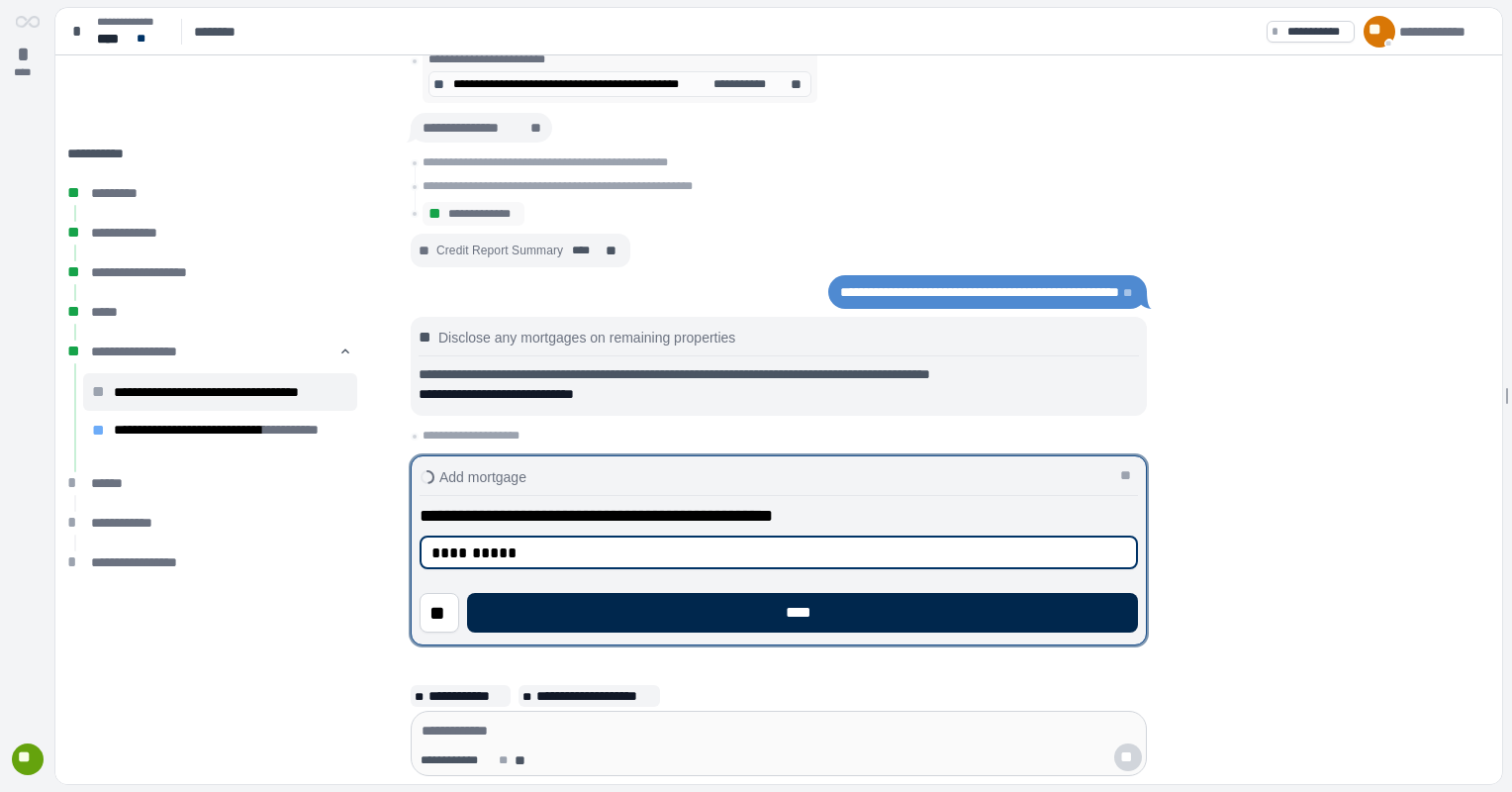 type on "**********" 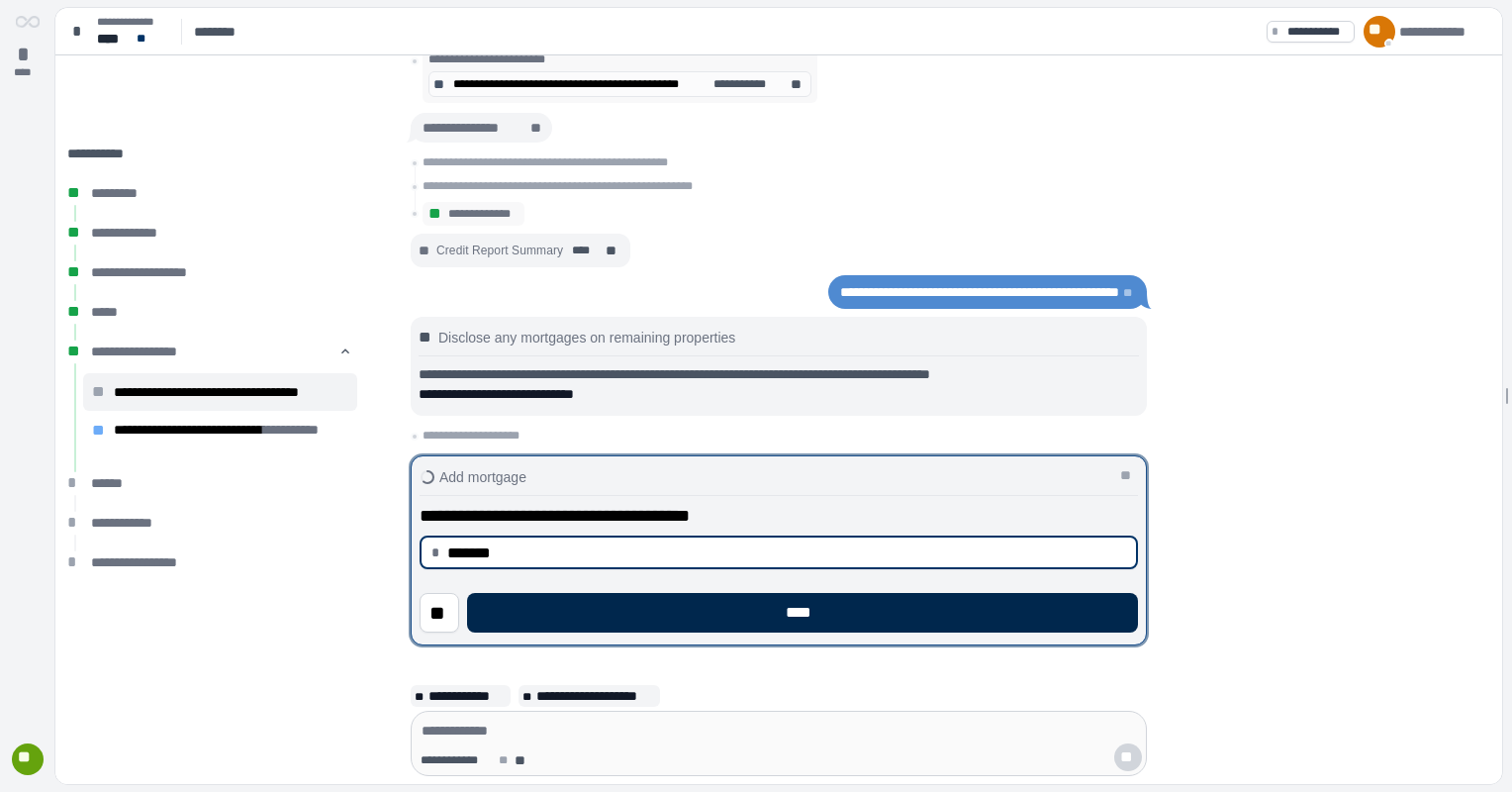 type on "**********" 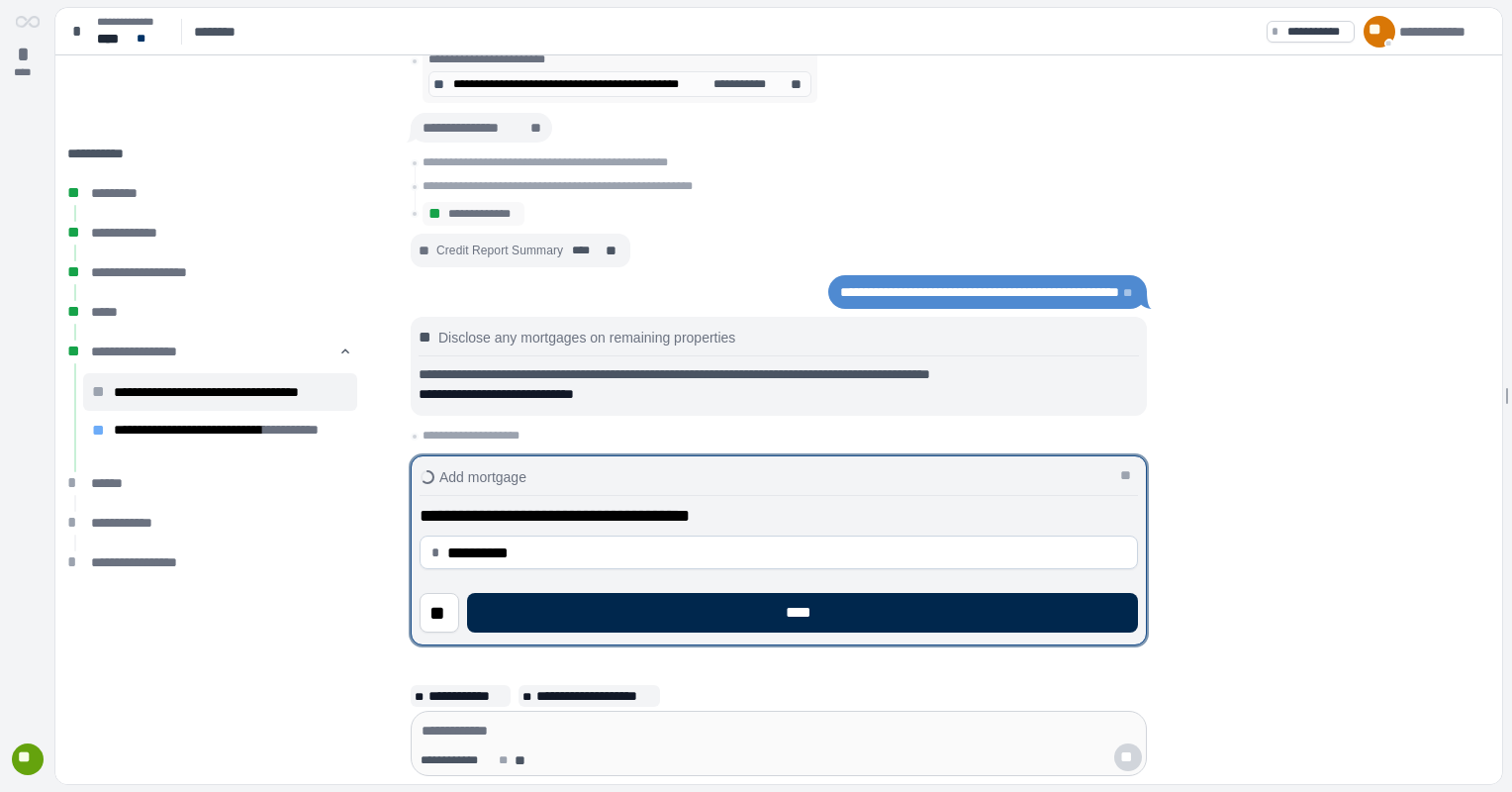 click on "****" at bounding box center [803, 613] 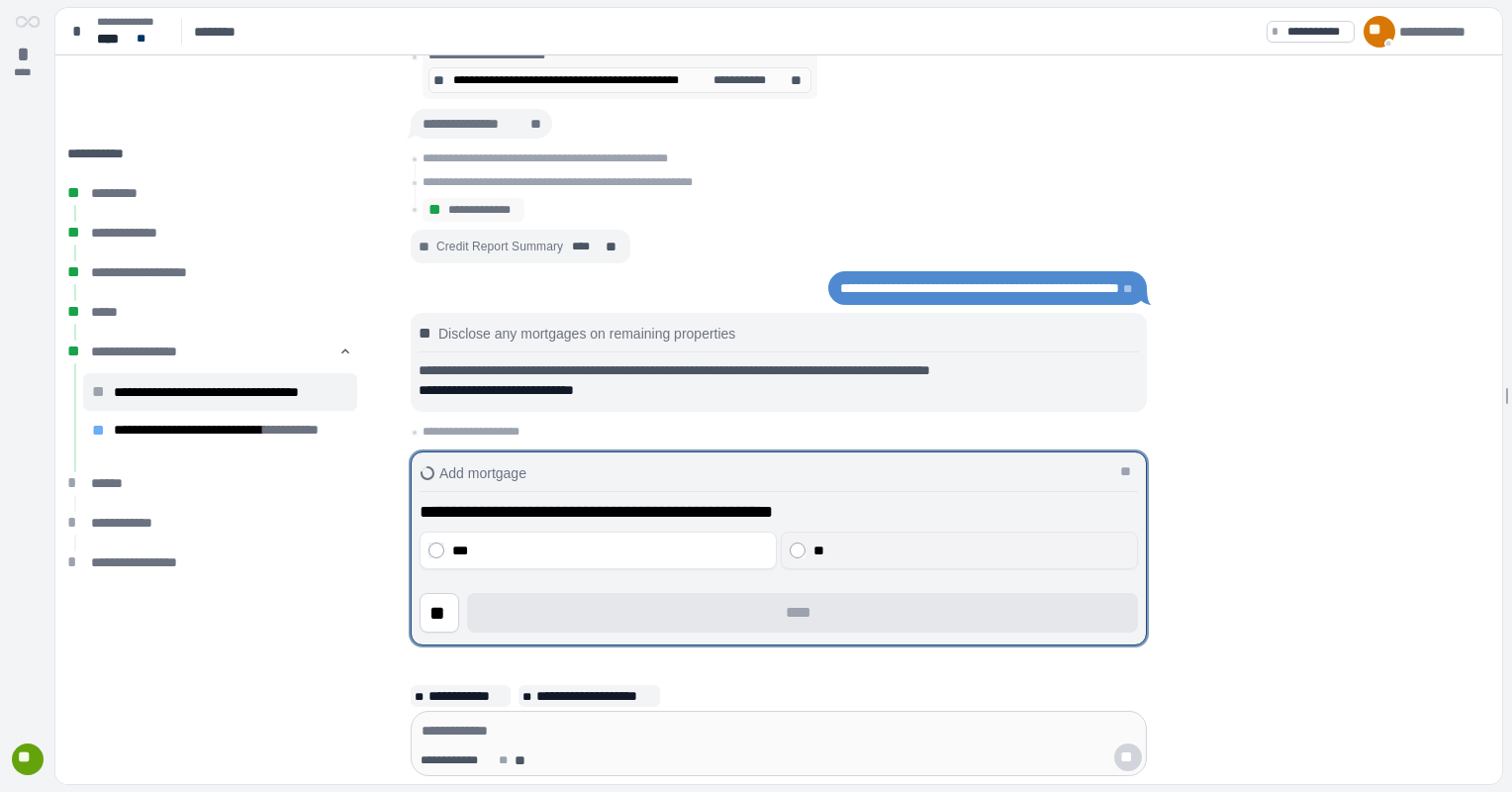 click on "**" at bounding box center (972, 550) 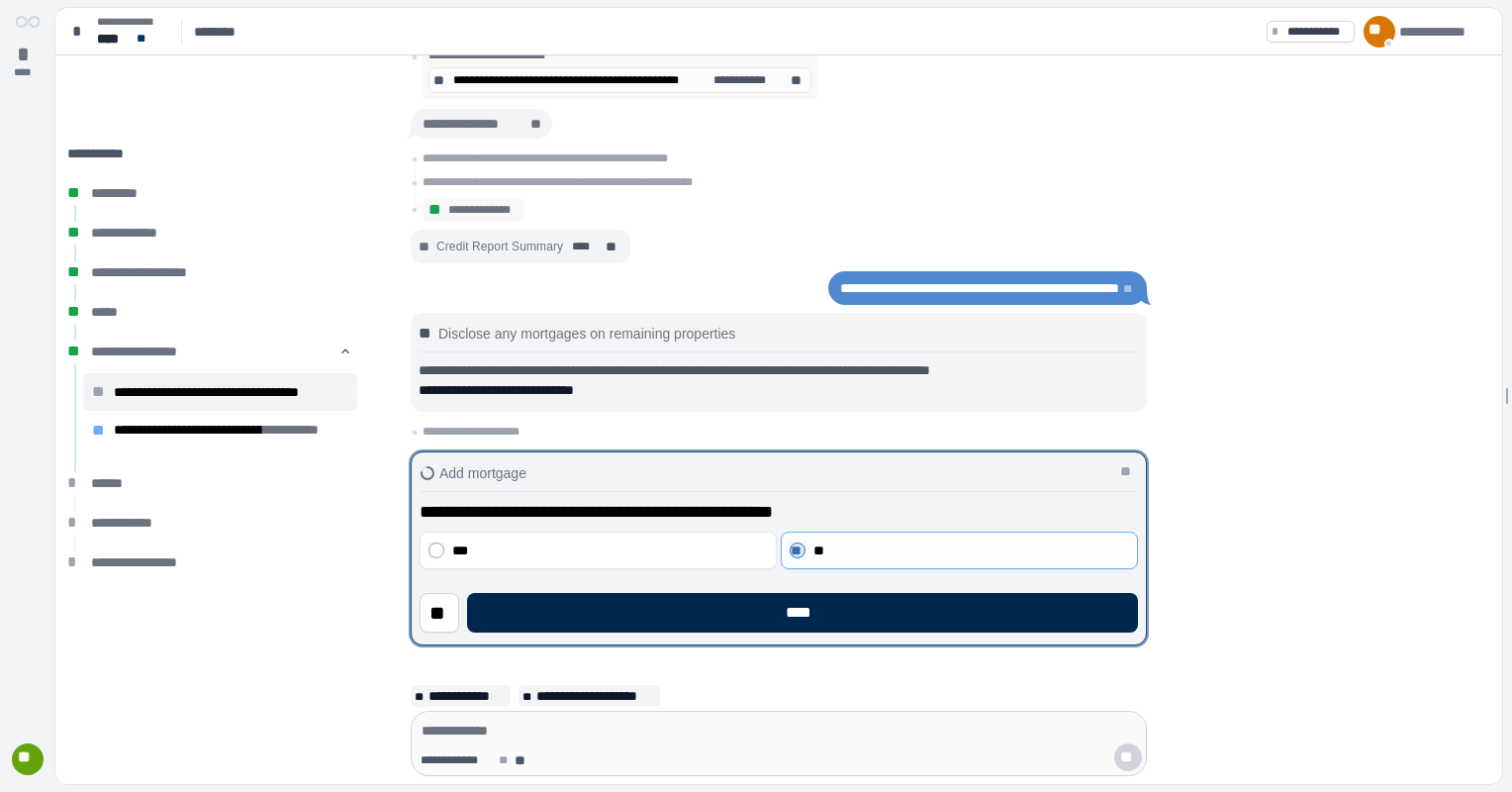 click on "****" at bounding box center [803, 613] 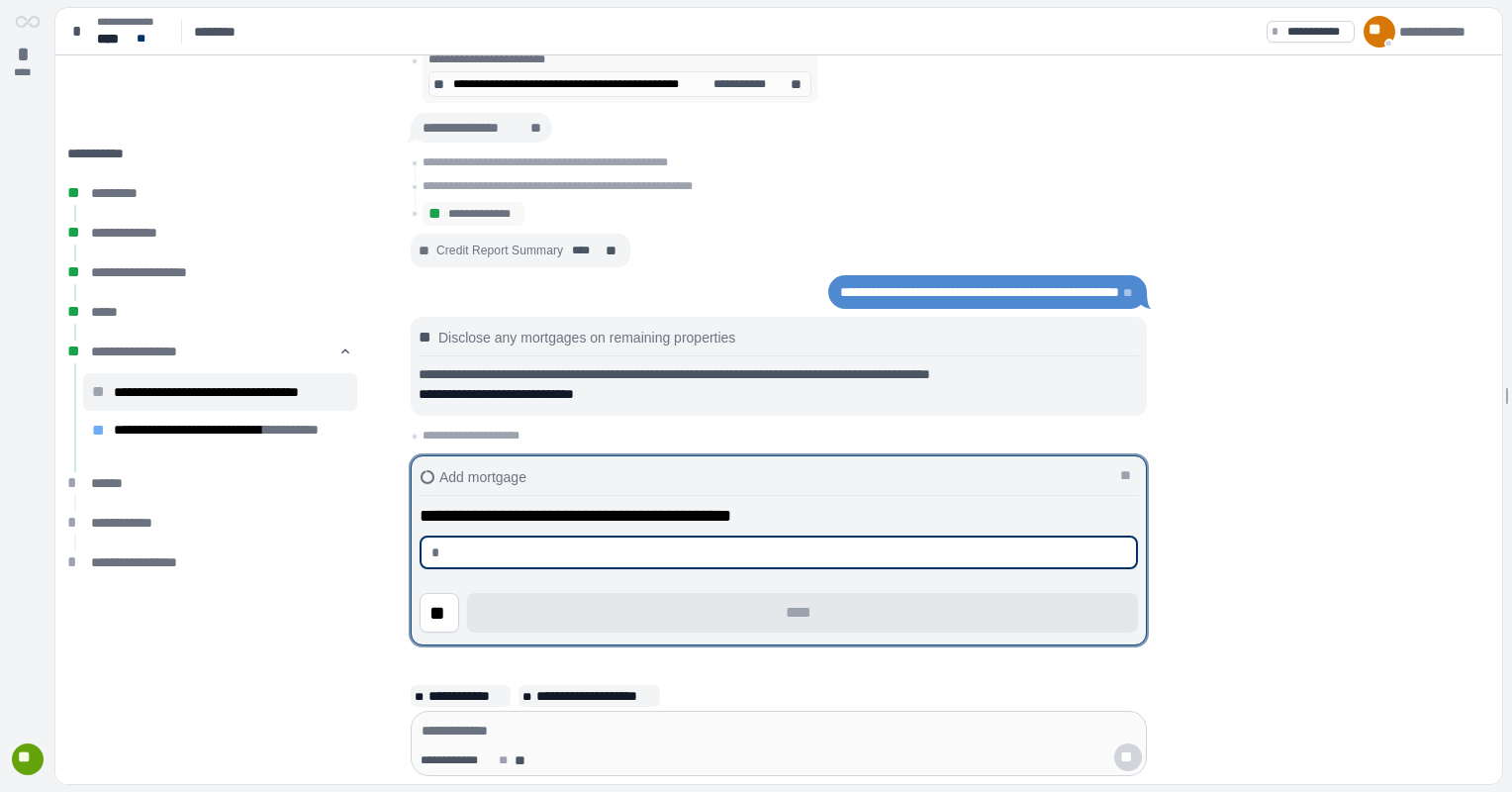 click at bounding box center [787, 552] 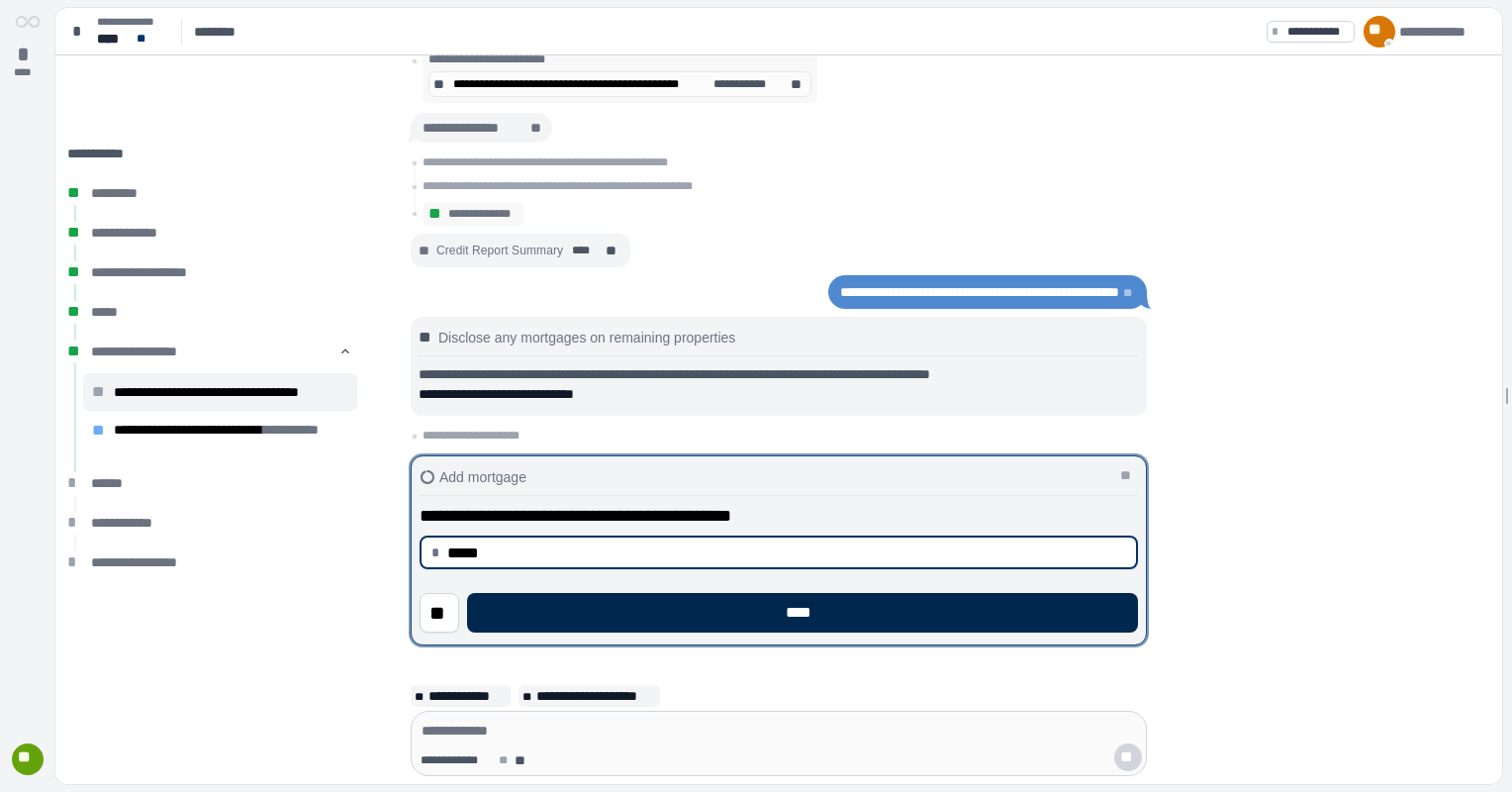 type on "********" 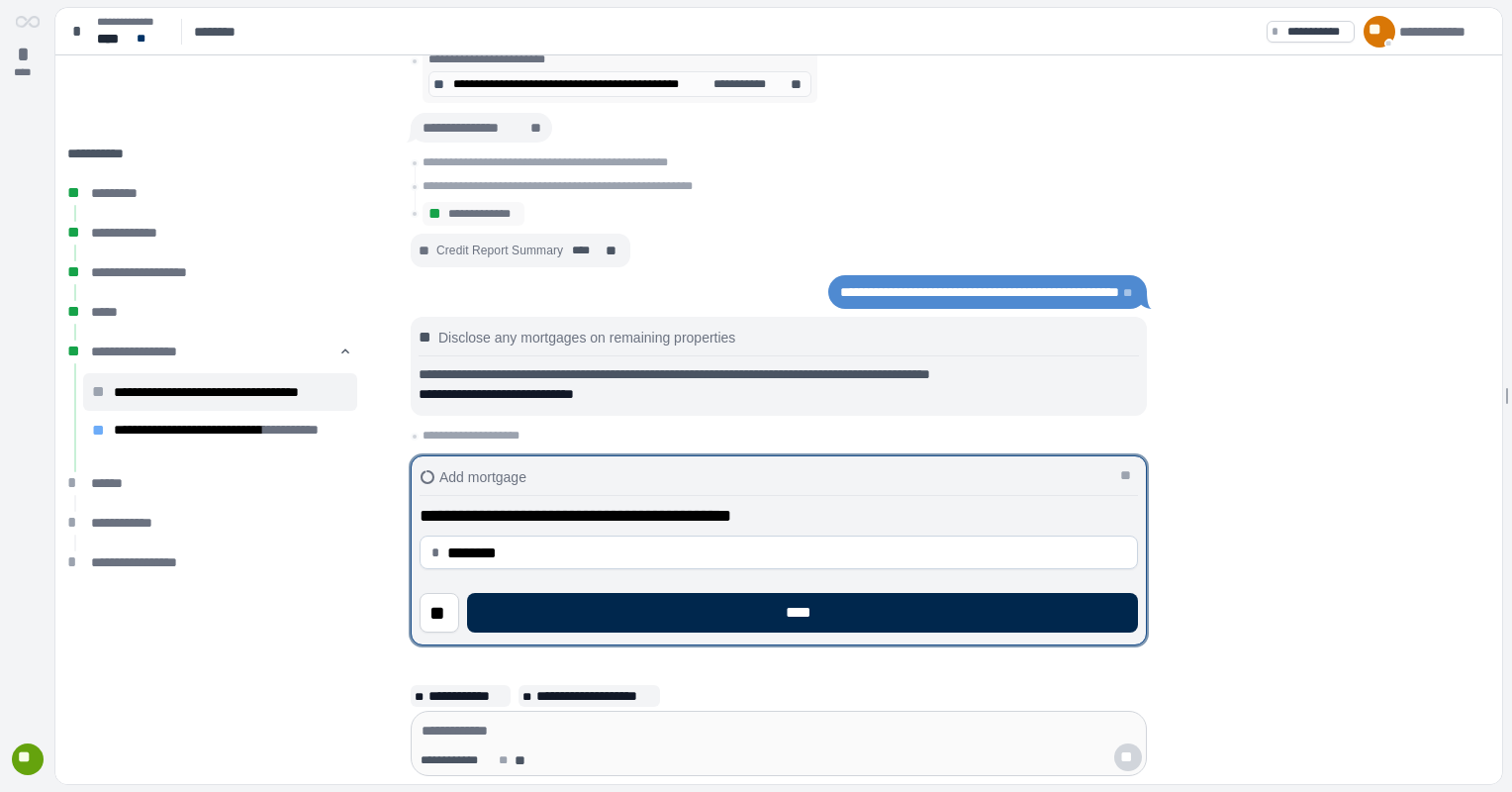 click on "****" at bounding box center [803, 613] 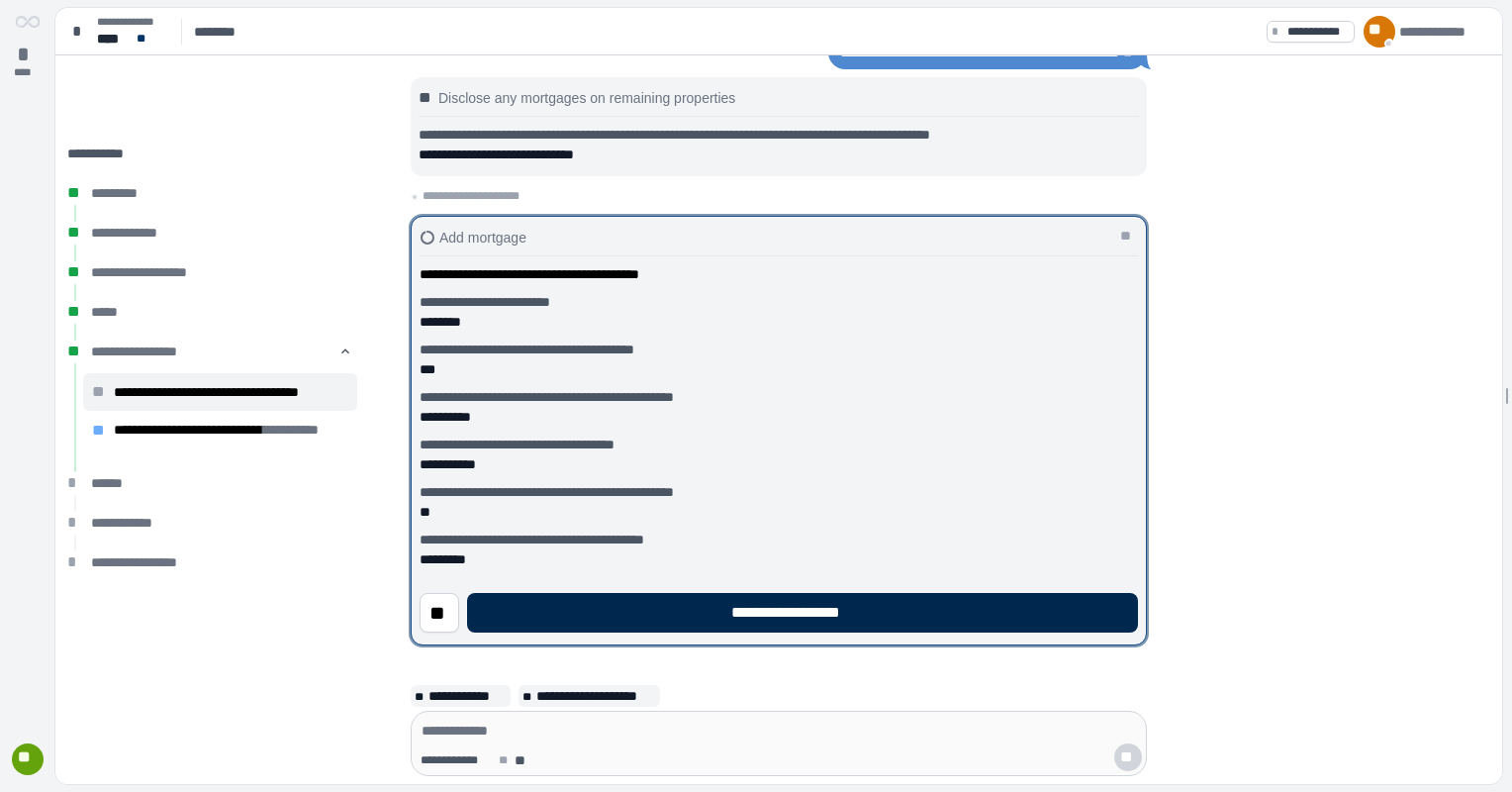 click on "**********" at bounding box center (803, 613) 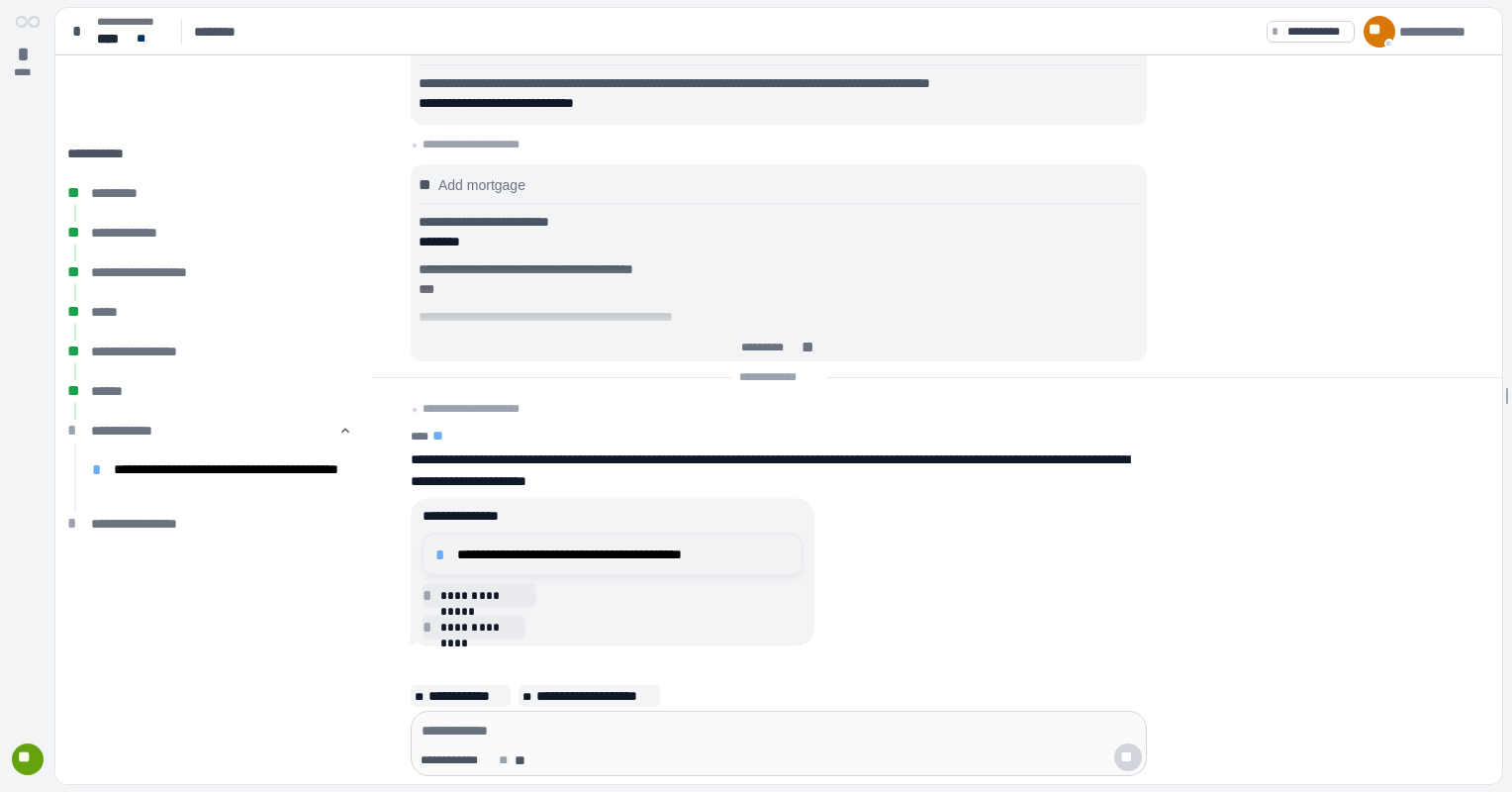 click on "**********" at bounding box center (623, 554) 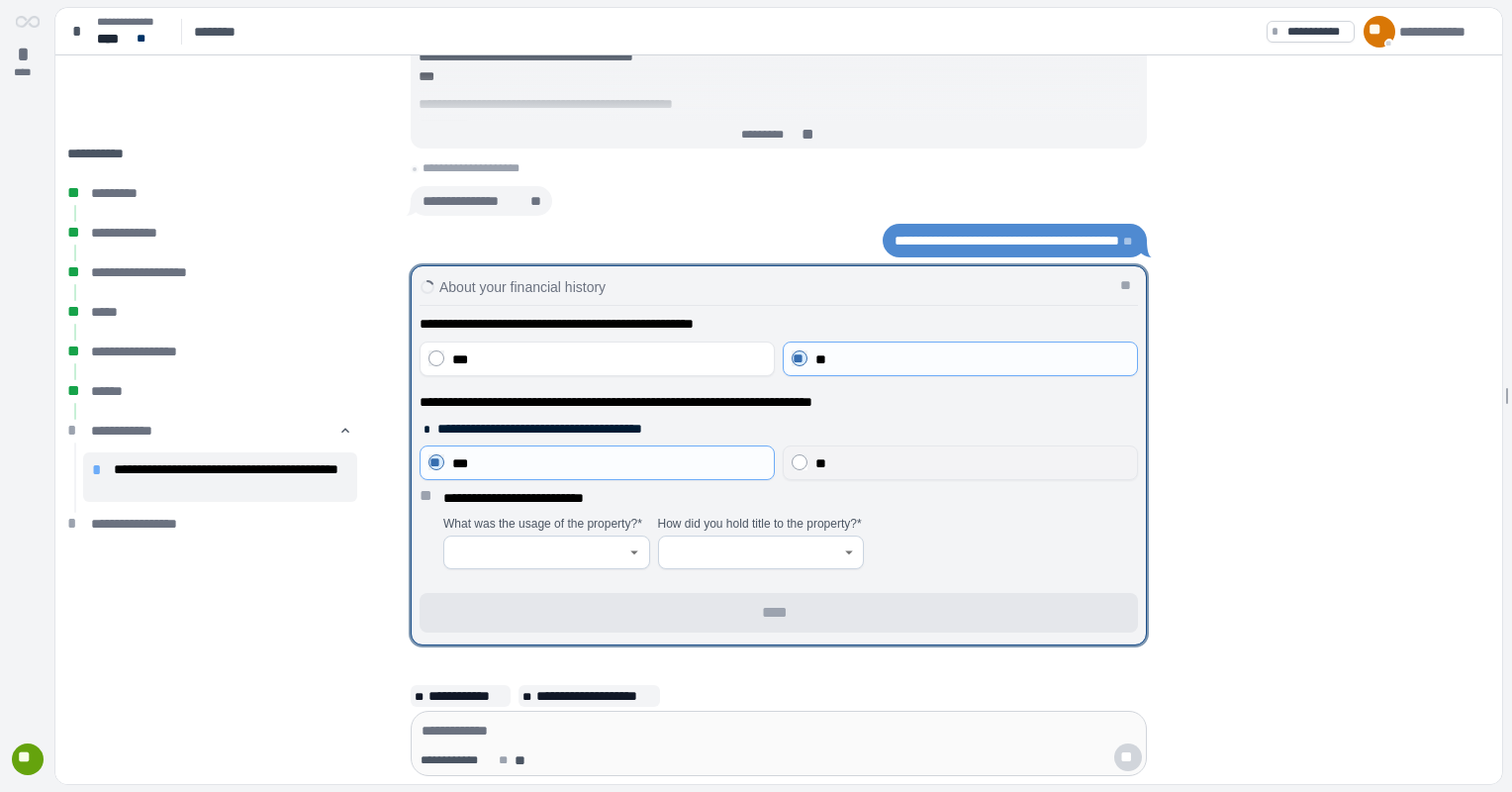 click on "**" at bounding box center (972, 463) 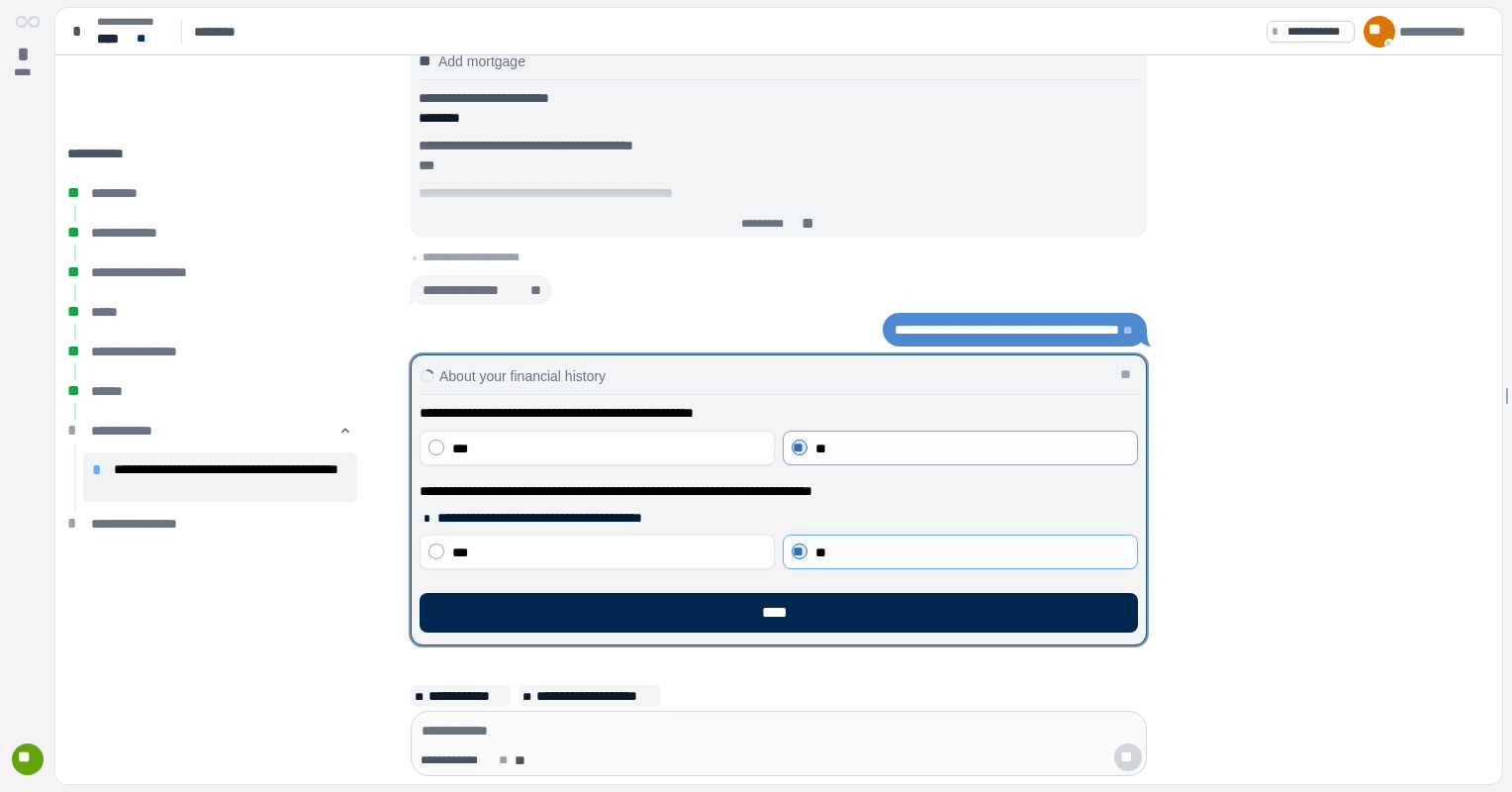 click on "****" at bounding box center (779, 613) 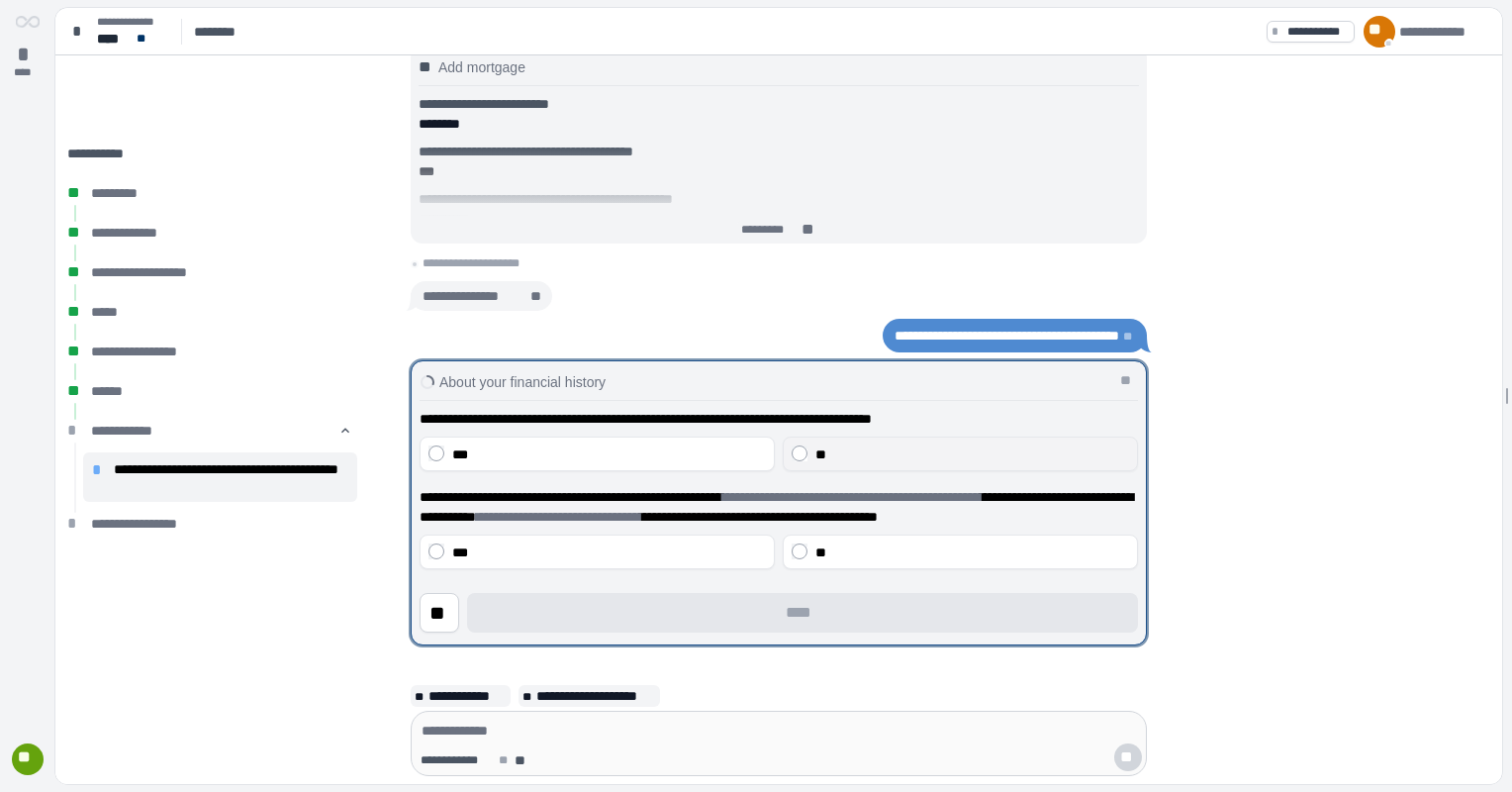 click on "**" at bounding box center [972, 454] 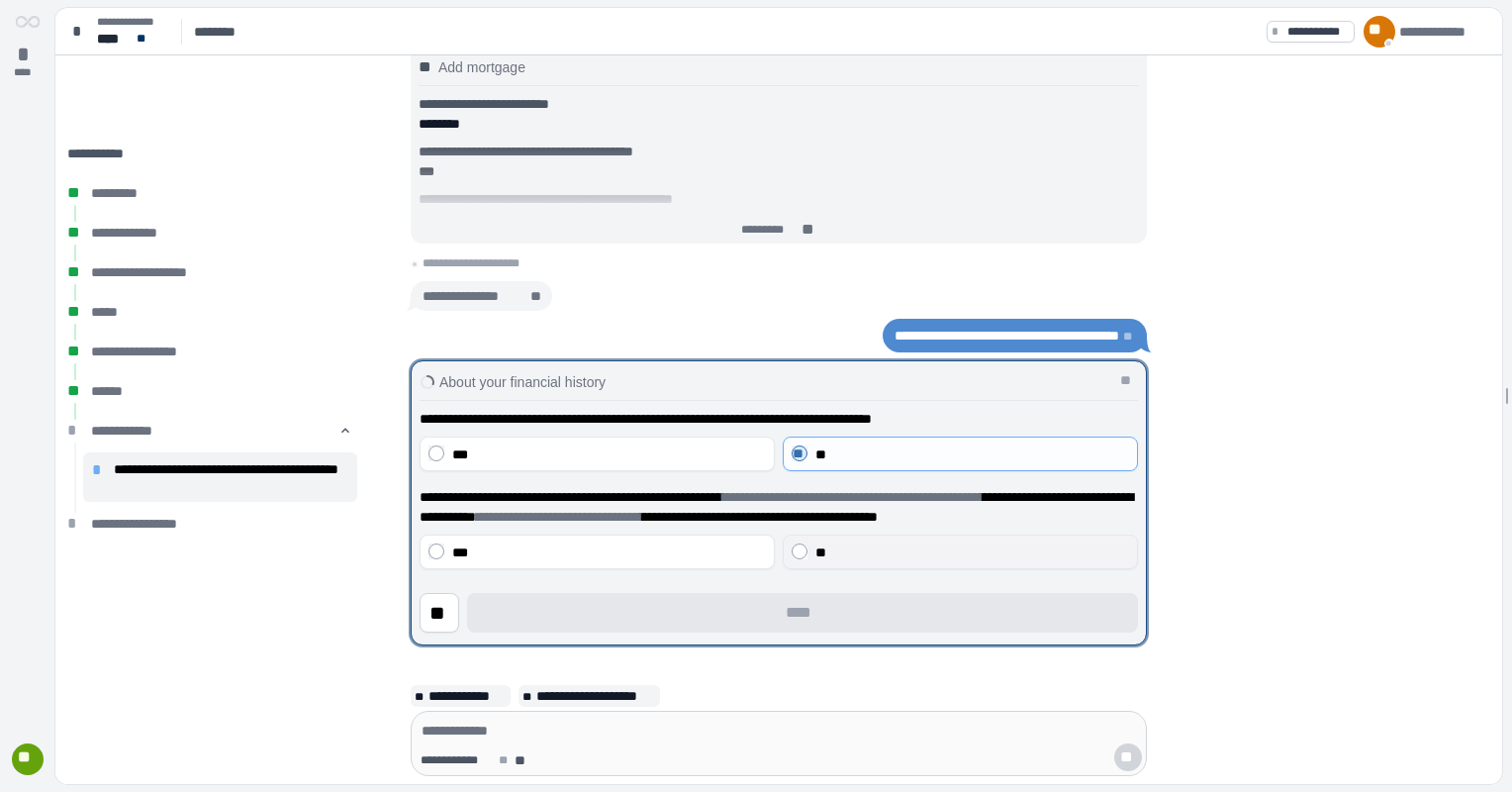 click on "**" at bounding box center (820, 552) 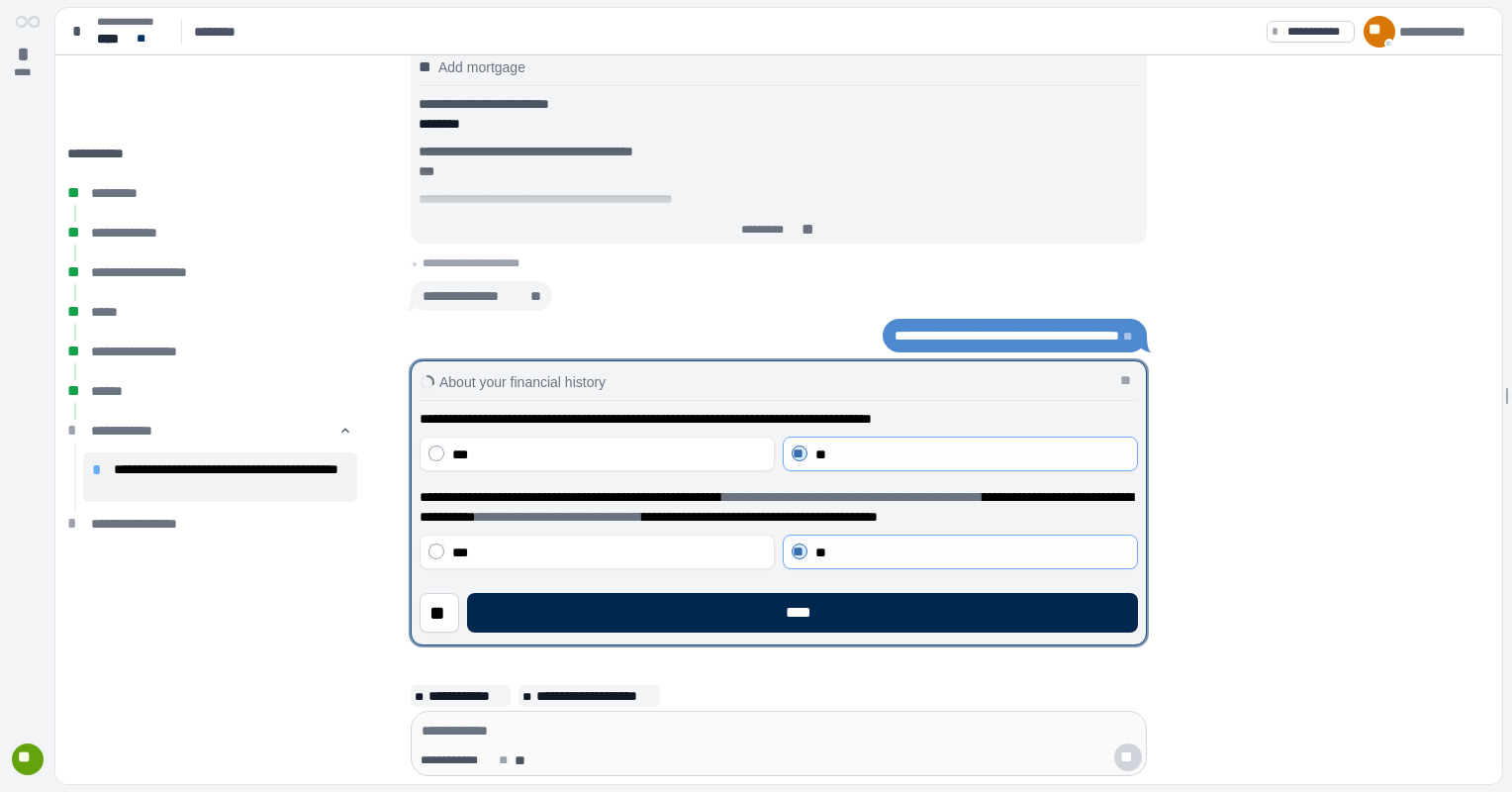 click on "****" at bounding box center (803, 613) 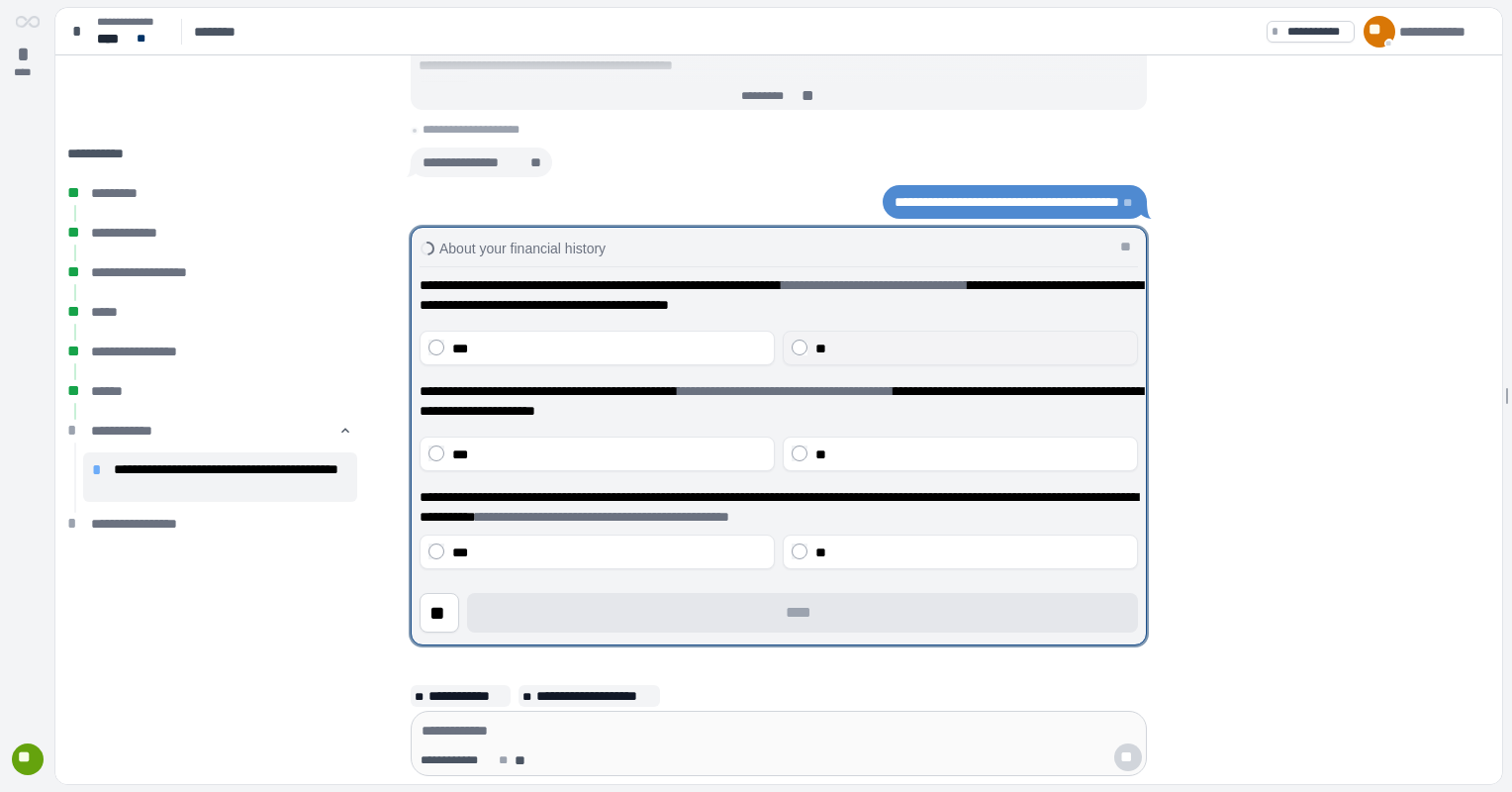 click on "**" at bounding box center (972, 348) 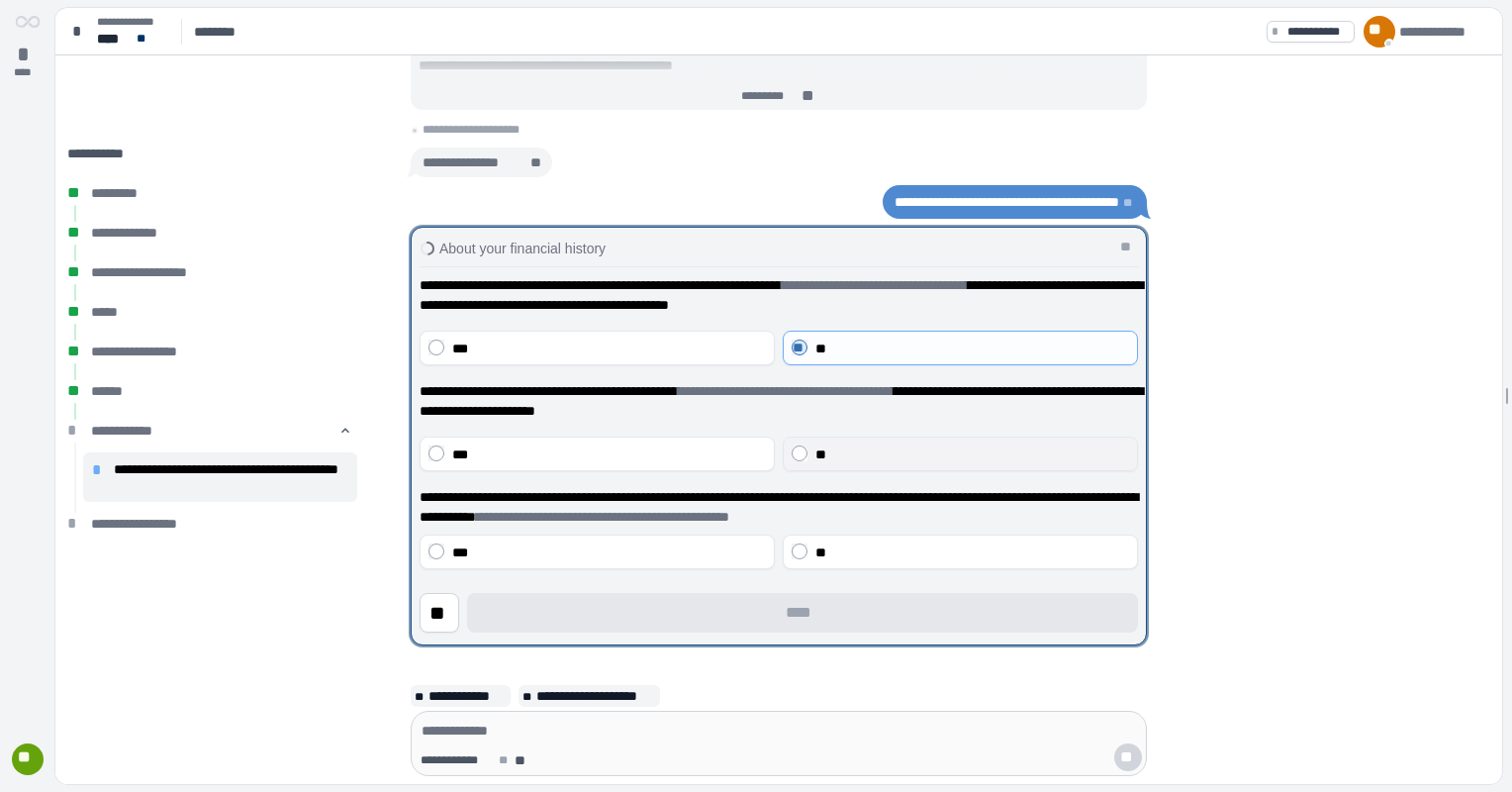 click on "**" at bounding box center (972, 454) 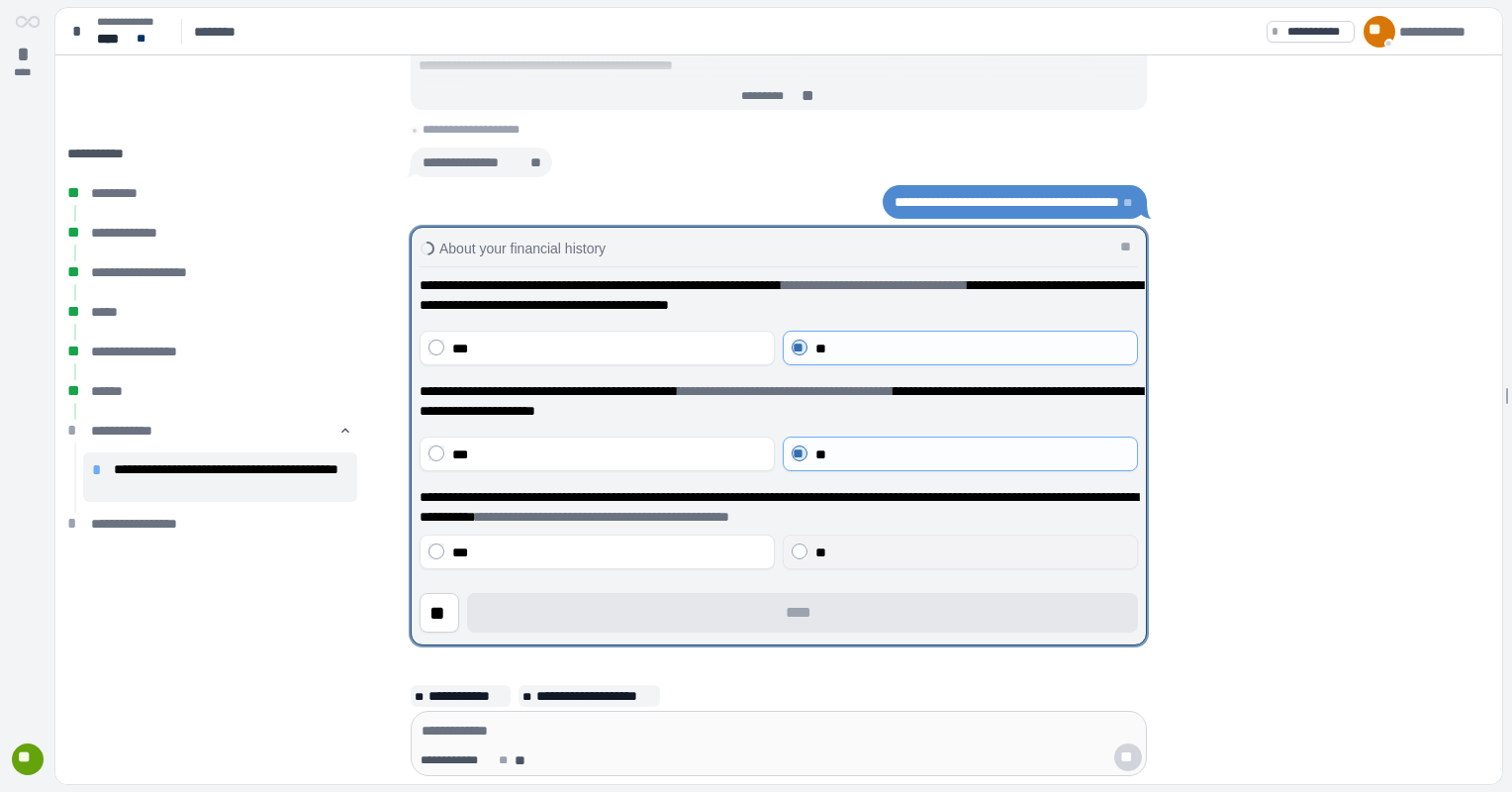 click on "**" at bounding box center (972, 552) 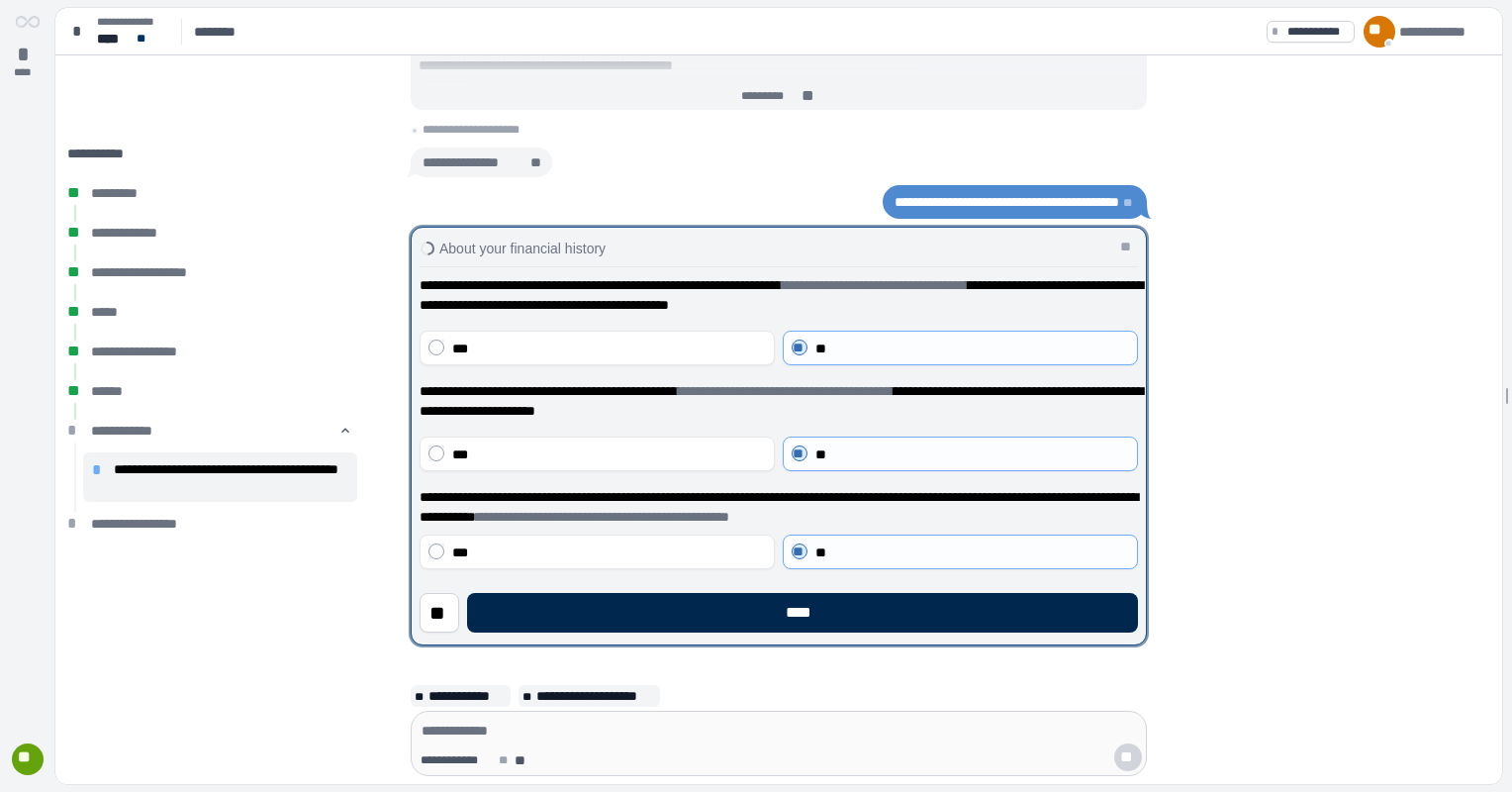 click on "****" at bounding box center [803, 613] 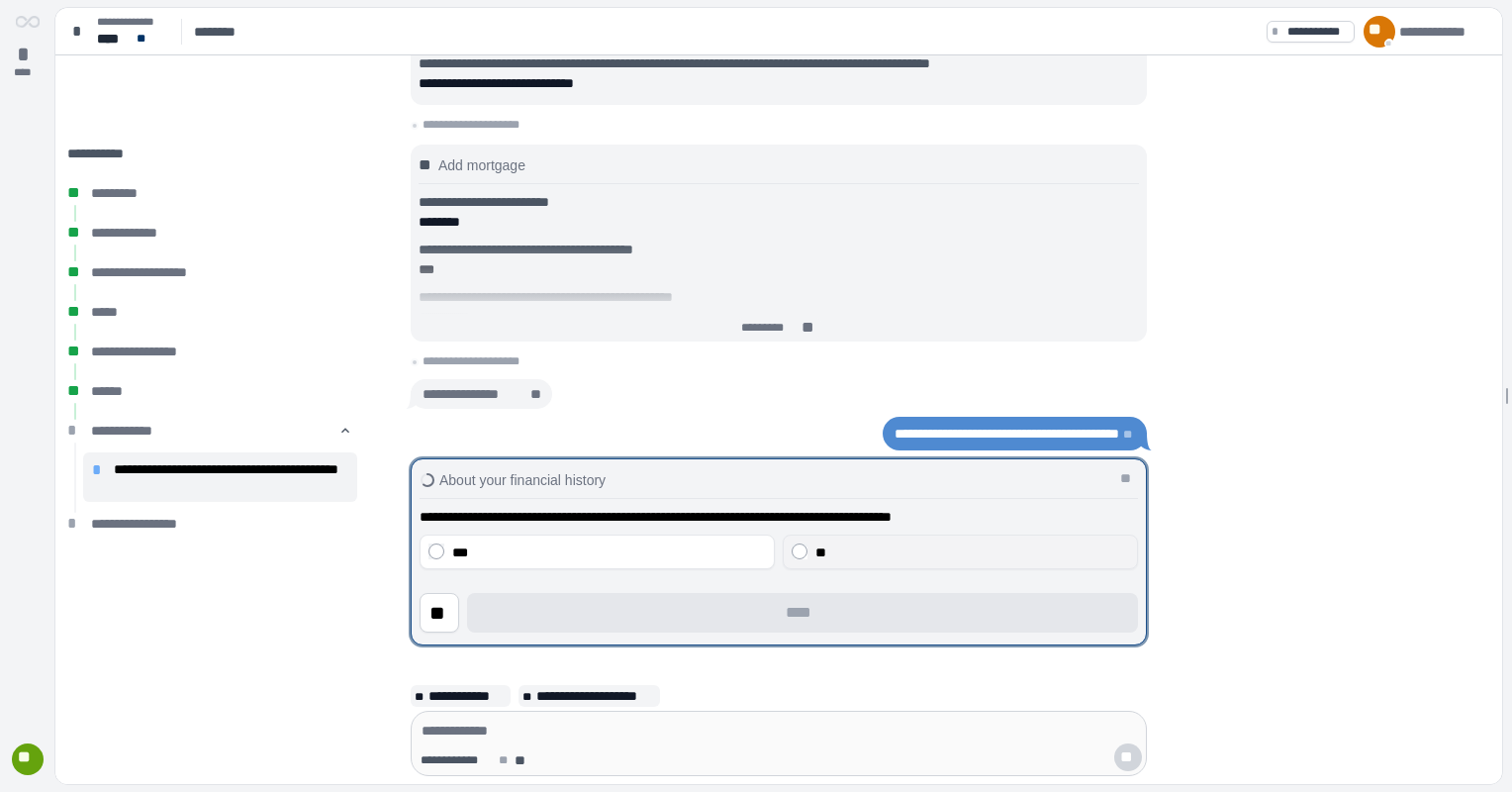 click on "**" at bounding box center [960, 551] 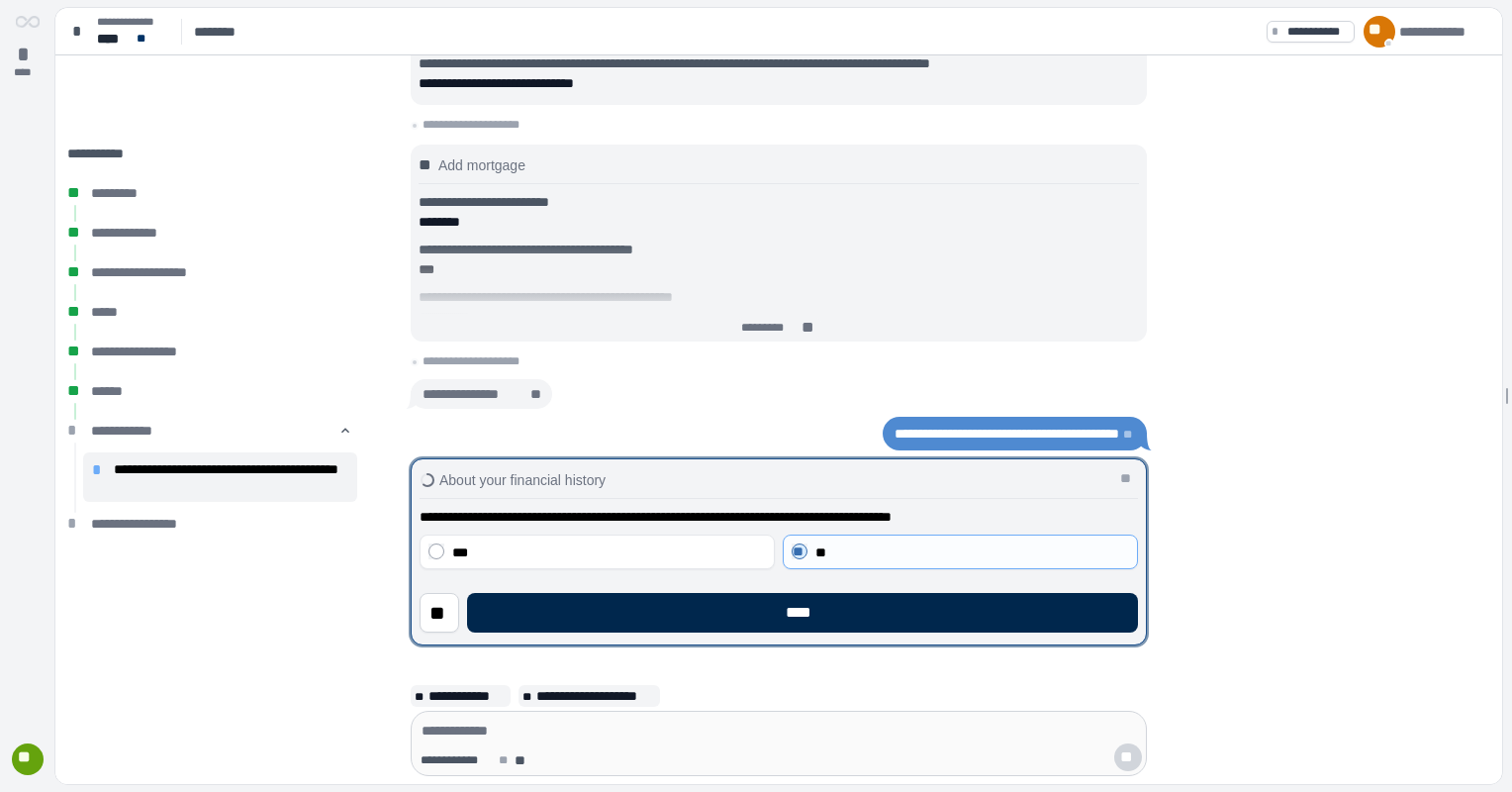 click on "****" at bounding box center (803, 613) 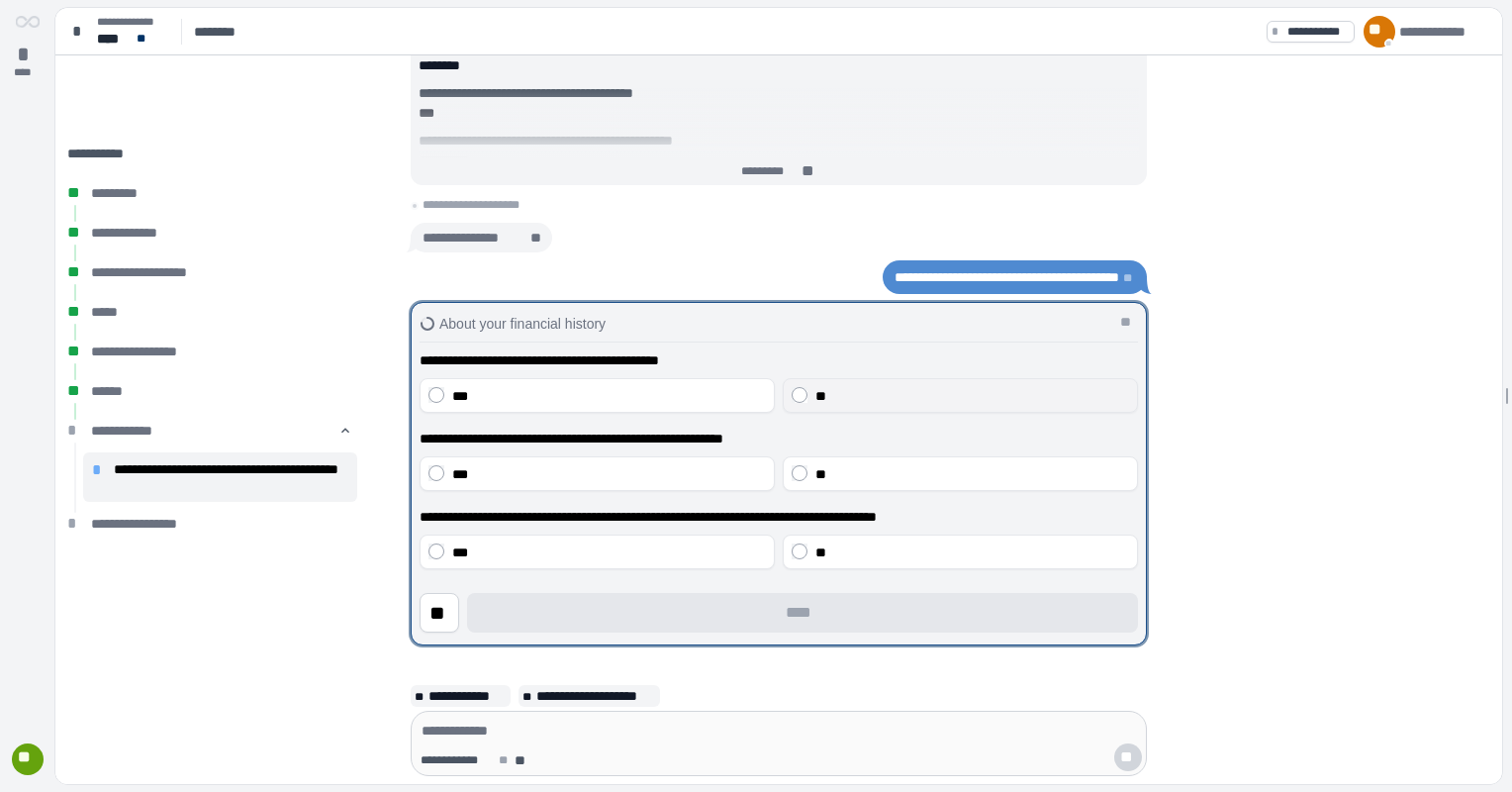 click on "**" at bounding box center [972, 396] 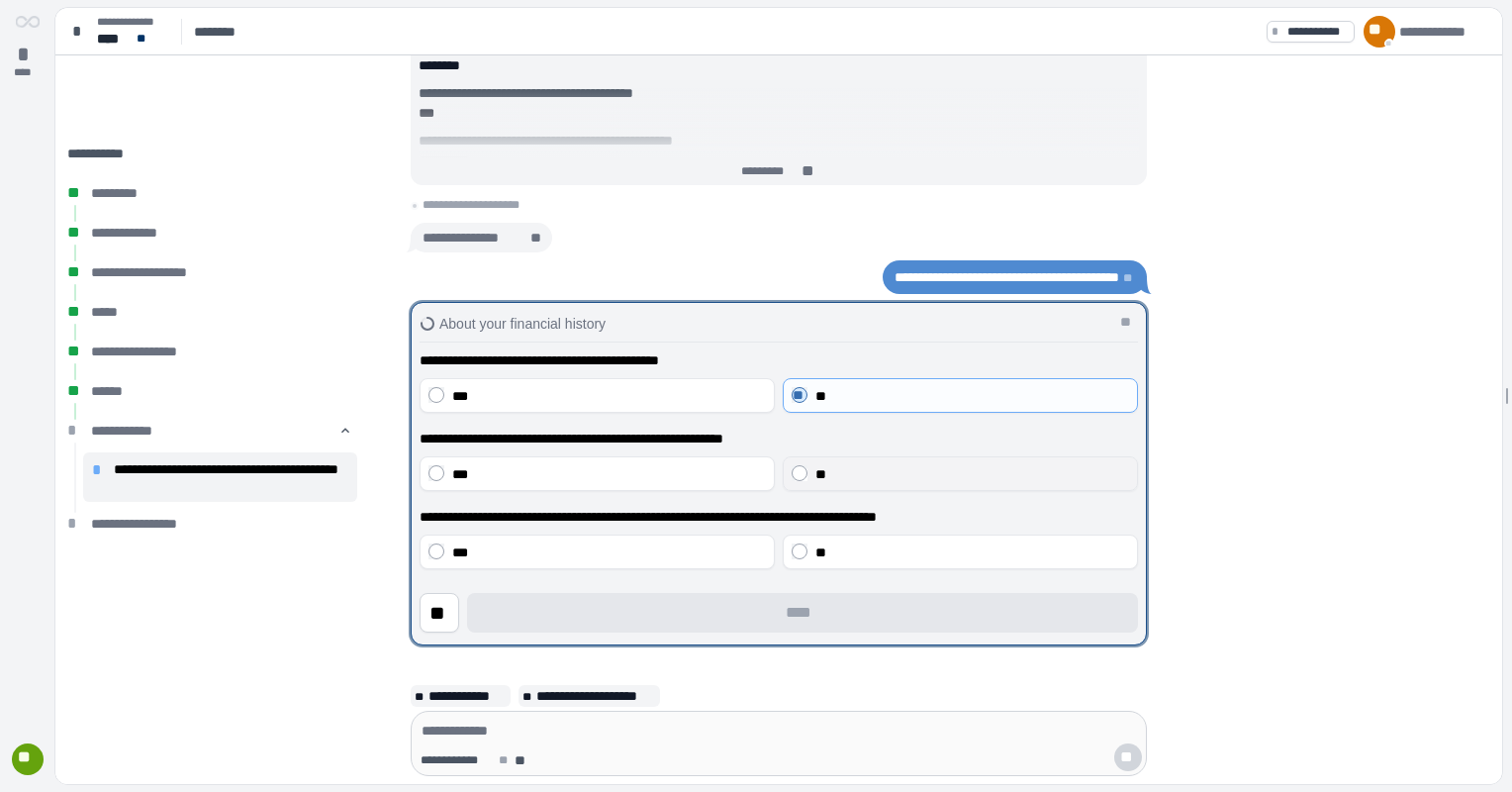 click on "**" at bounding box center [972, 474] 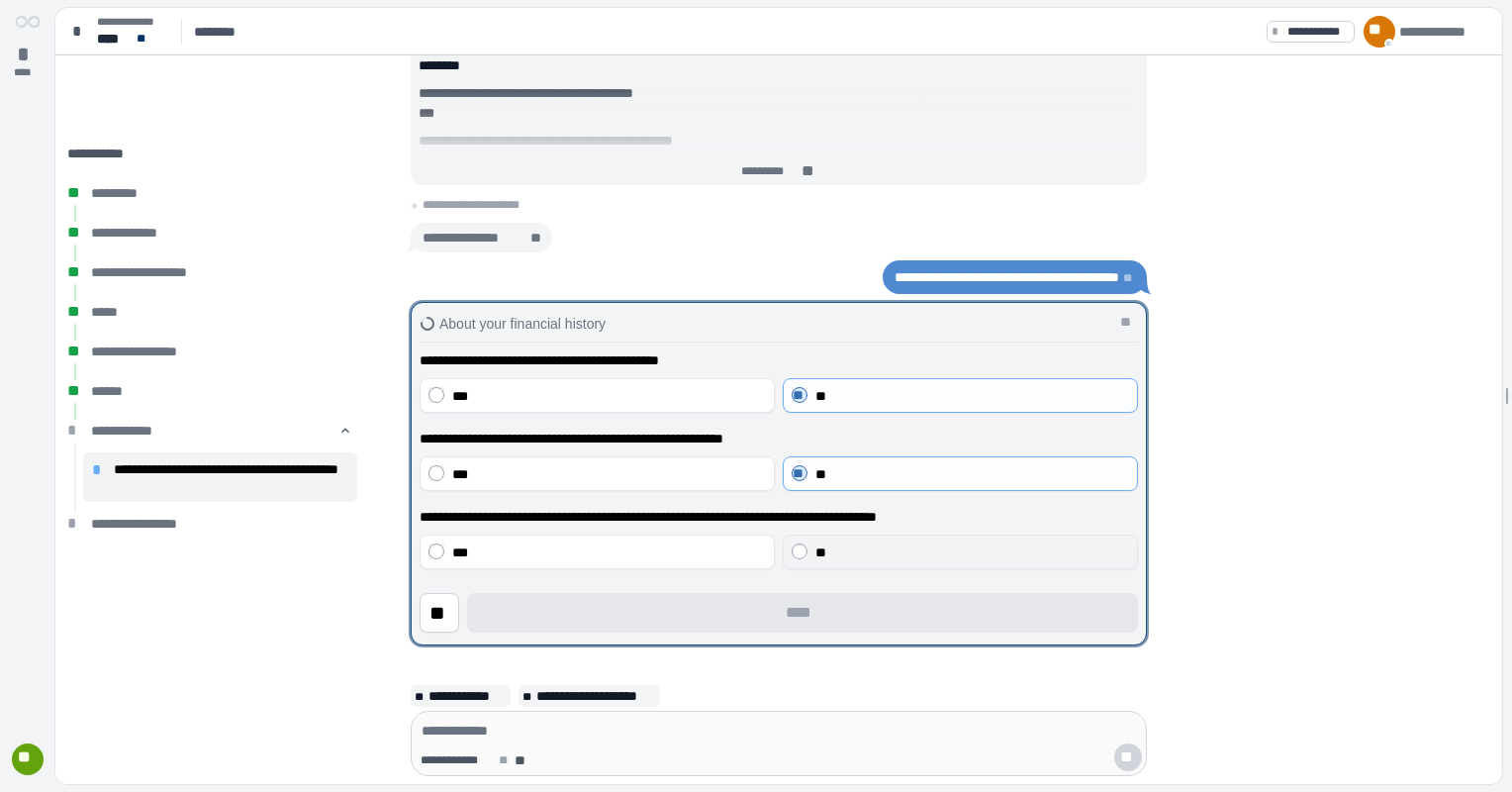 click on "**" at bounding box center (972, 552) 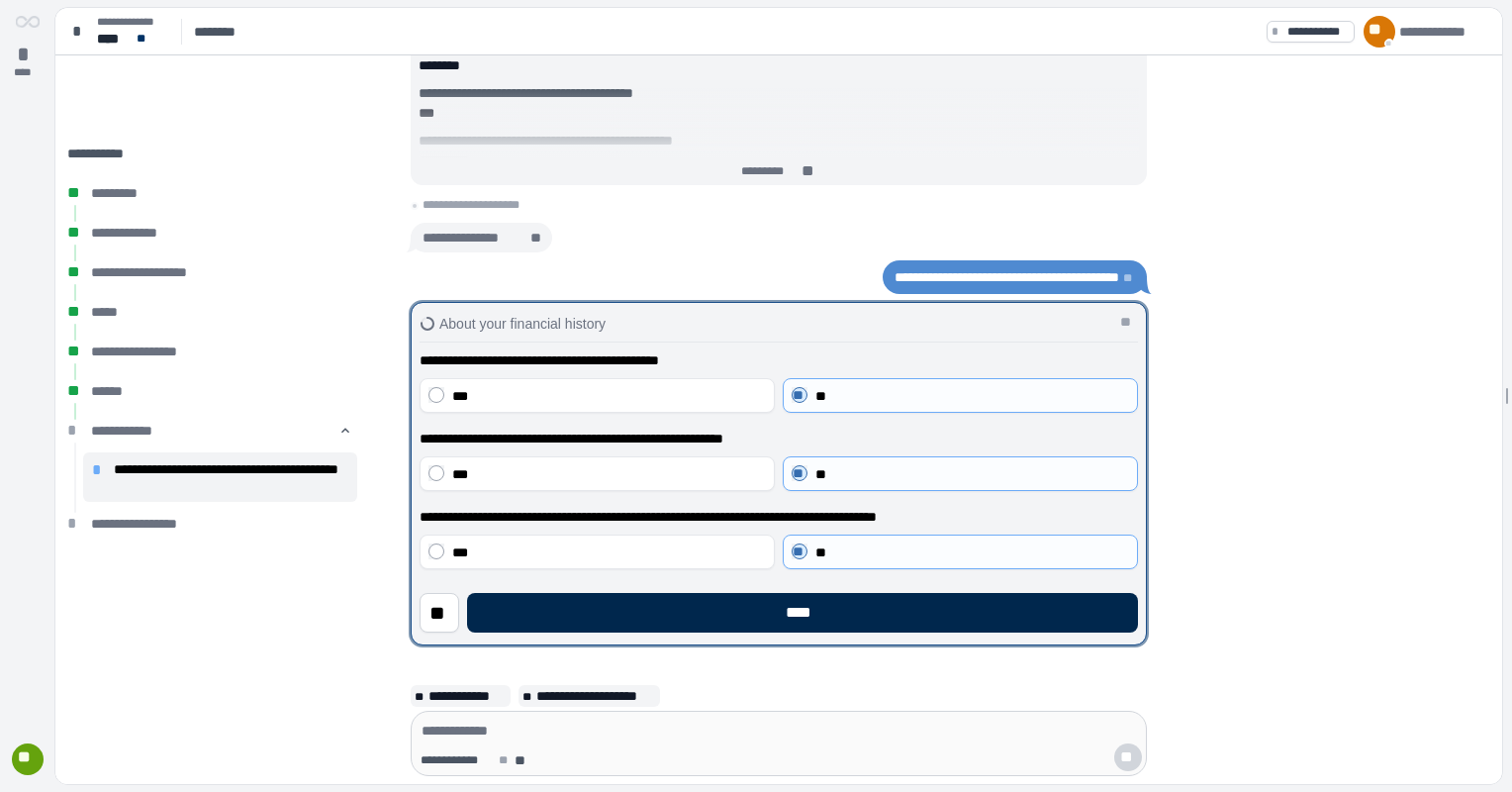click on "****" at bounding box center [803, 613] 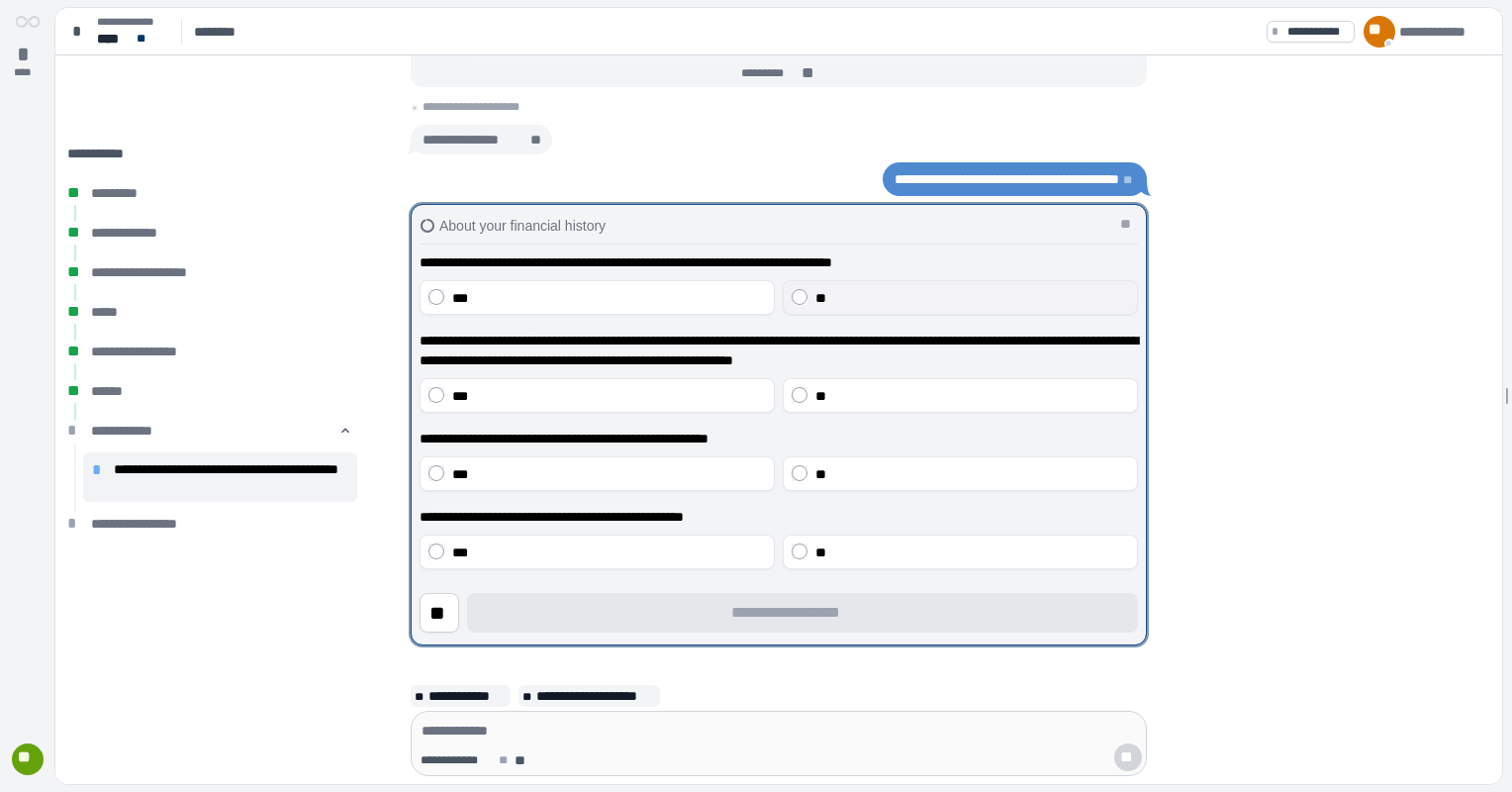 click on "**" at bounding box center (972, 298) 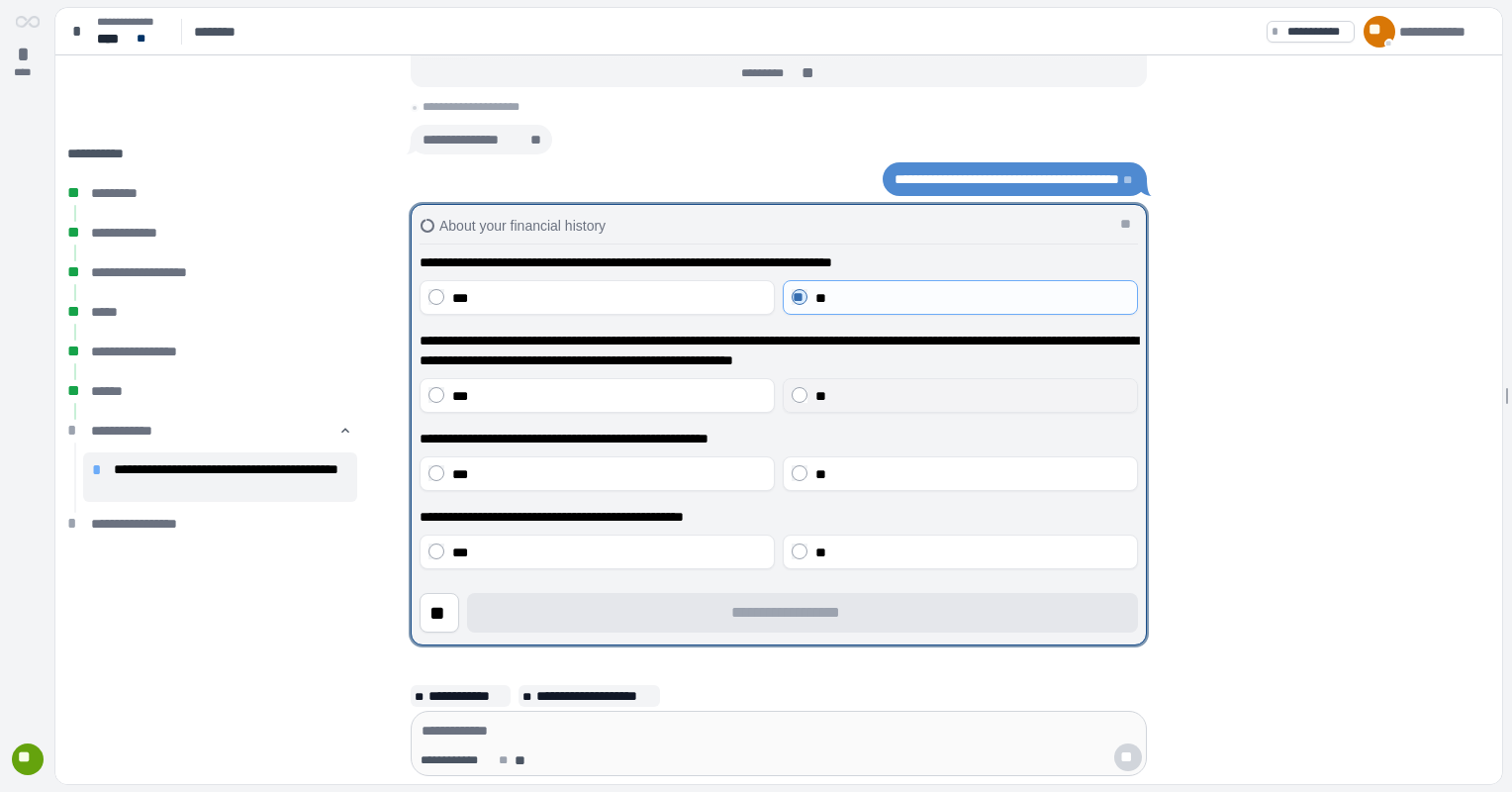 click on "**" at bounding box center (972, 396) 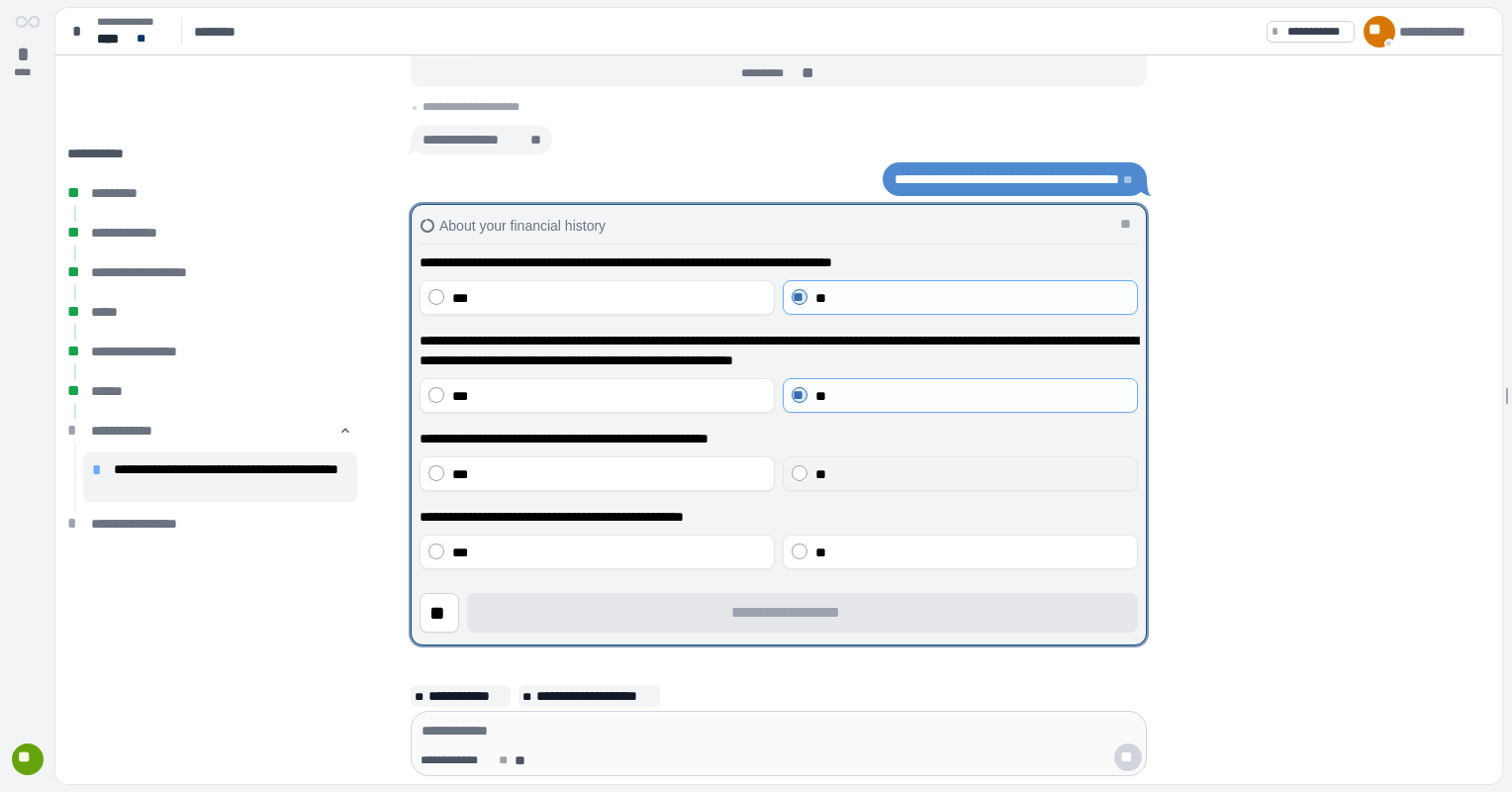 click on "**" at bounding box center (972, 474) 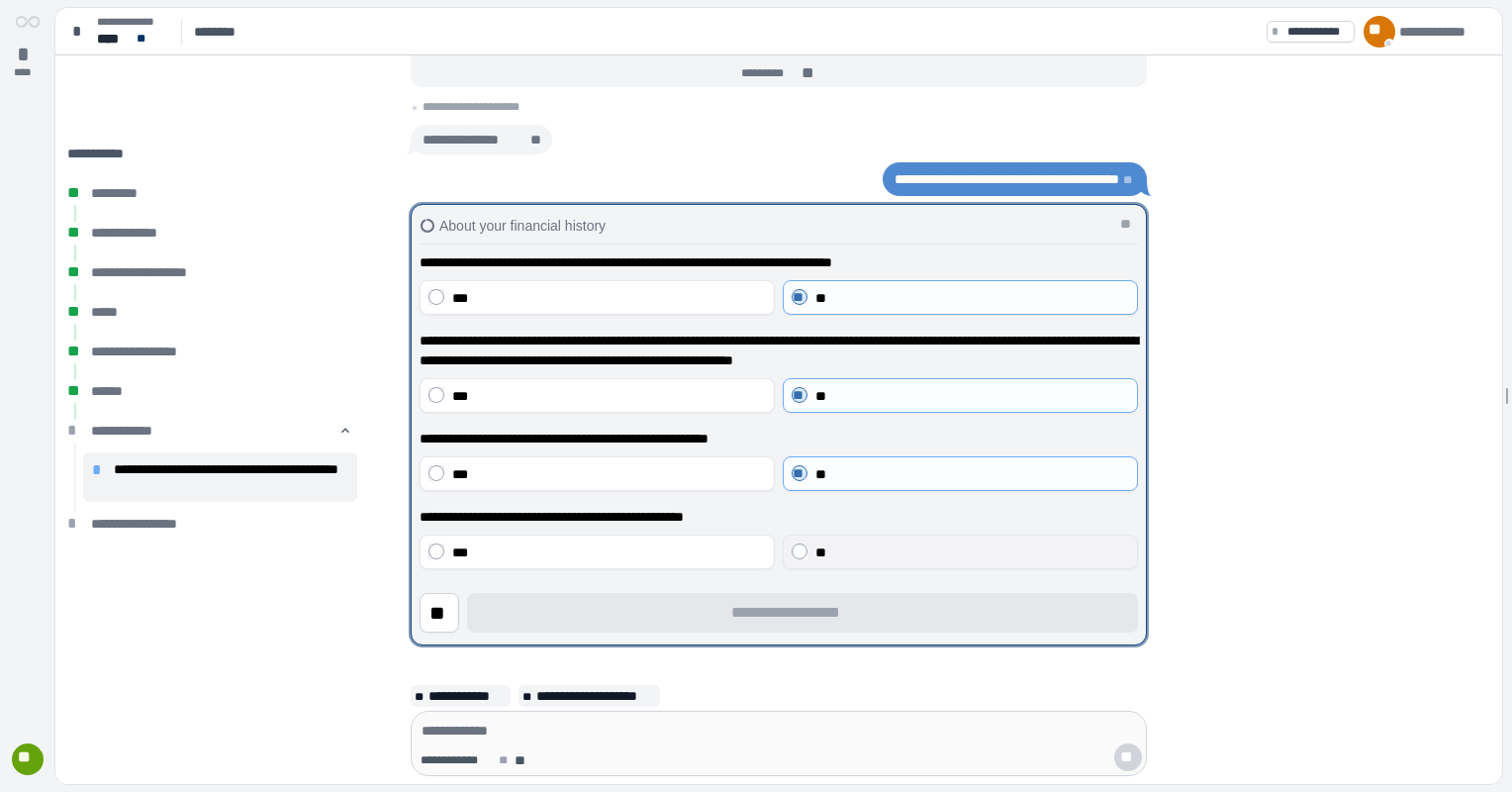 click on "**" at bounding box center (972, 552) 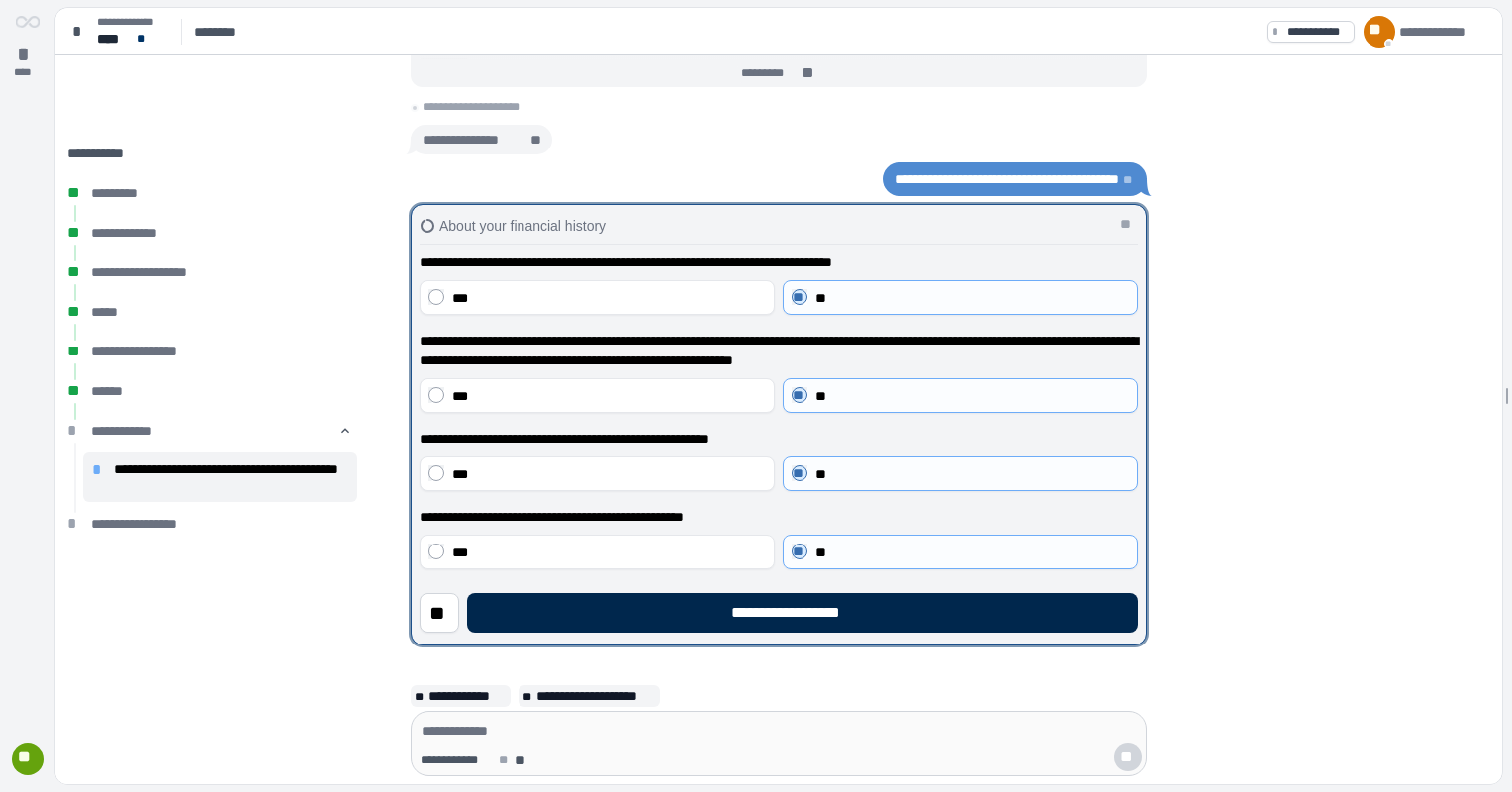 click on "**********" at bounding box center [803, 613] 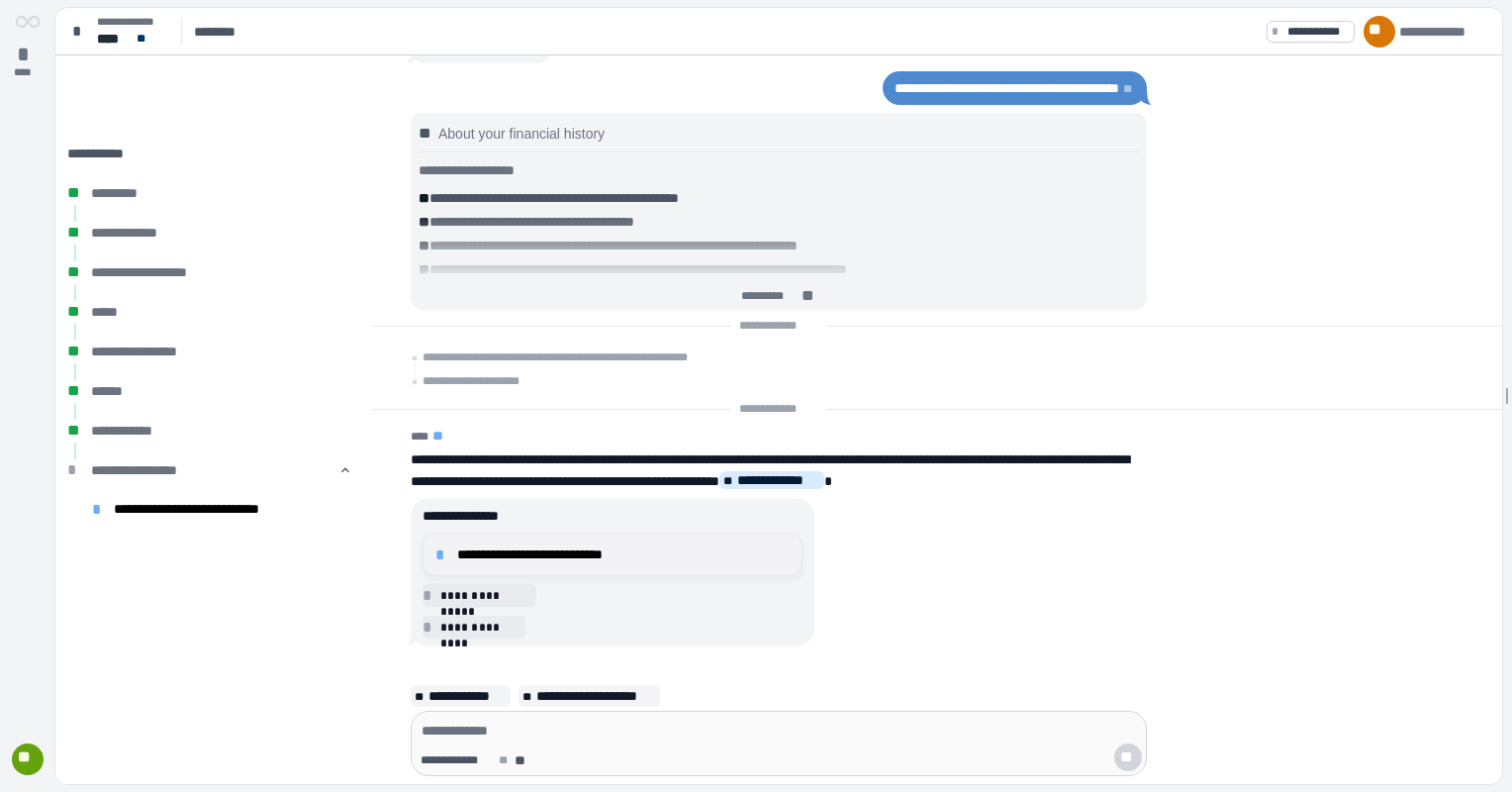 click on "**********" at bounding box center [623, 554] 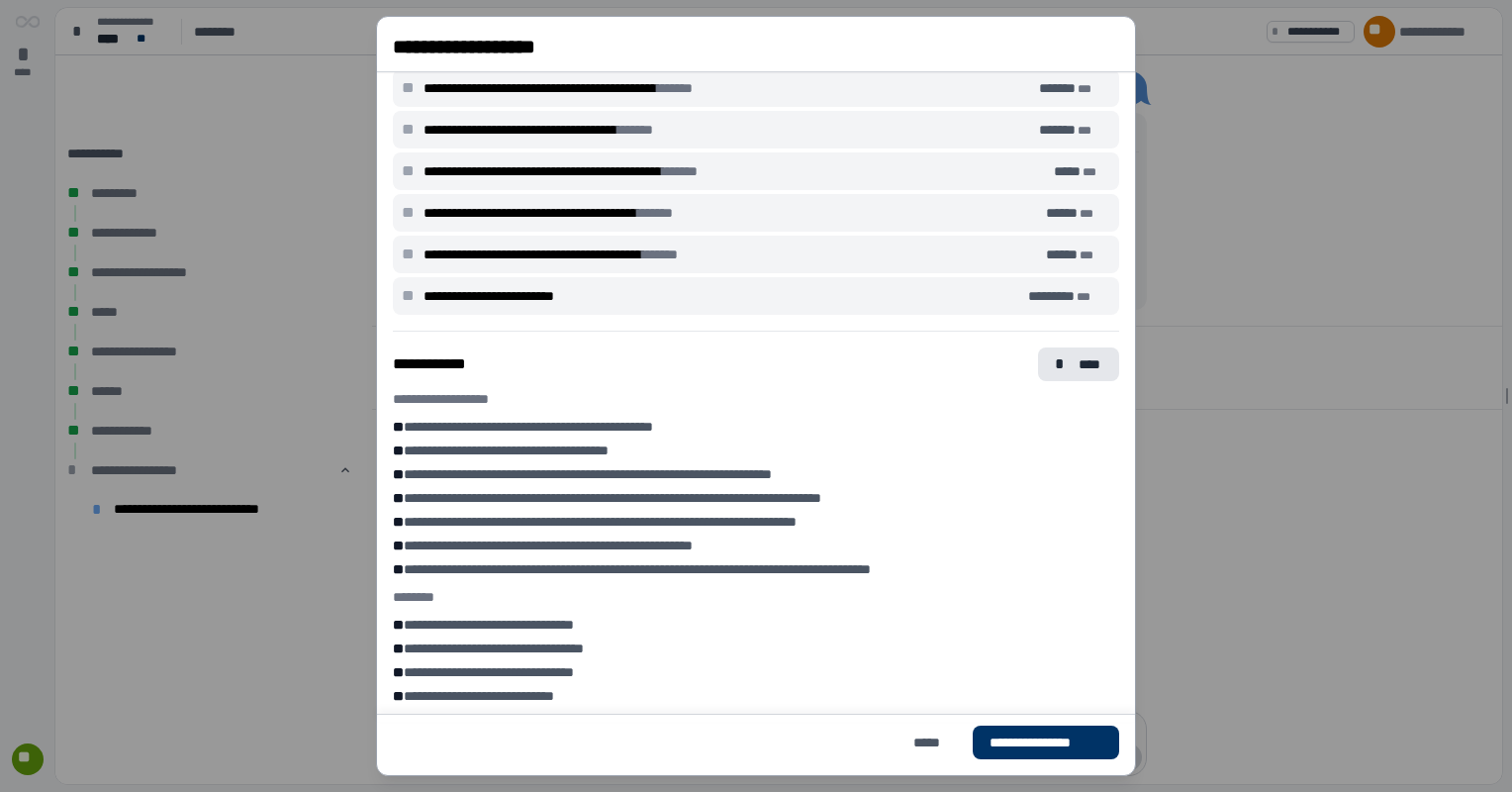 scroll, scrollTop: 735, scrollLeft: 0, axis: vertical 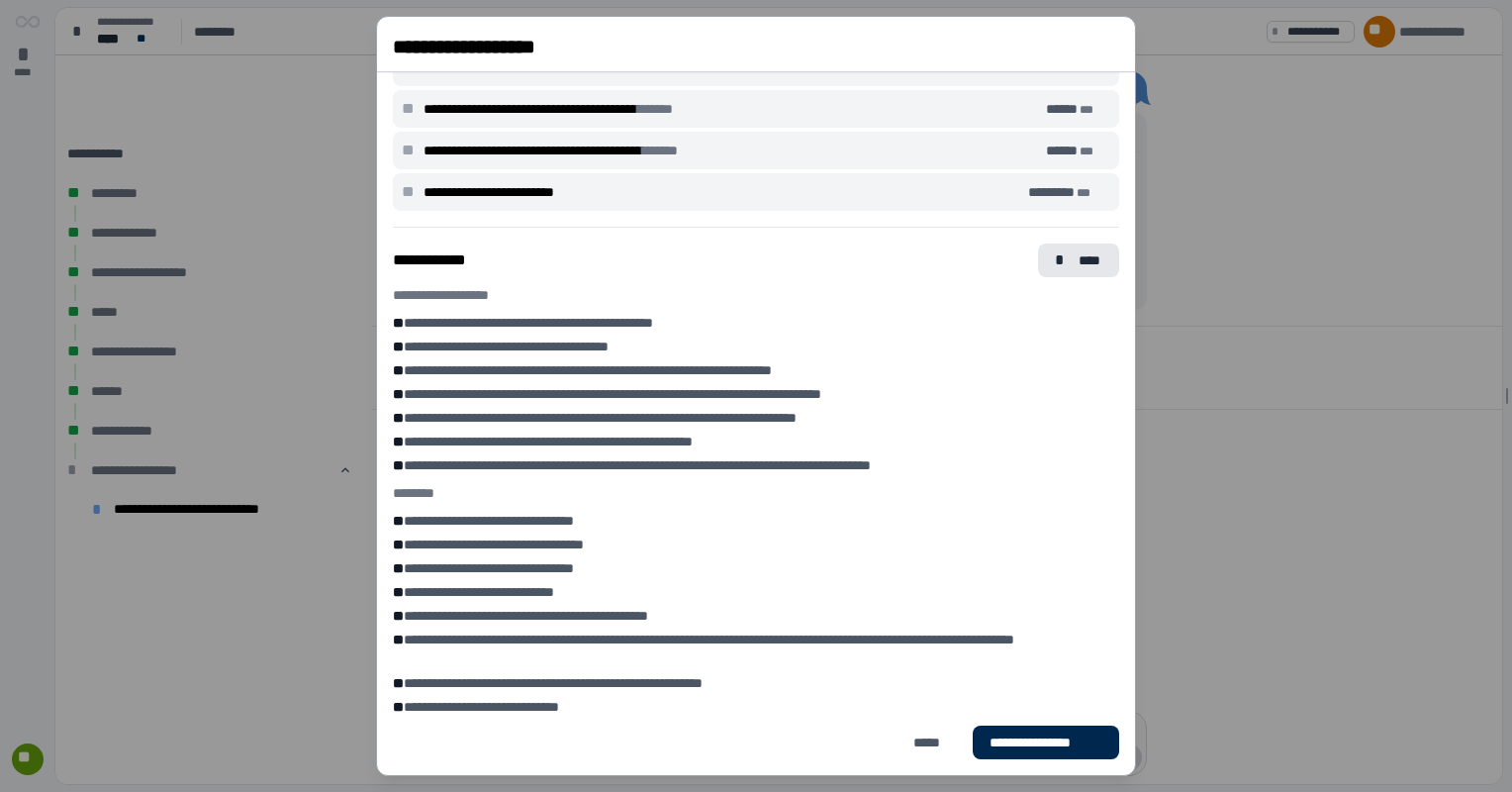 click on "**********" at bounding box center (1046, 742) 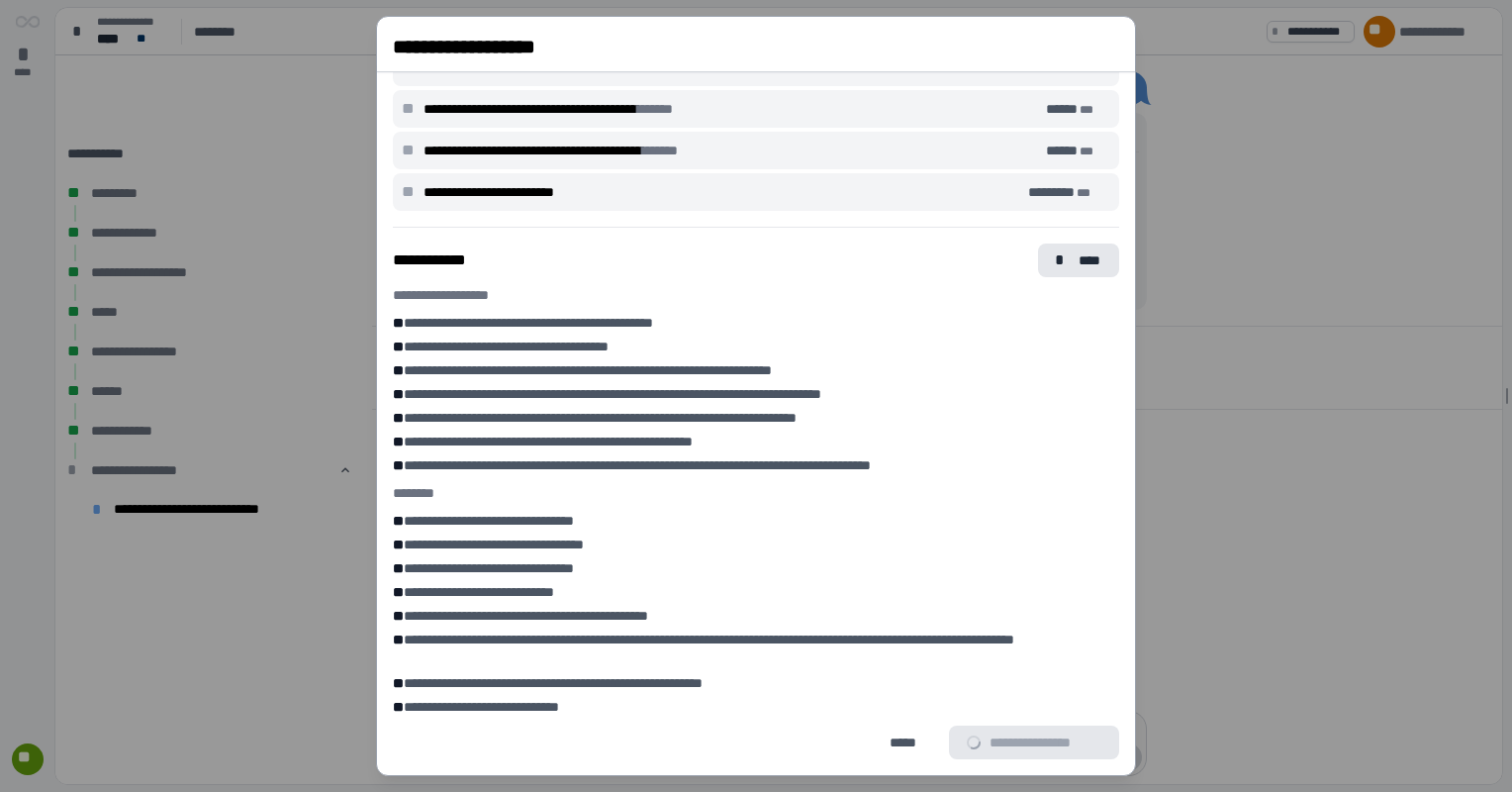 scroll, scrollTop: 0, scrollLeft: 0, axis: both 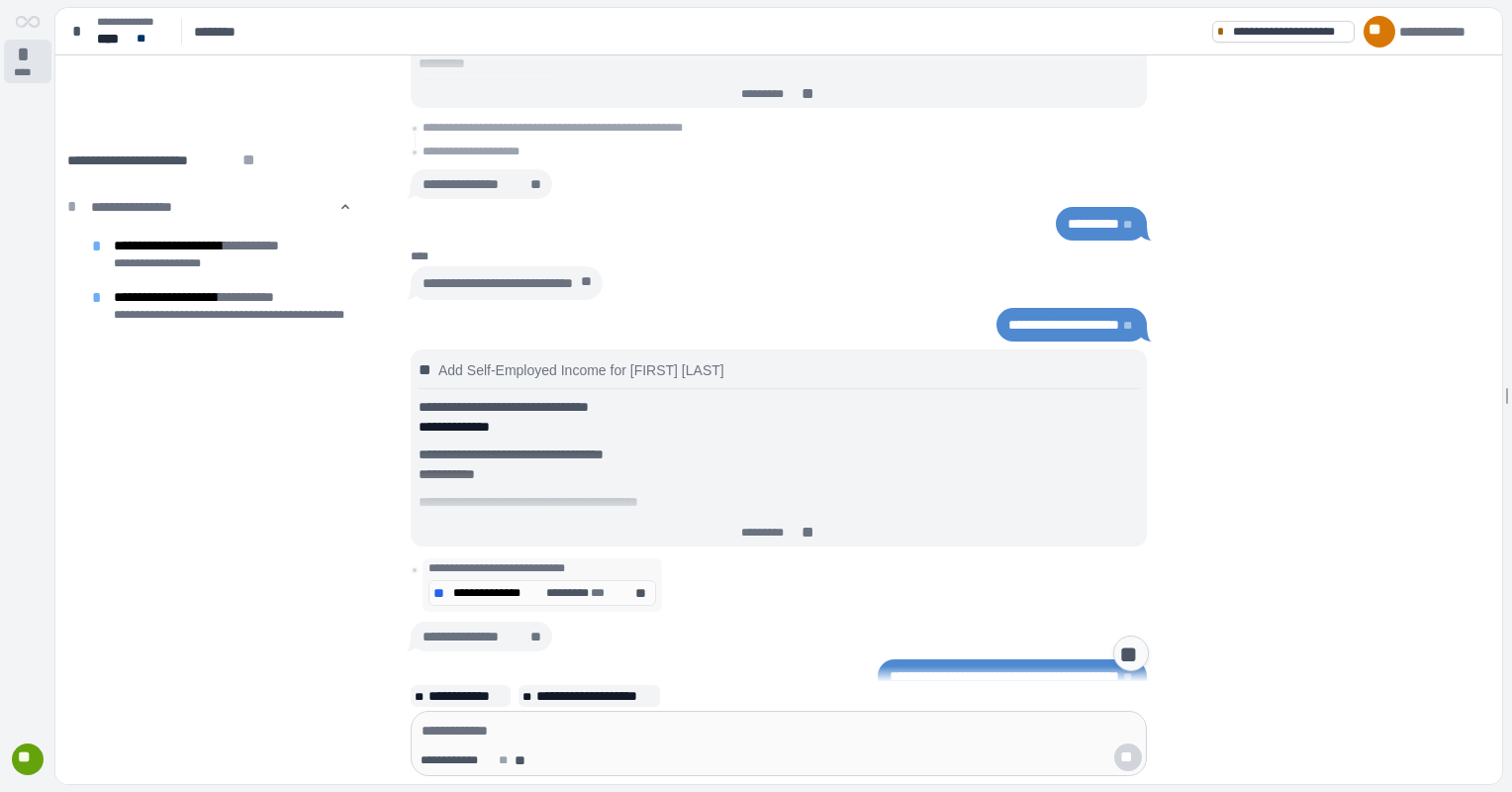 click on "****" at bounding box center (28, 72) 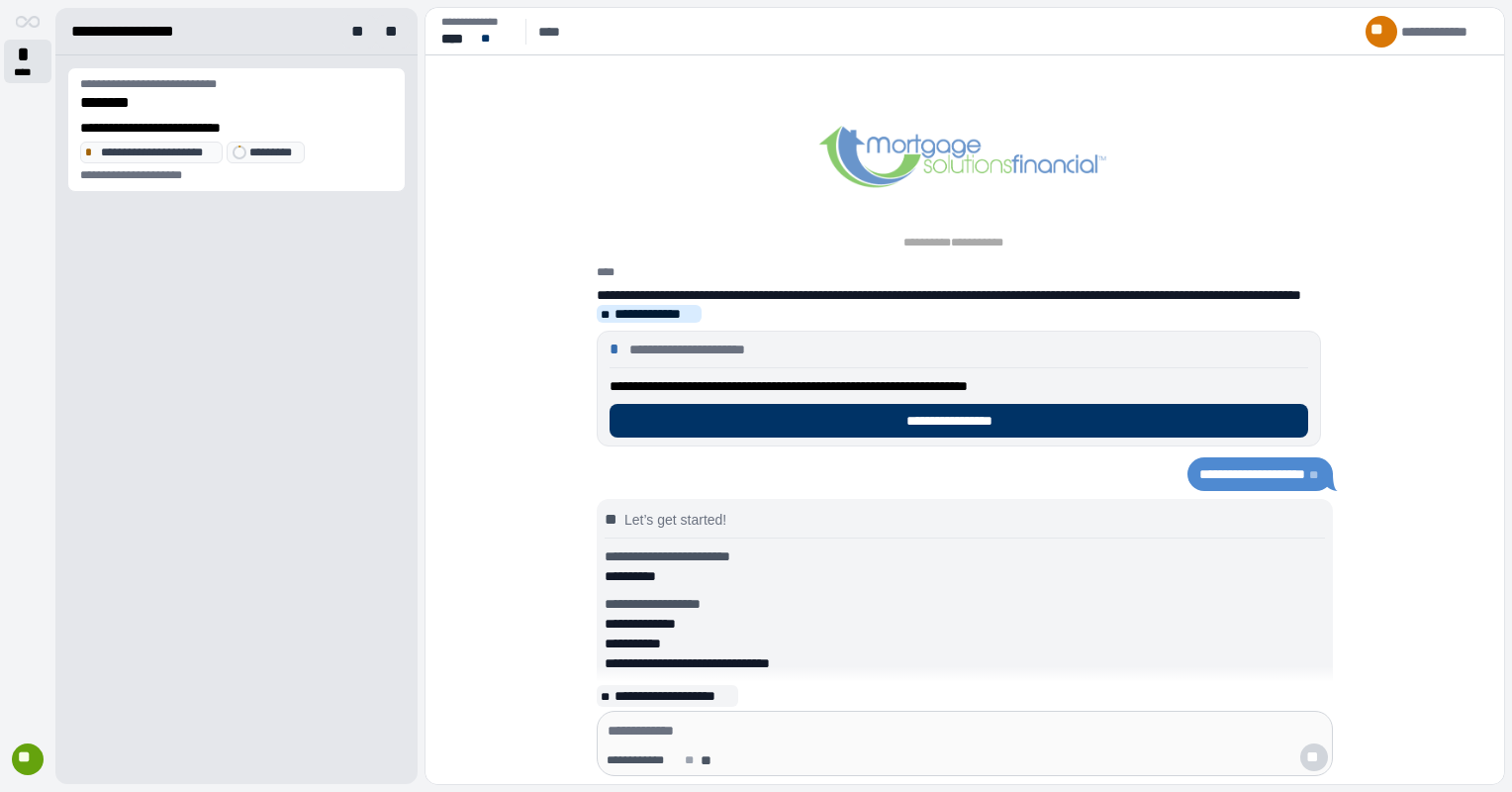 scroll, scrollTop: 324, scrollLeft: 0, axis: vertical 